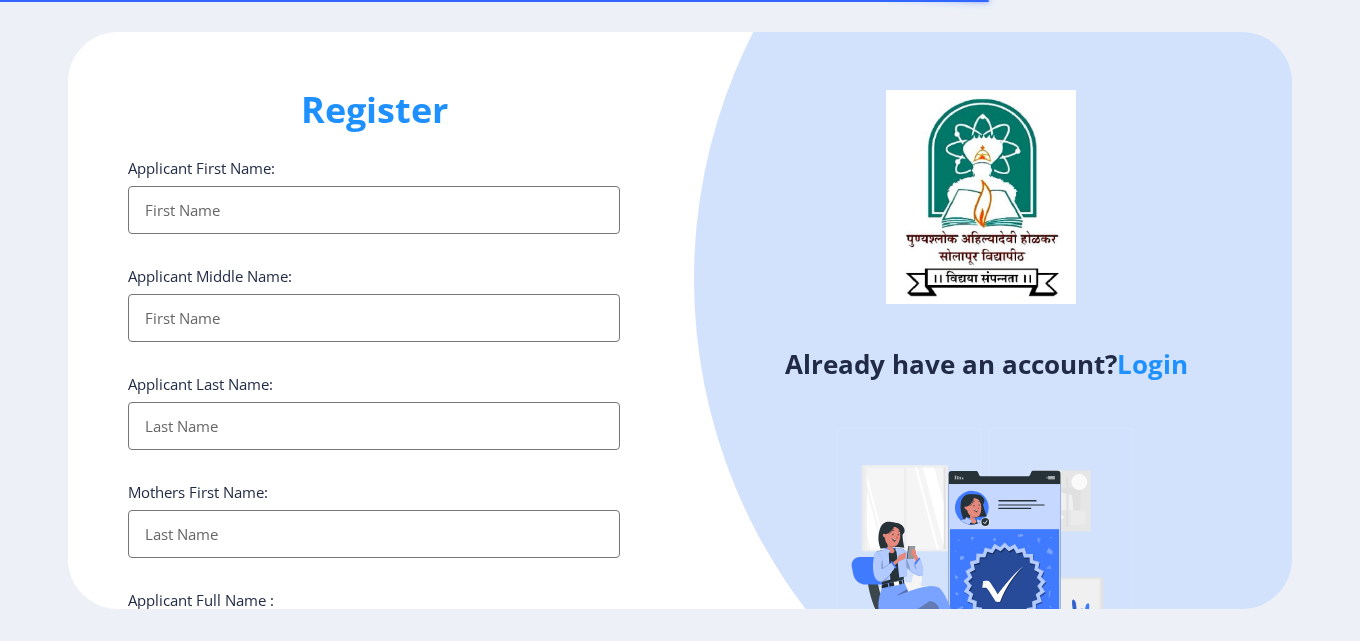 select 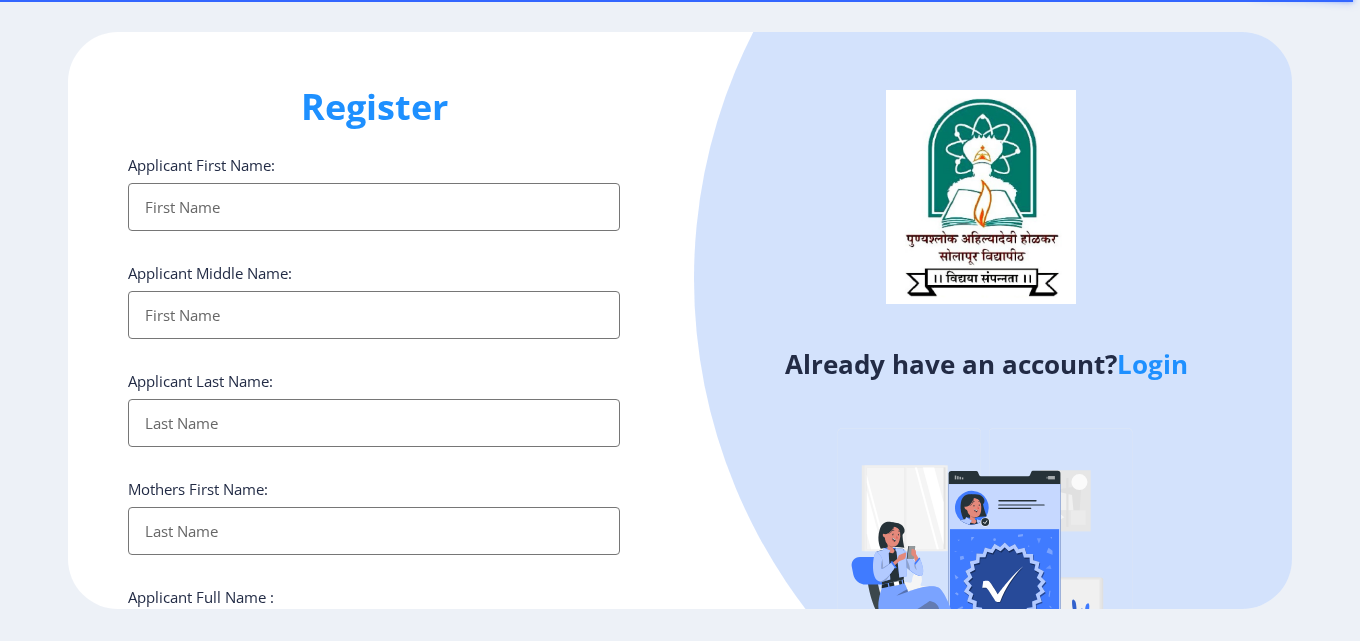 scroll, scrollTop: 0, scrollLeft: 0, axis: both 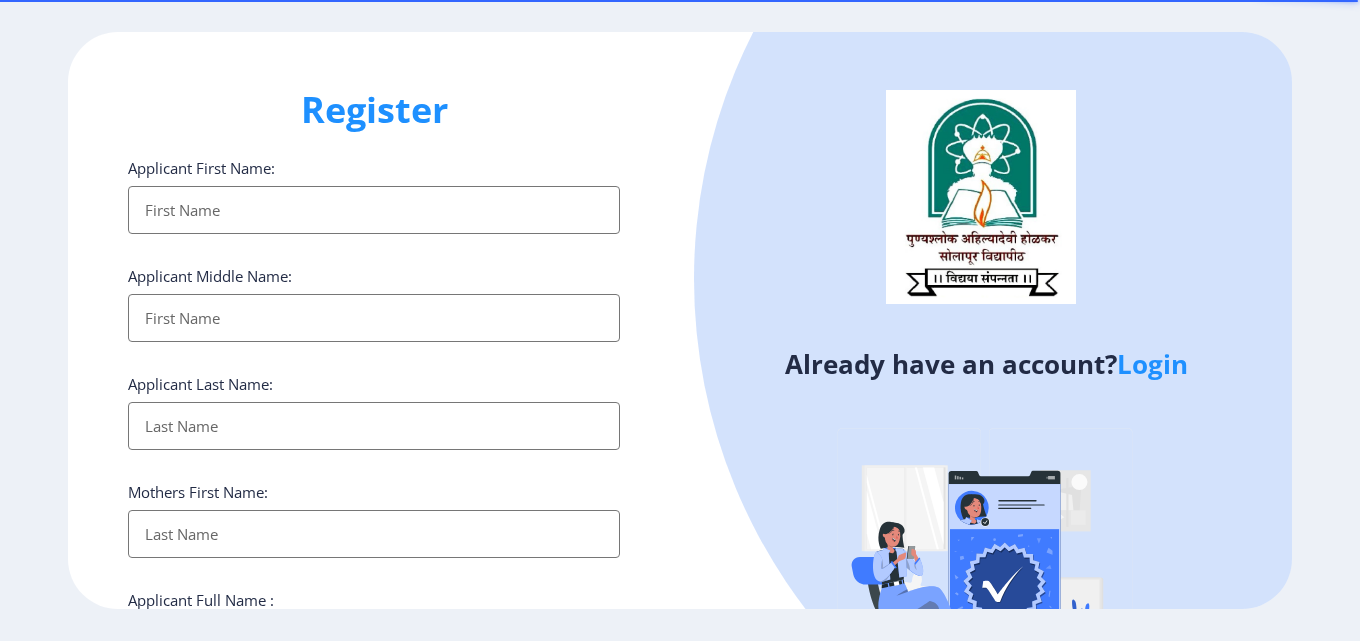 type on "A" 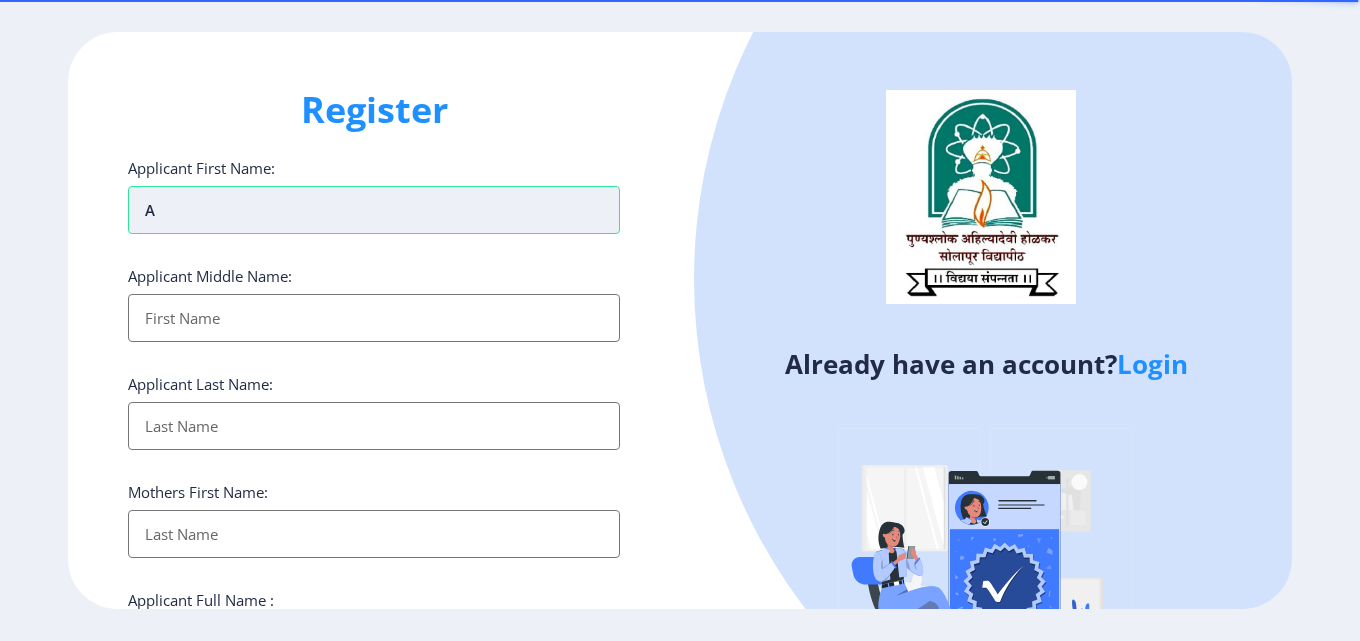type on "Am" 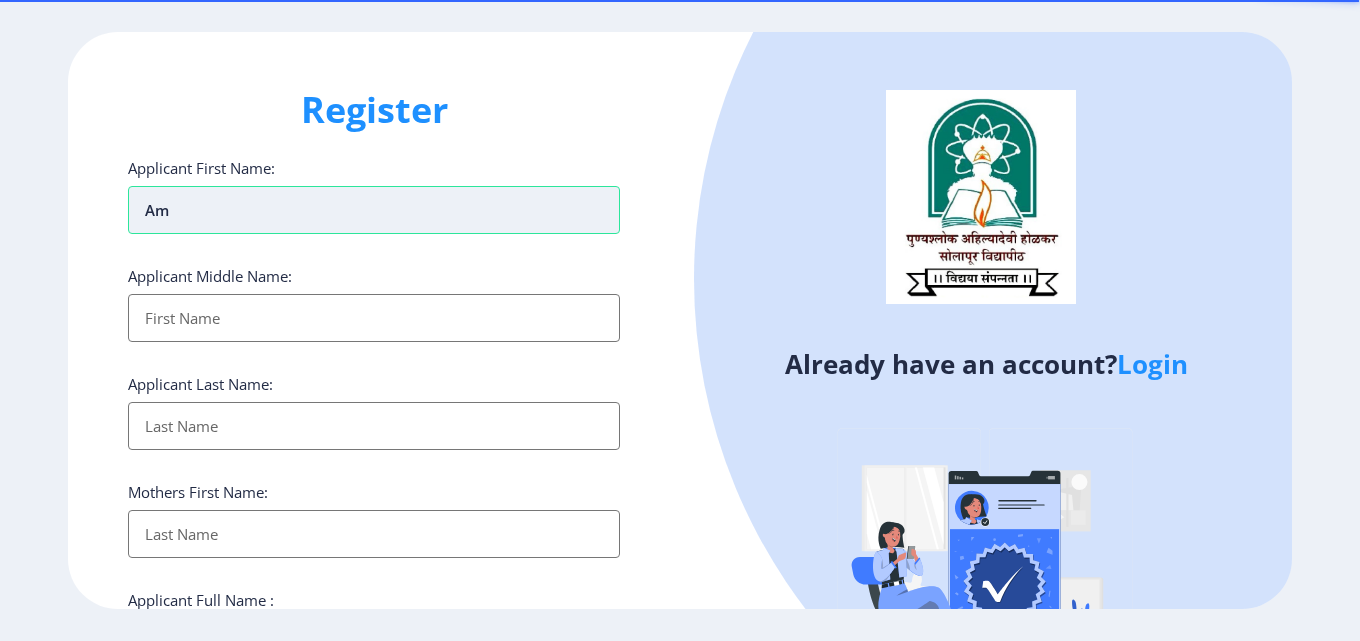 type on "Amb" 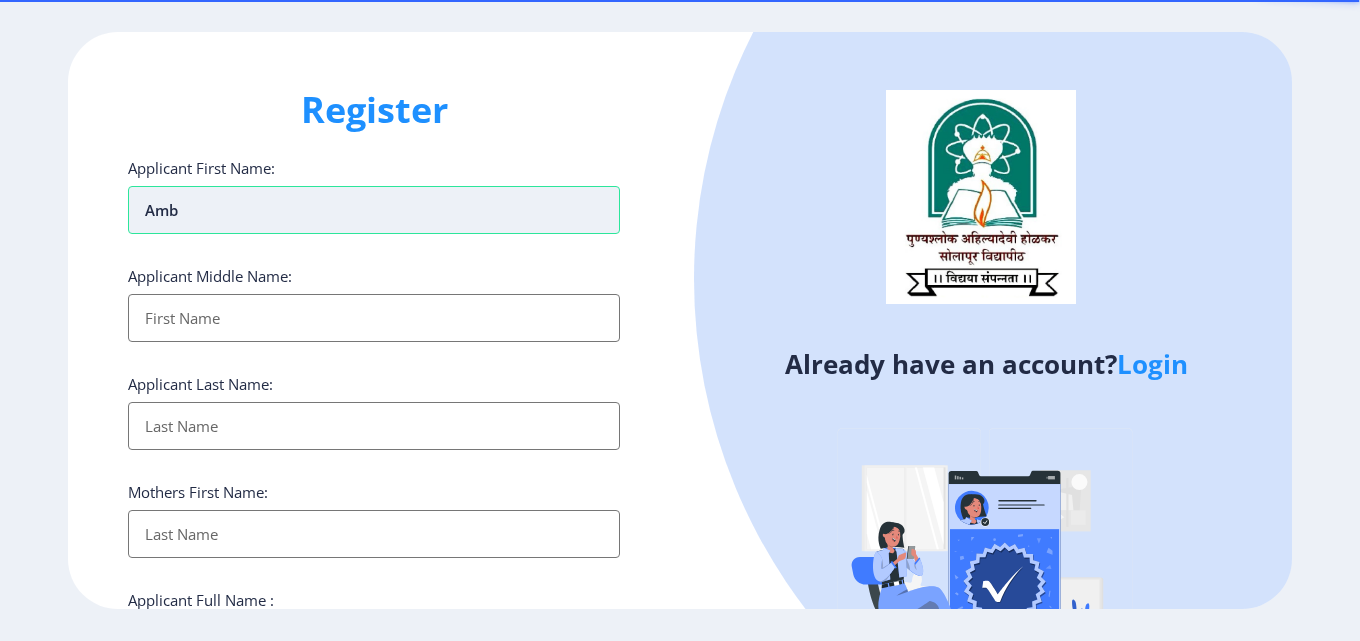 type on "Amba" 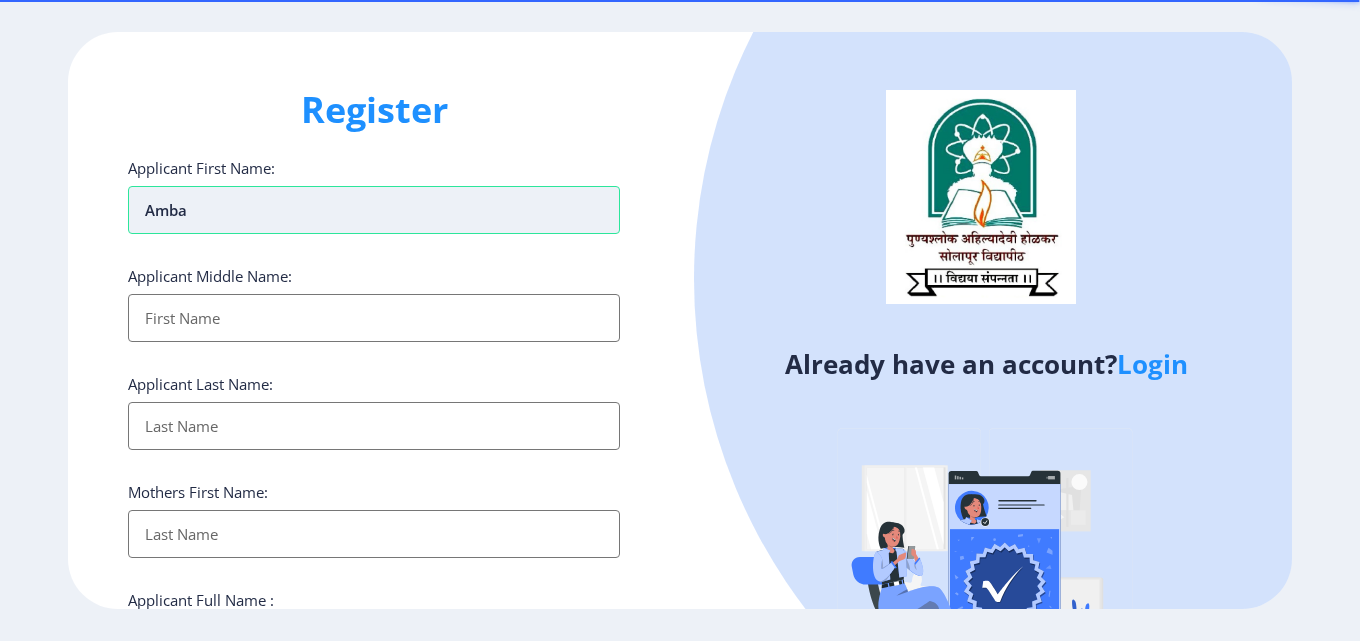 type on "Ambad" 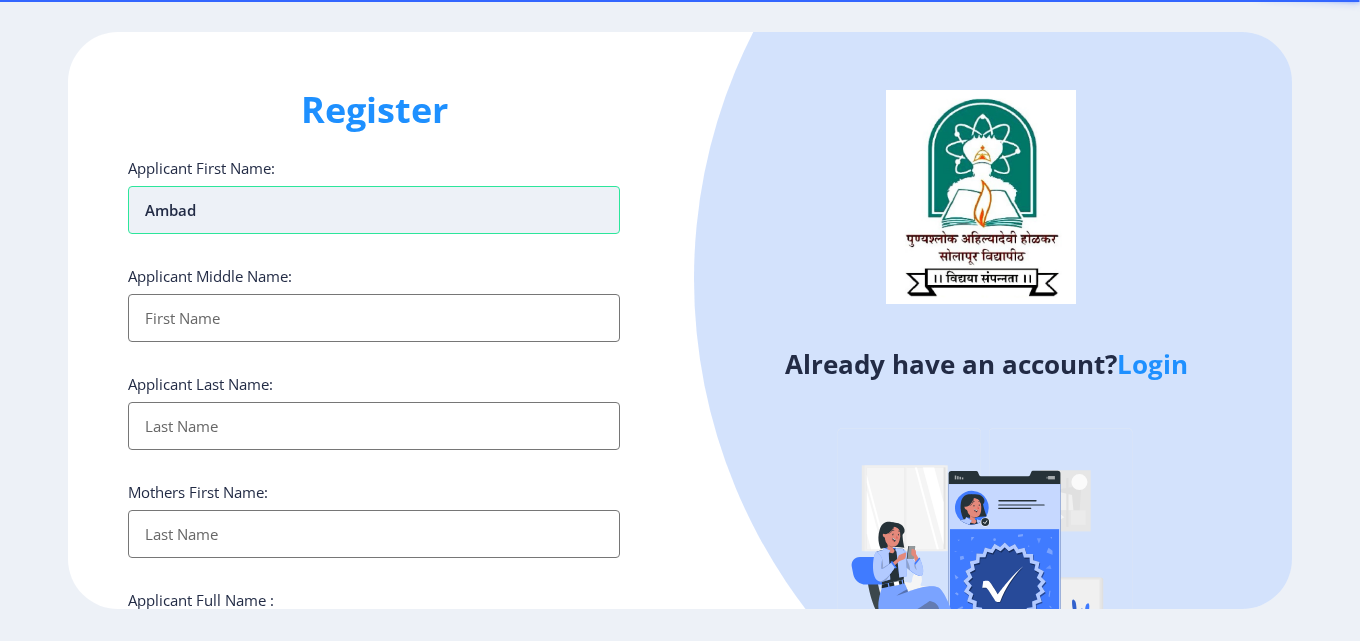 type on "Ambada" 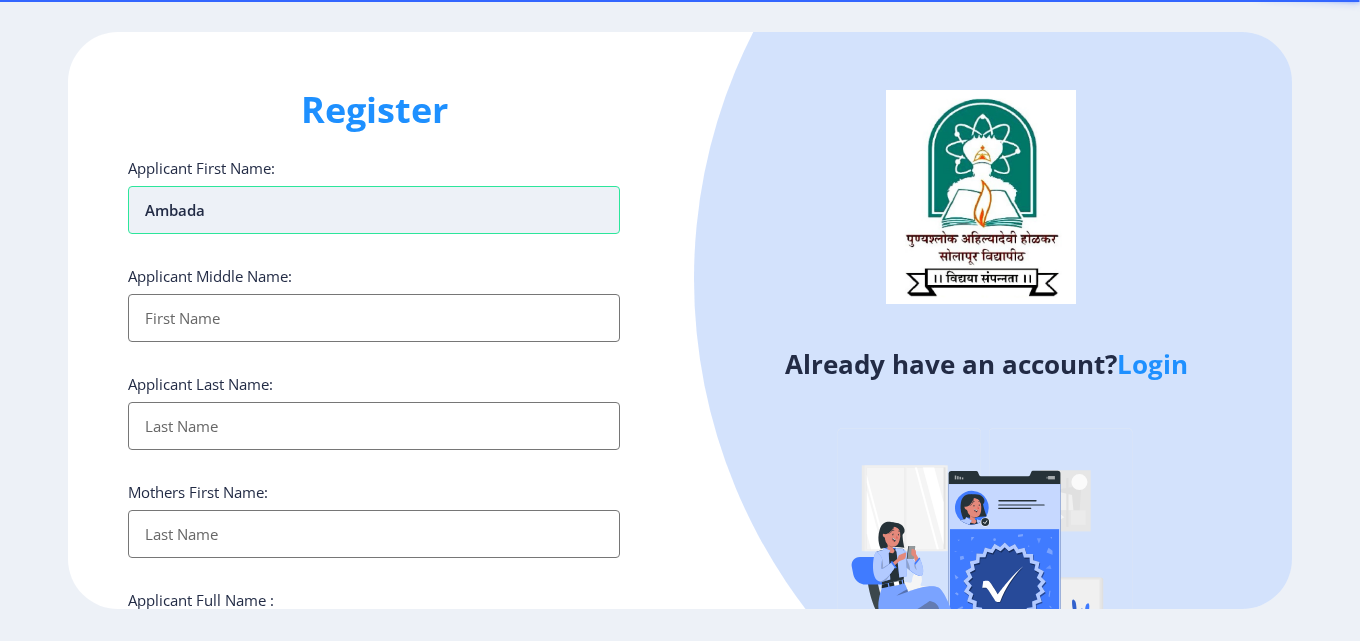 type on "[PERSON_NAME]" 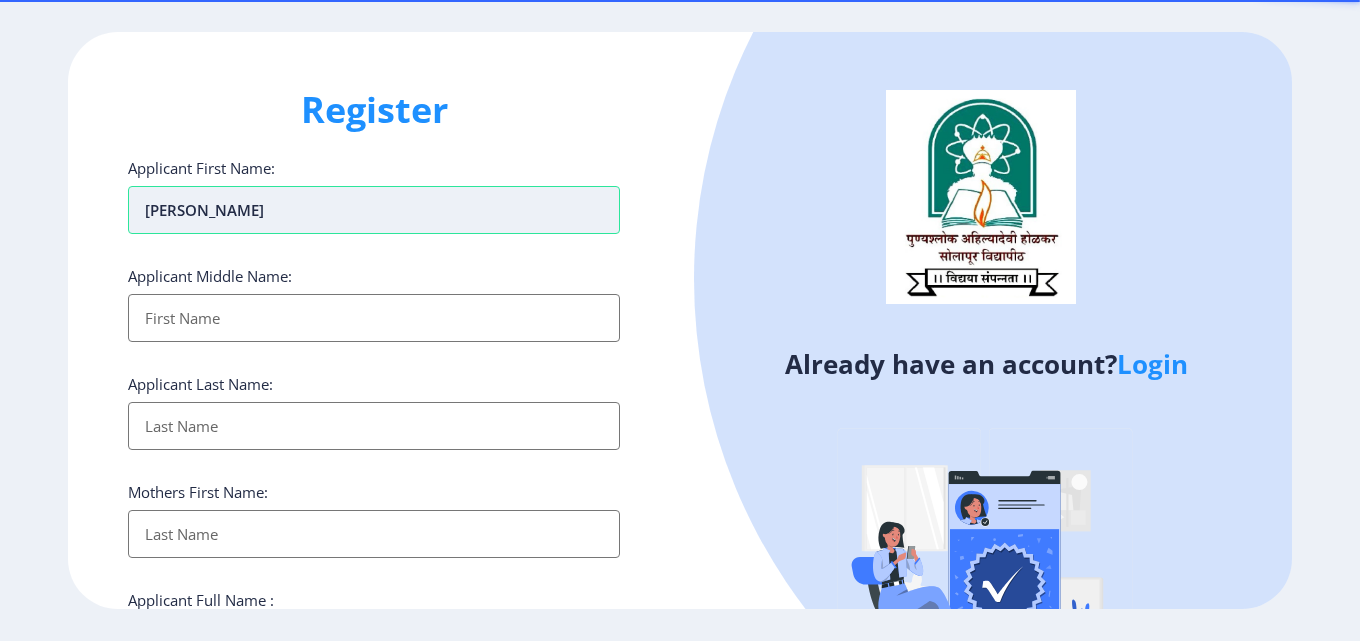 type on "[PERSON_NAME] S" 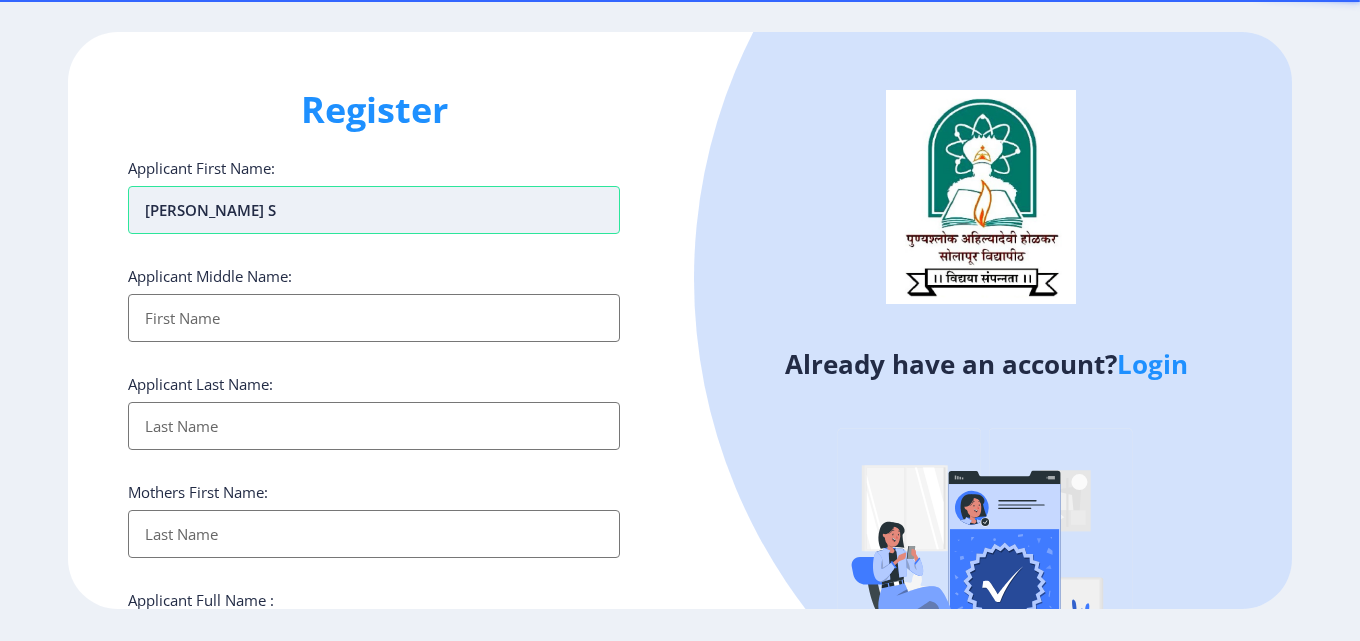 type on "[PERSON_NAME]" 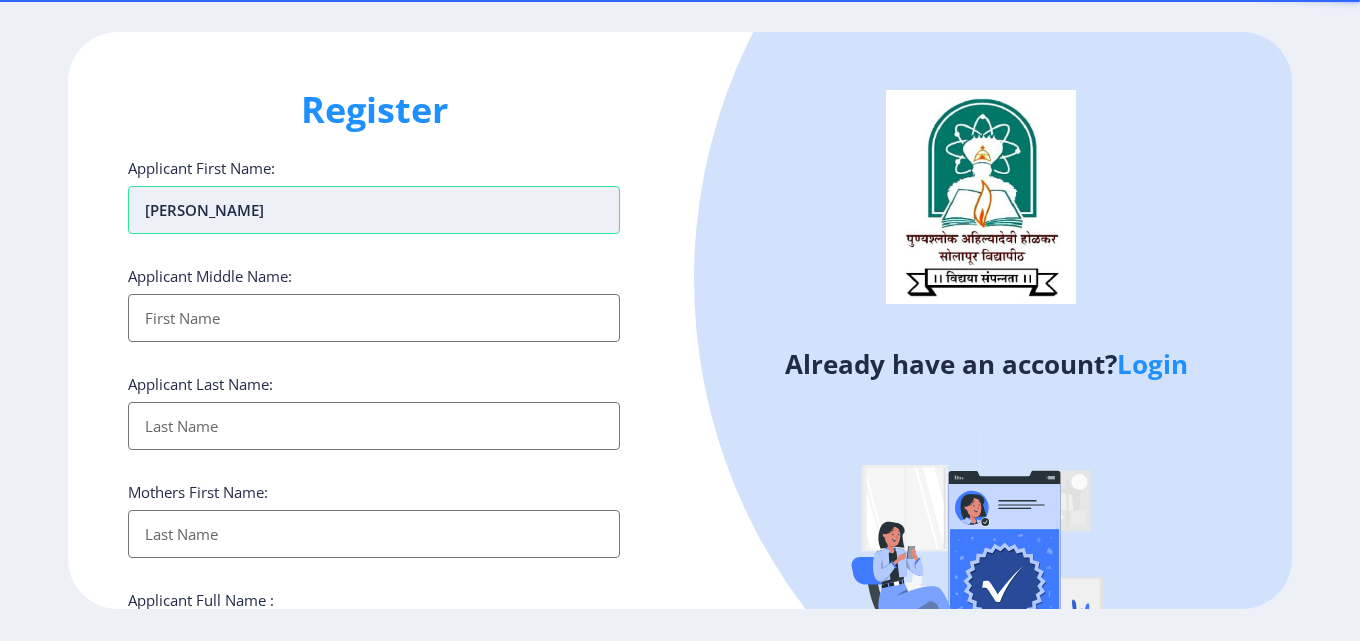 type on "[PERSON_NAME] Sha" 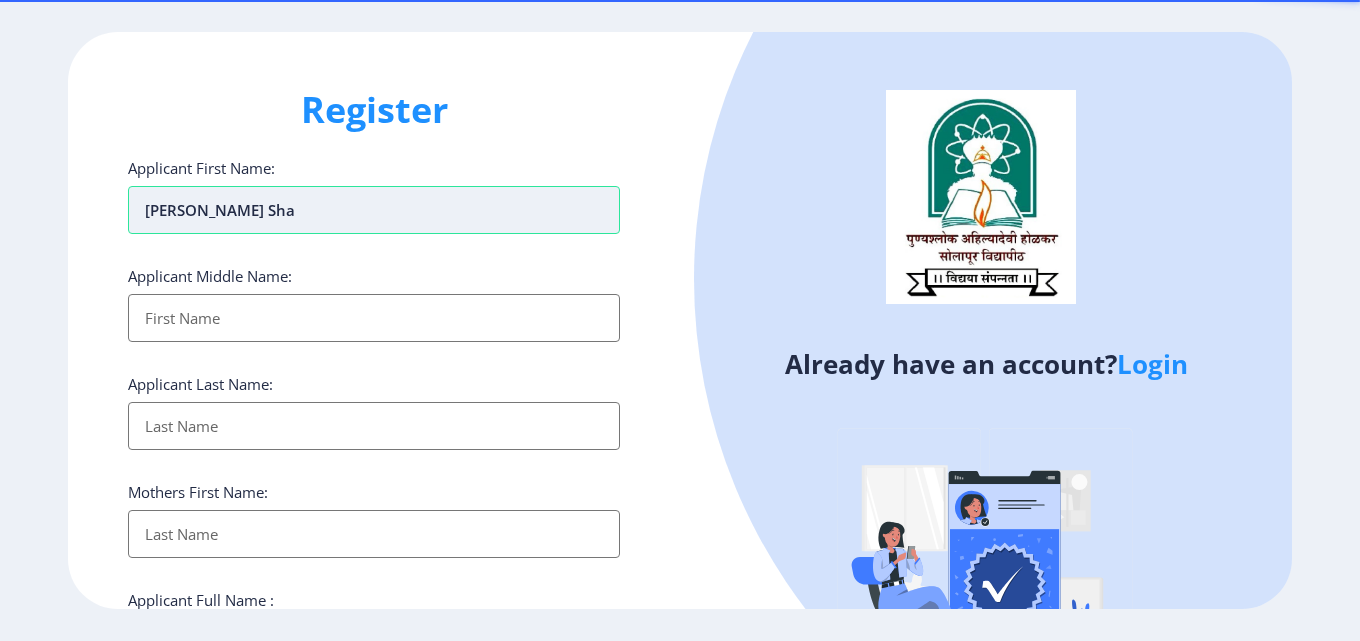 type on "[PERSON_NAME]" 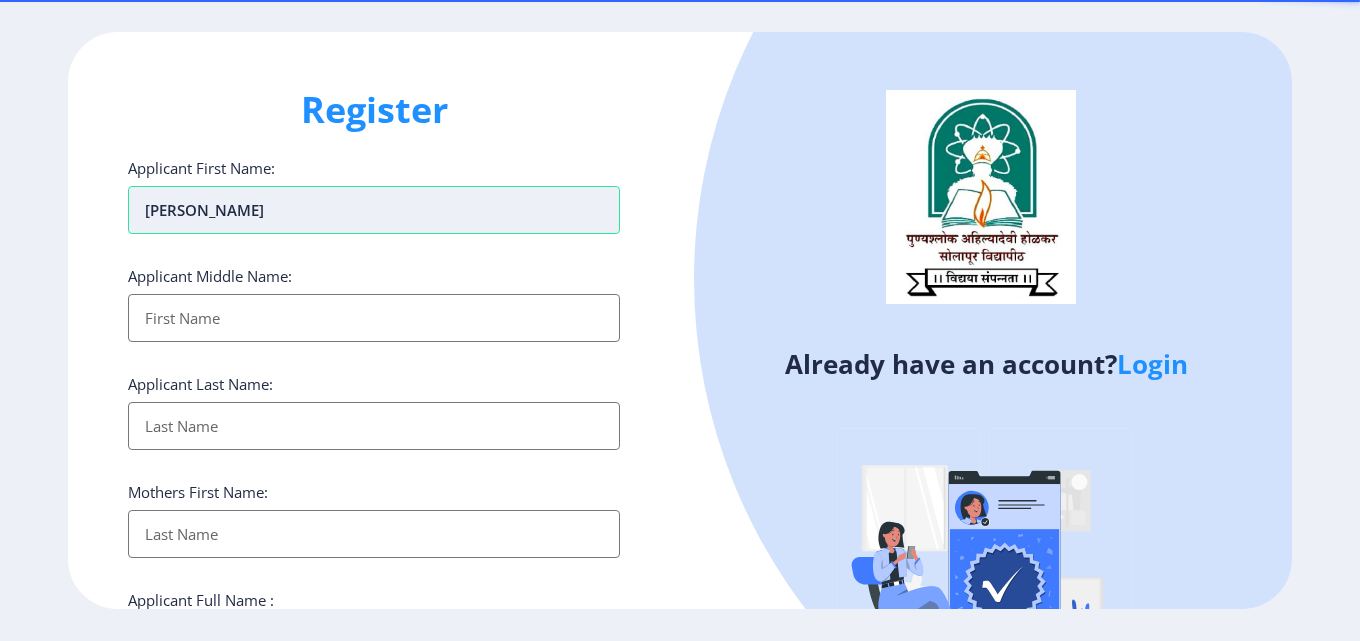 type on "[PERSON_NAME]" 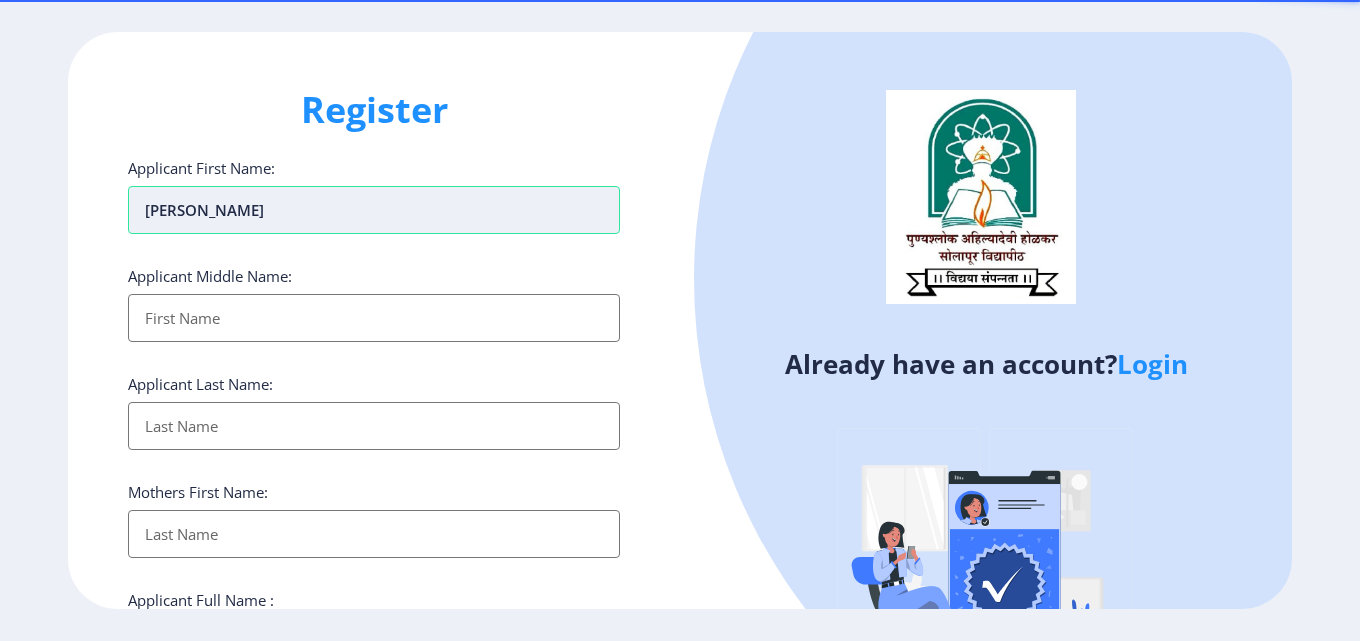 type on "[PERSON_NAME]" 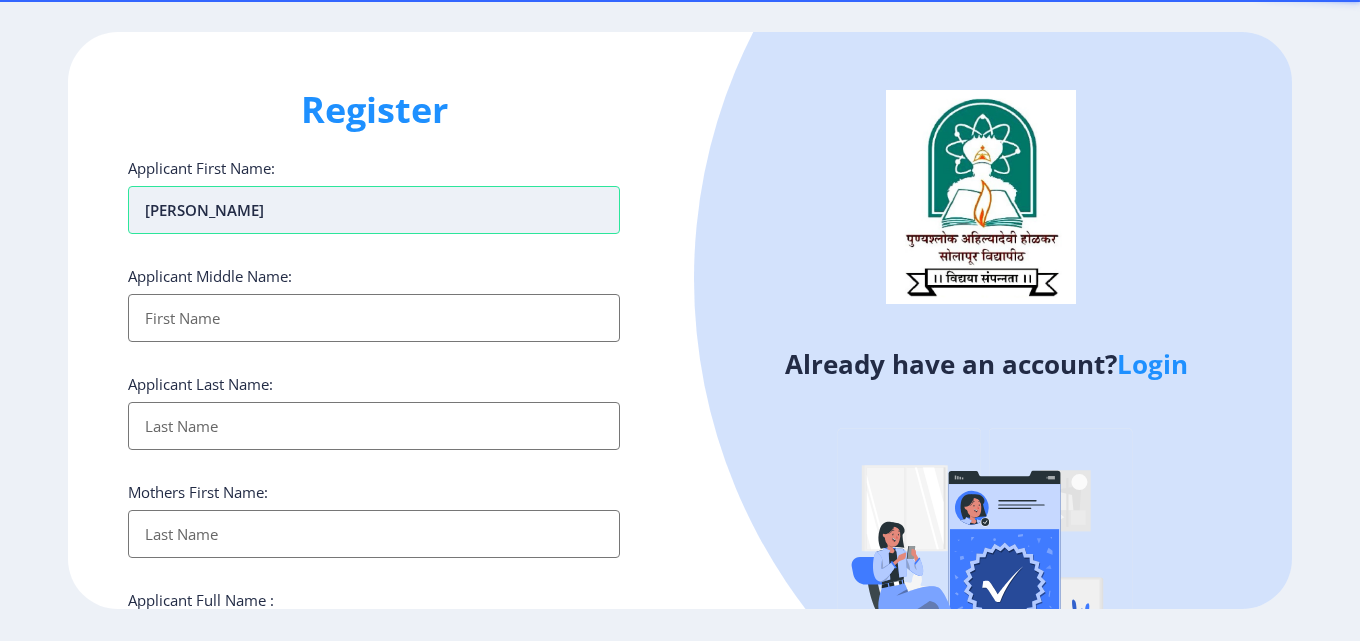 type on "[PERSON_NAME]" 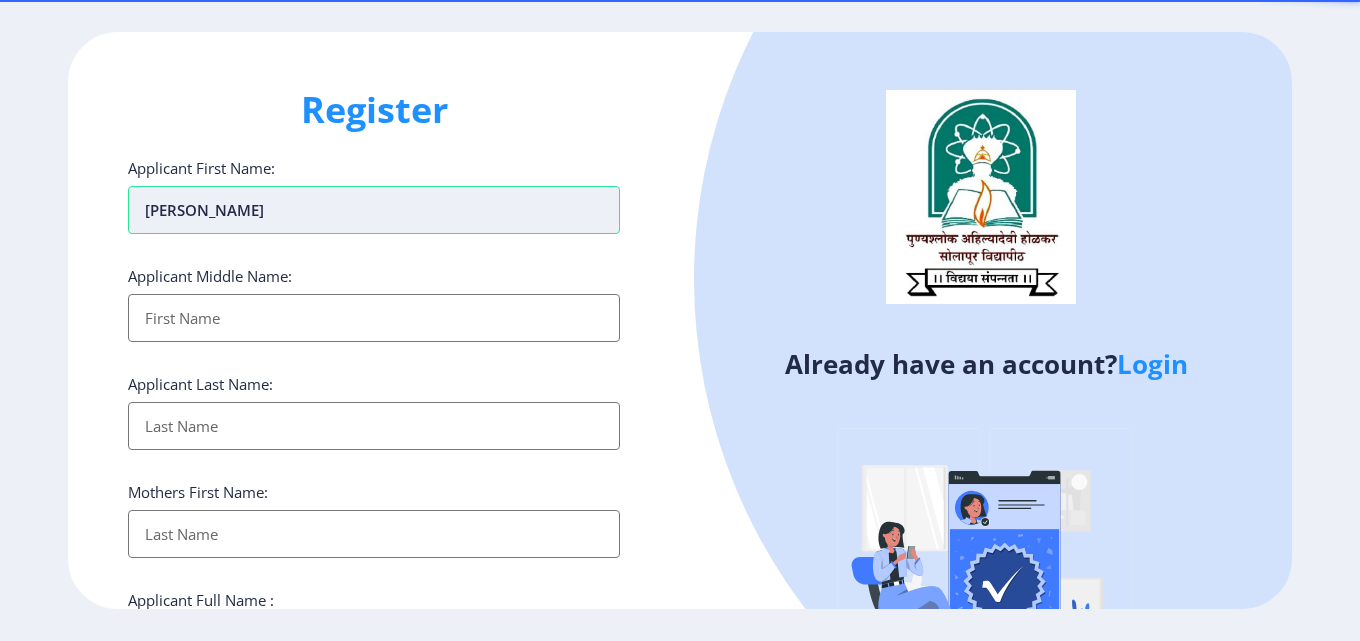 type on "[PERSON_NAME]" 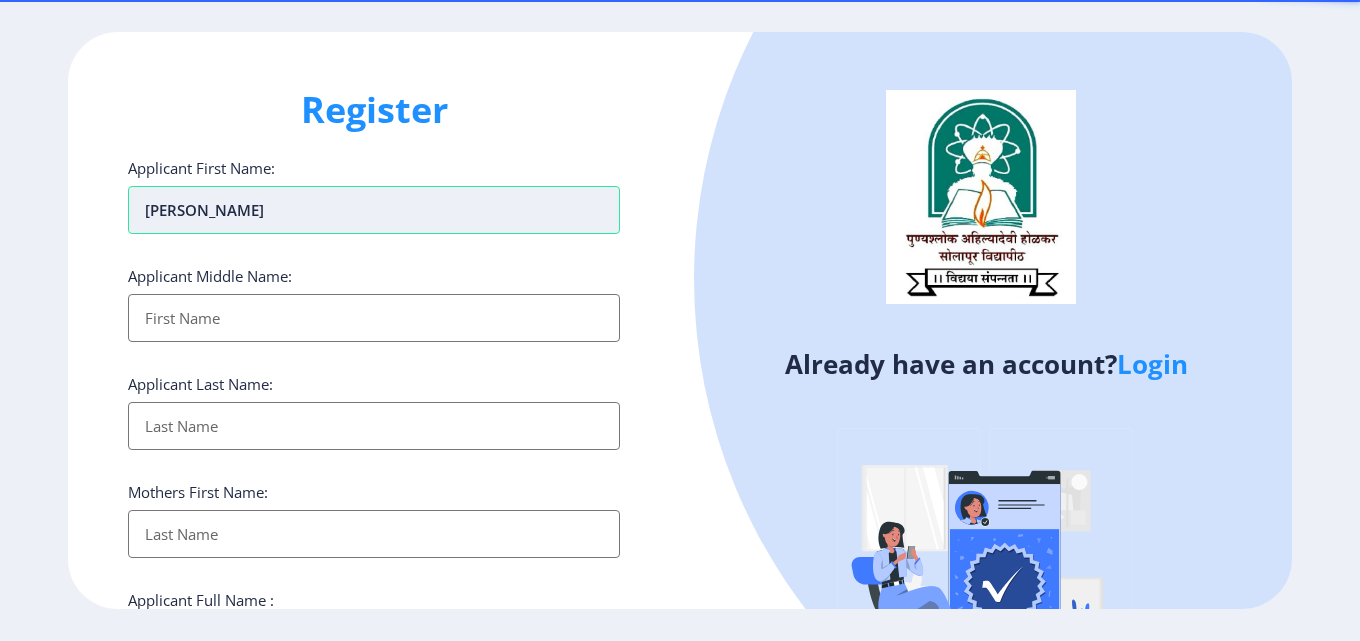 type on "[PERSON_NAME]" 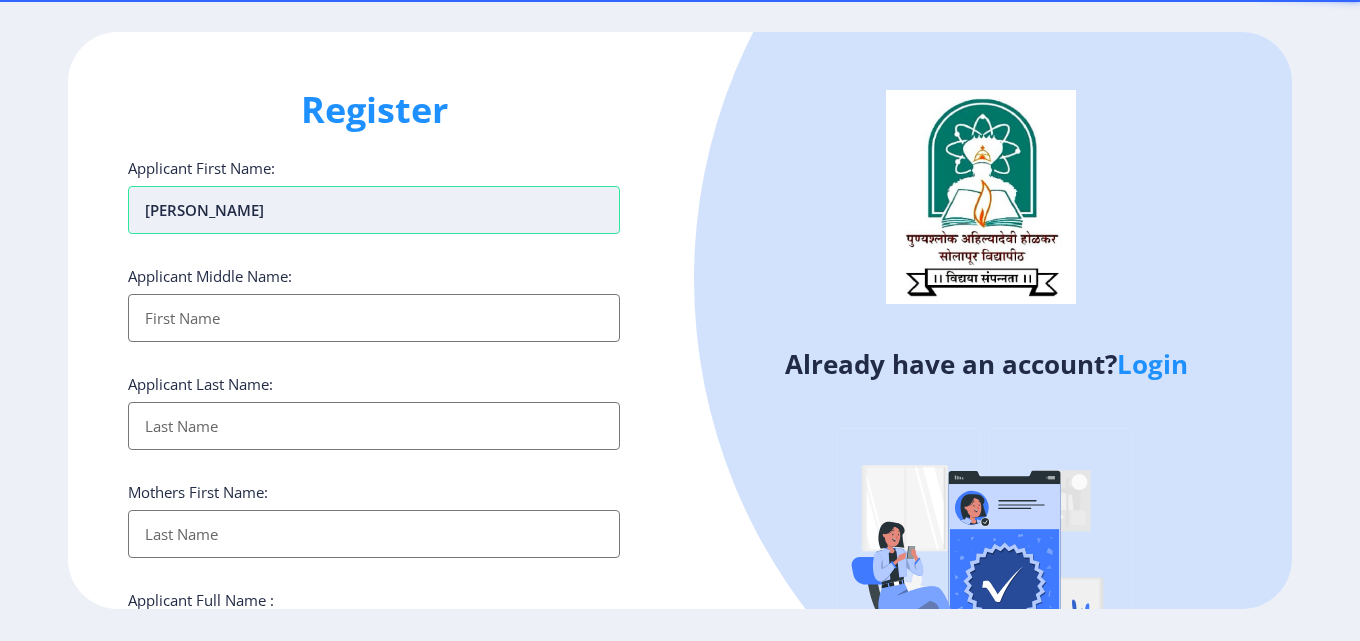 type on "[PERSON_NAME]" 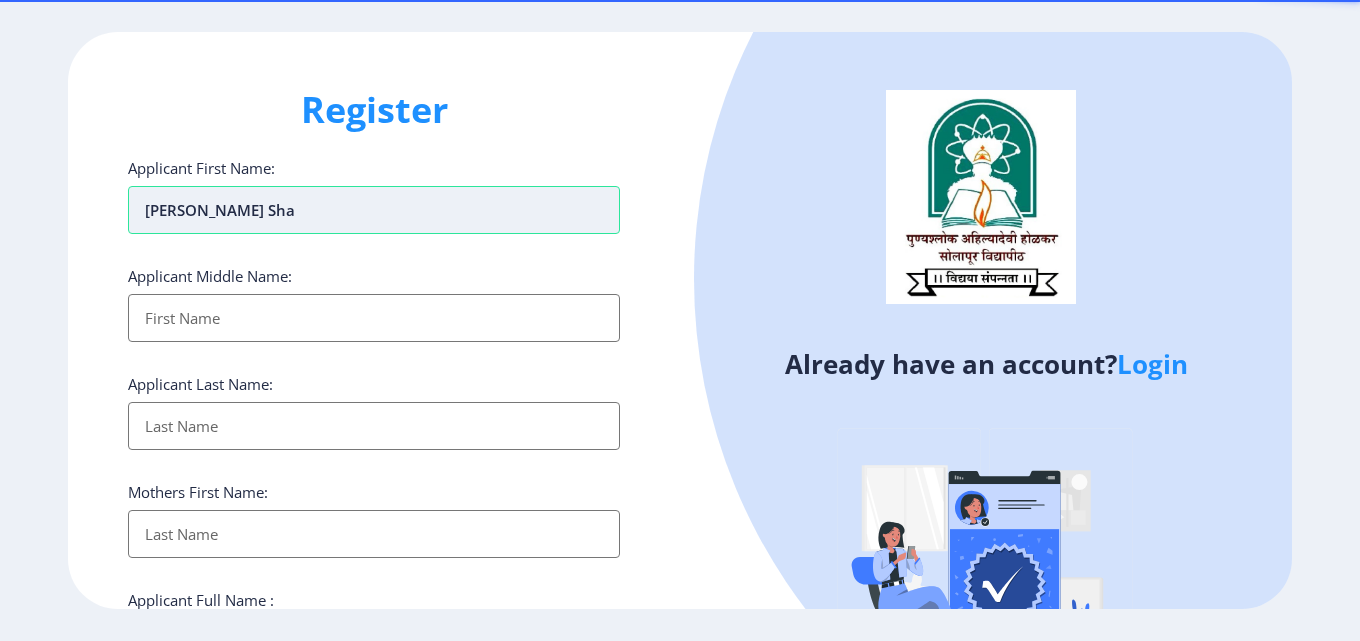 type on "[PERSON_NAME]" 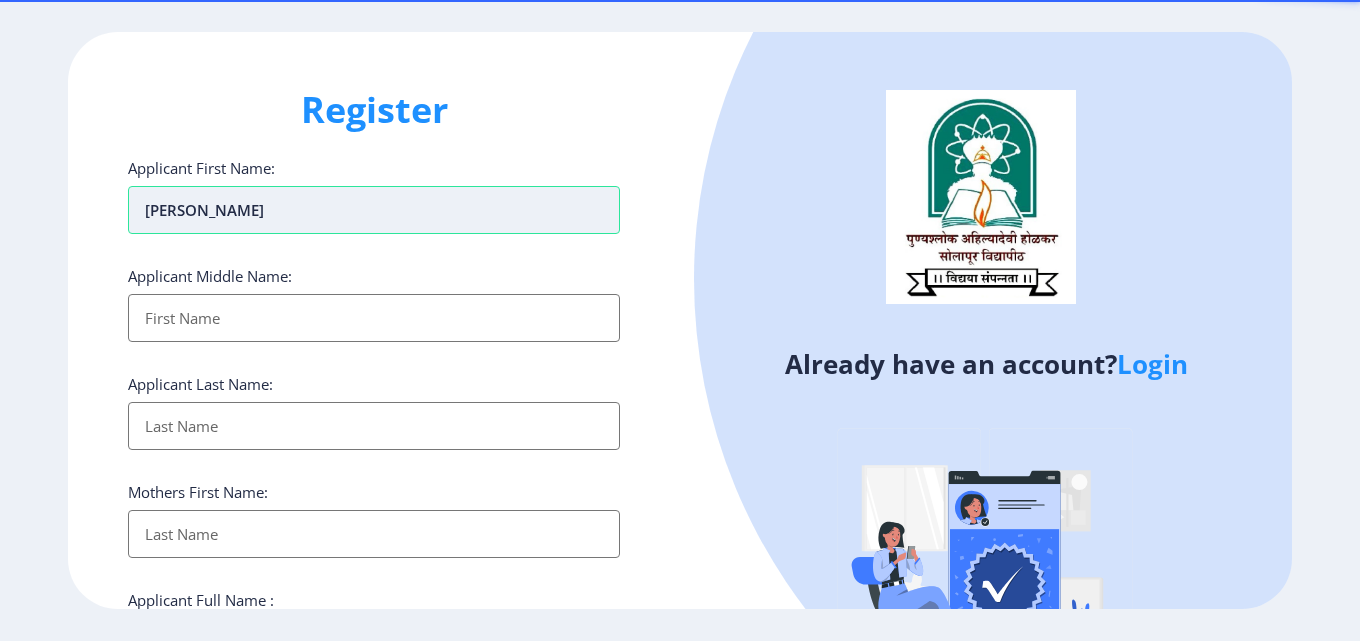 type on "[PERSON_NAME] Sha" 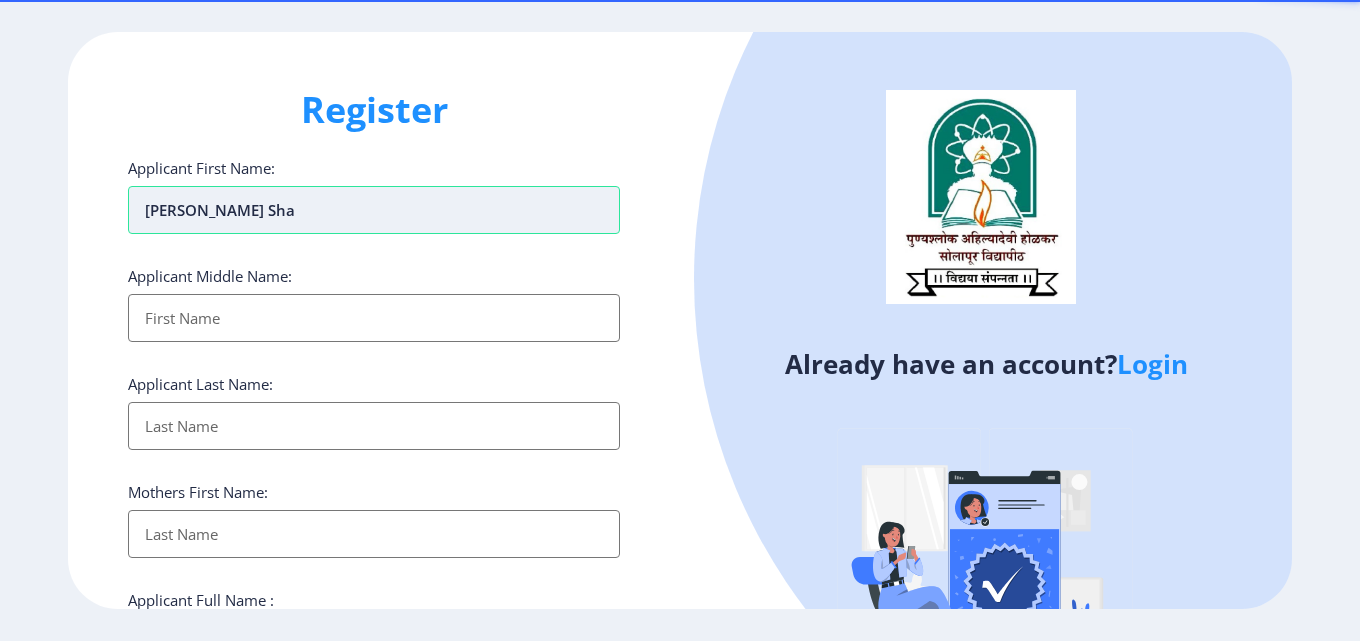 type on "[PERSON_NAME]" 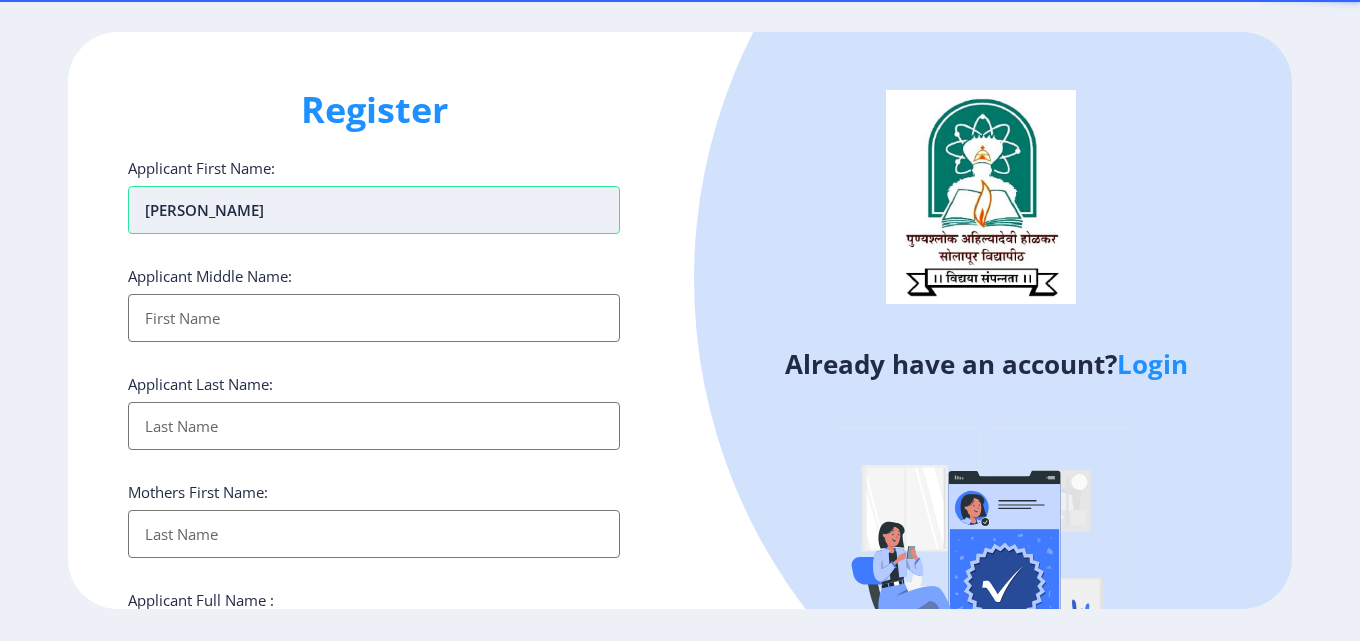 type on "[PERSON_NAME]" 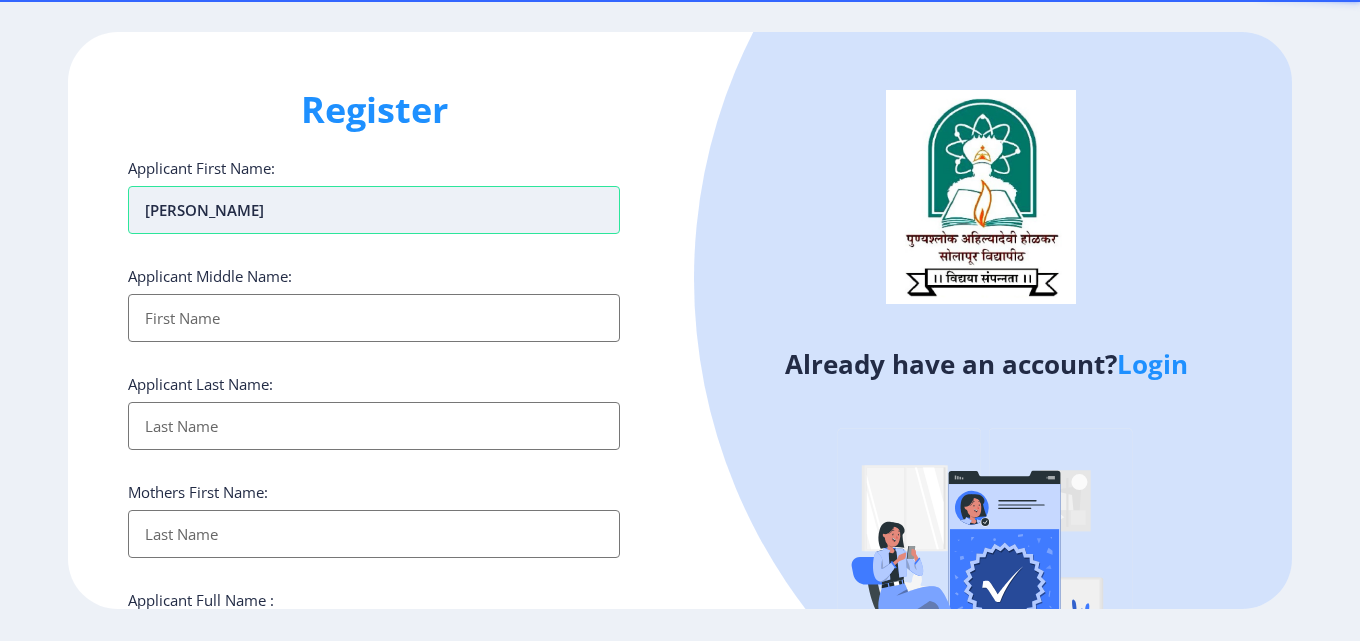 type on "[PERSON_NAME]" 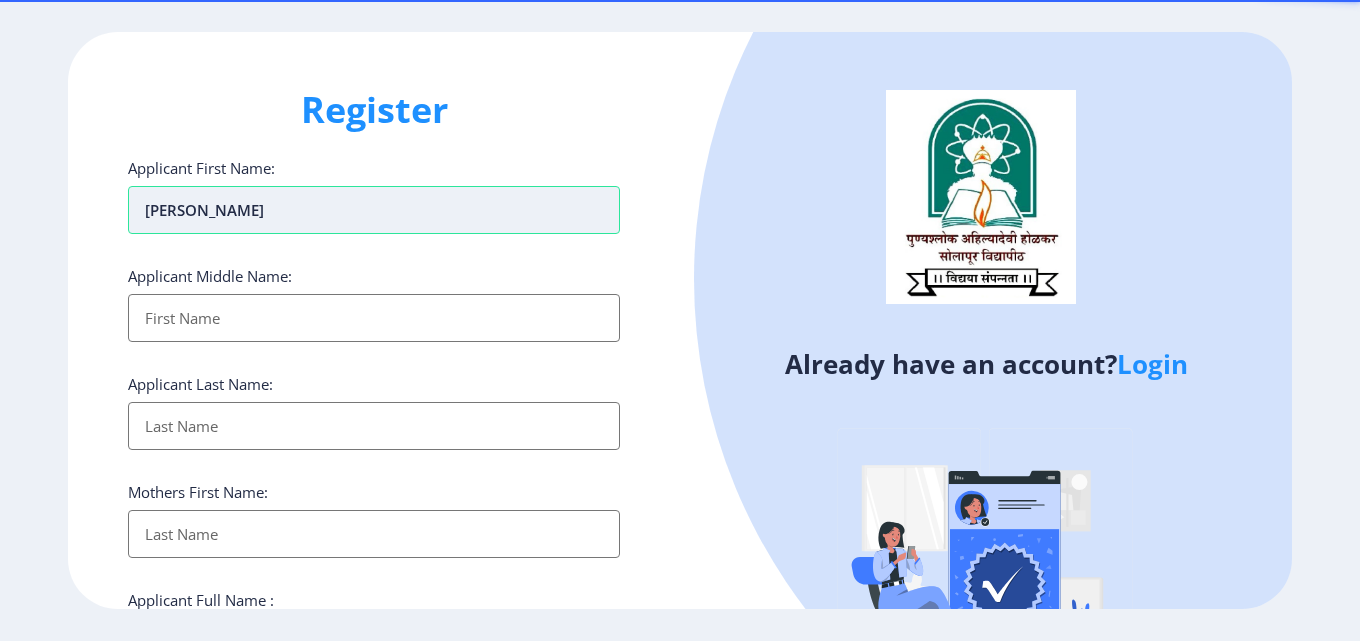 type on "[PERSON_NAME]" 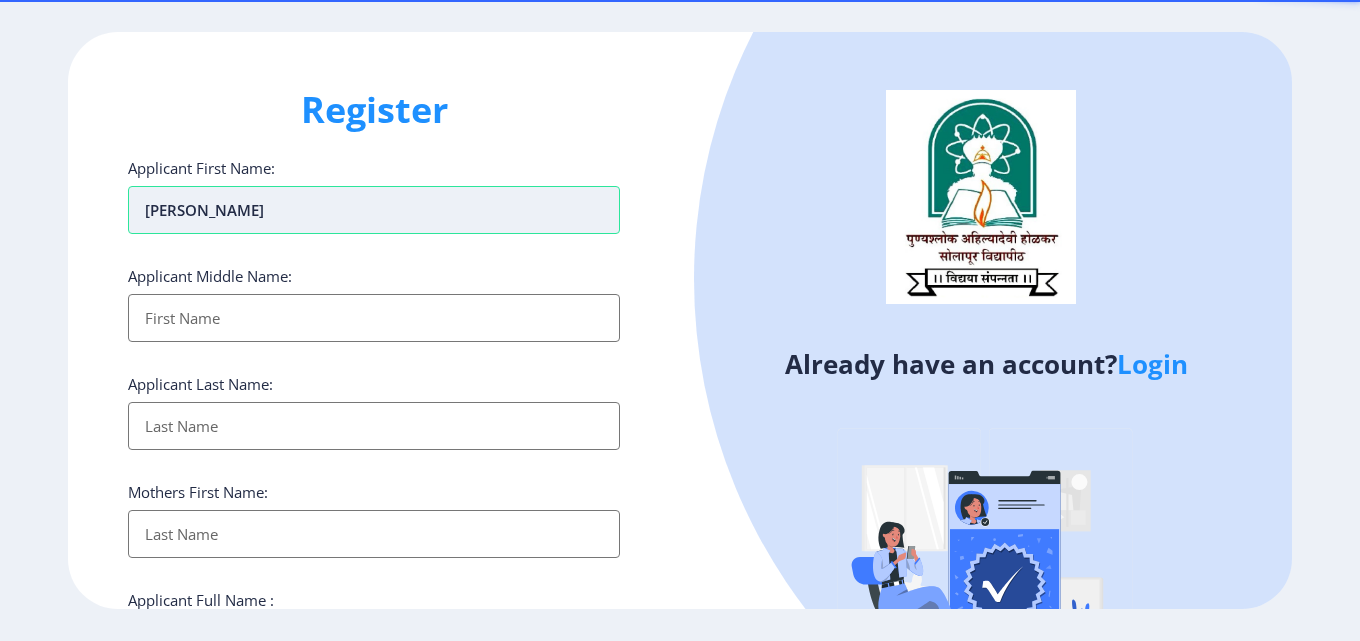 type on "[PERSON_NAME]" 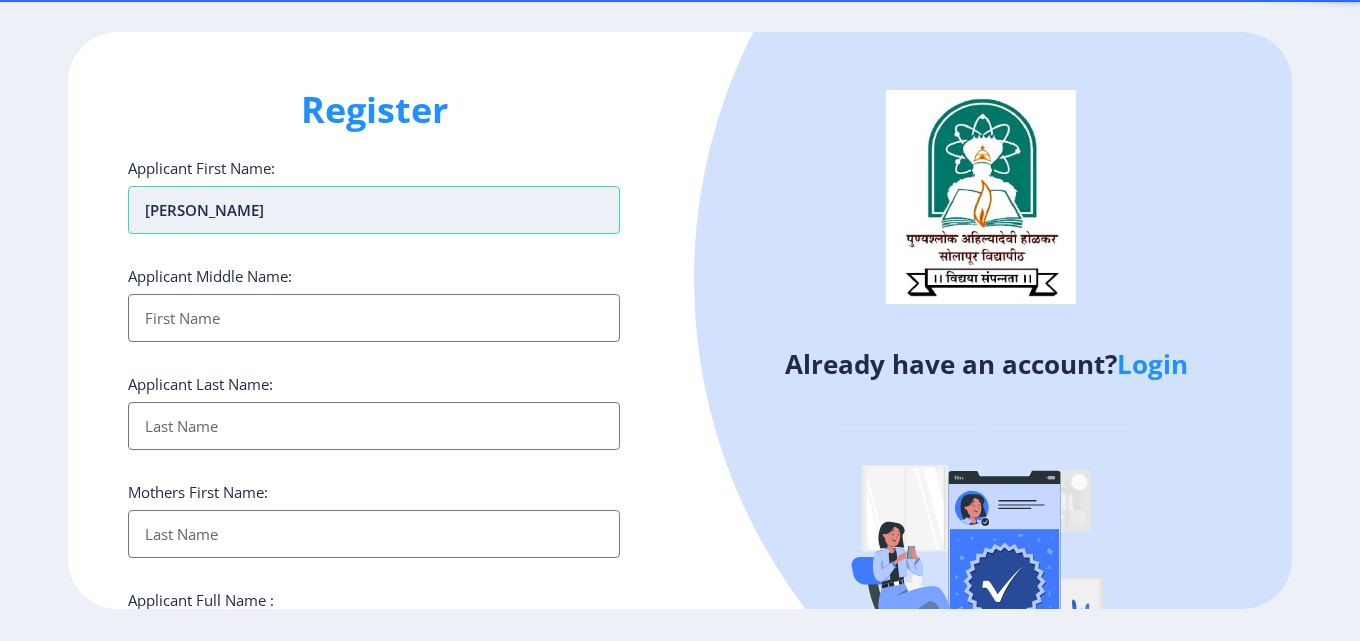type on "[PERSON_NAME]" 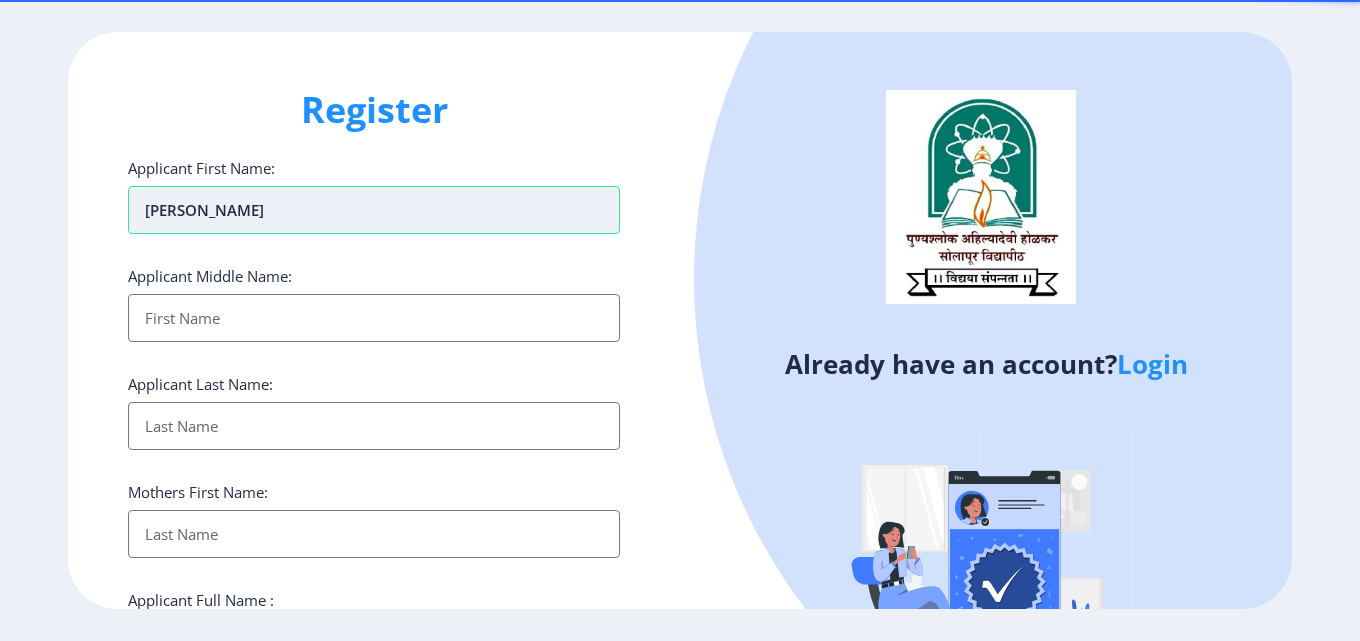 type on "[PERSON_NAME]" 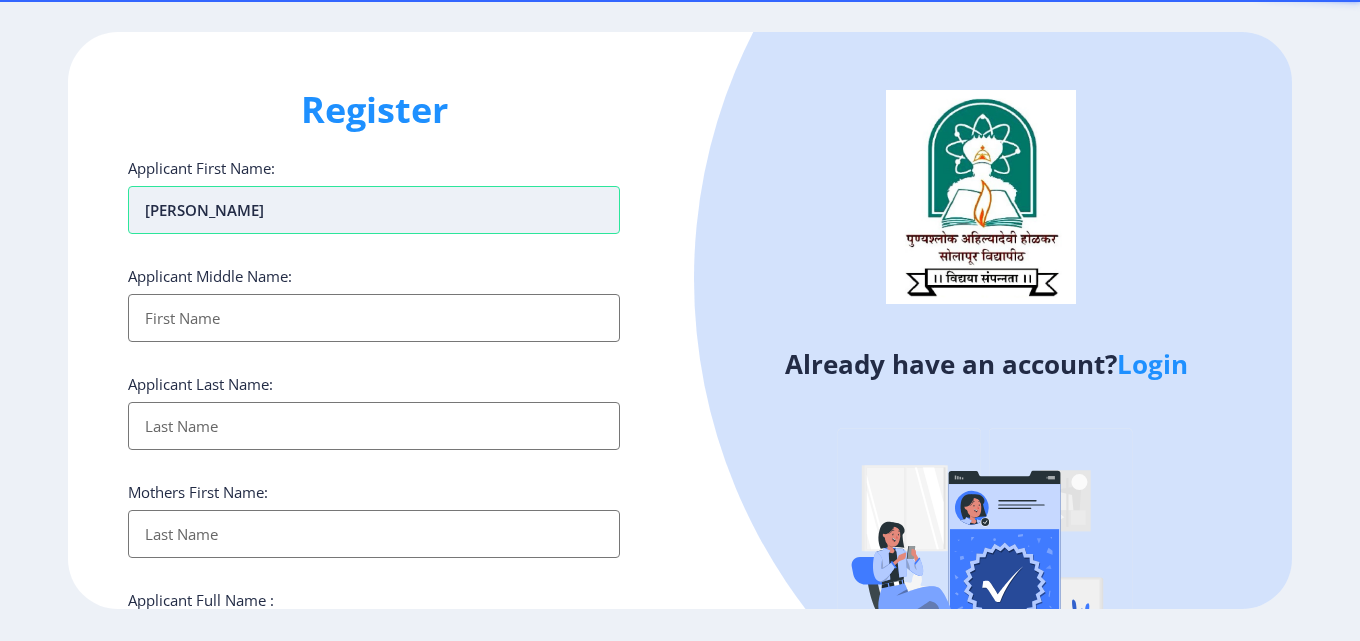 type on "[PERSON_NAME]" 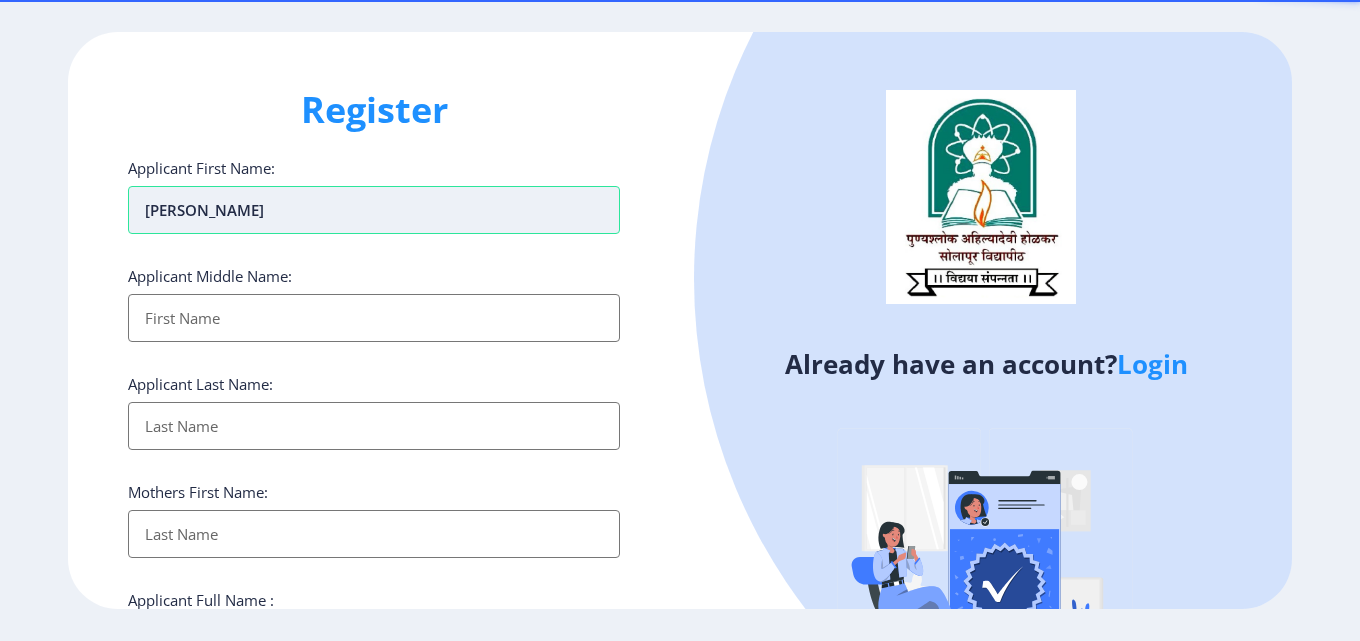 type on "[PERSON_NAME]" 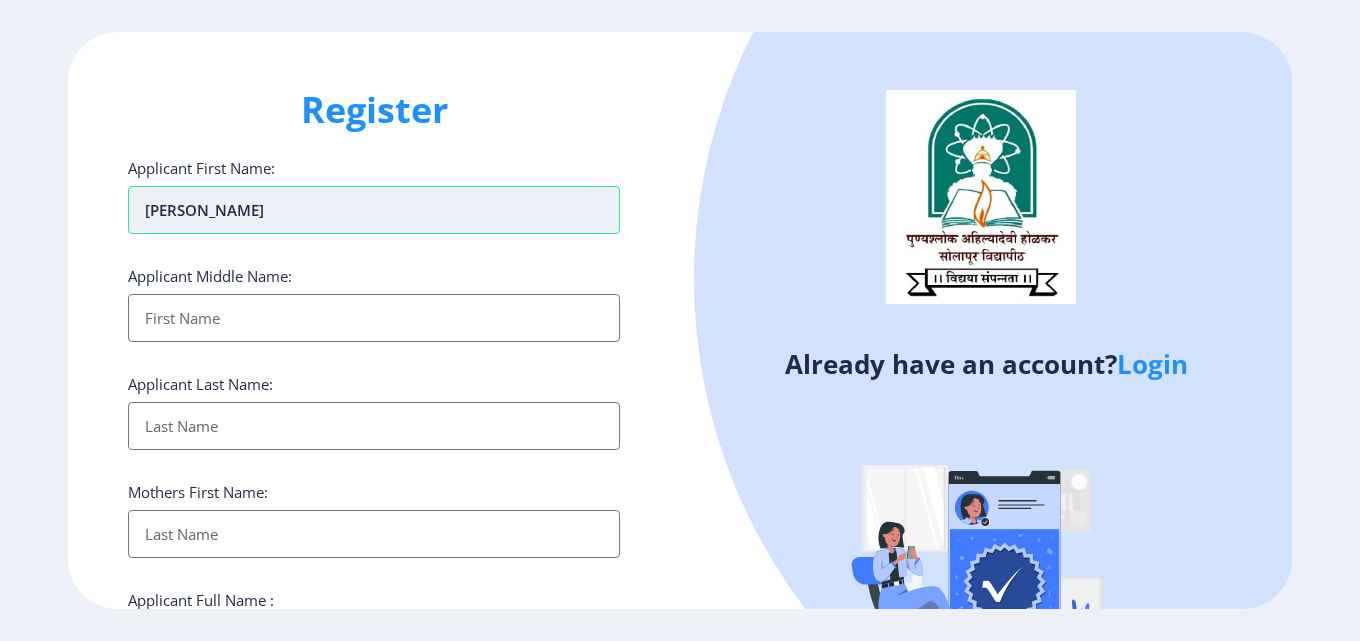 type on "[PERSON_NAME]" 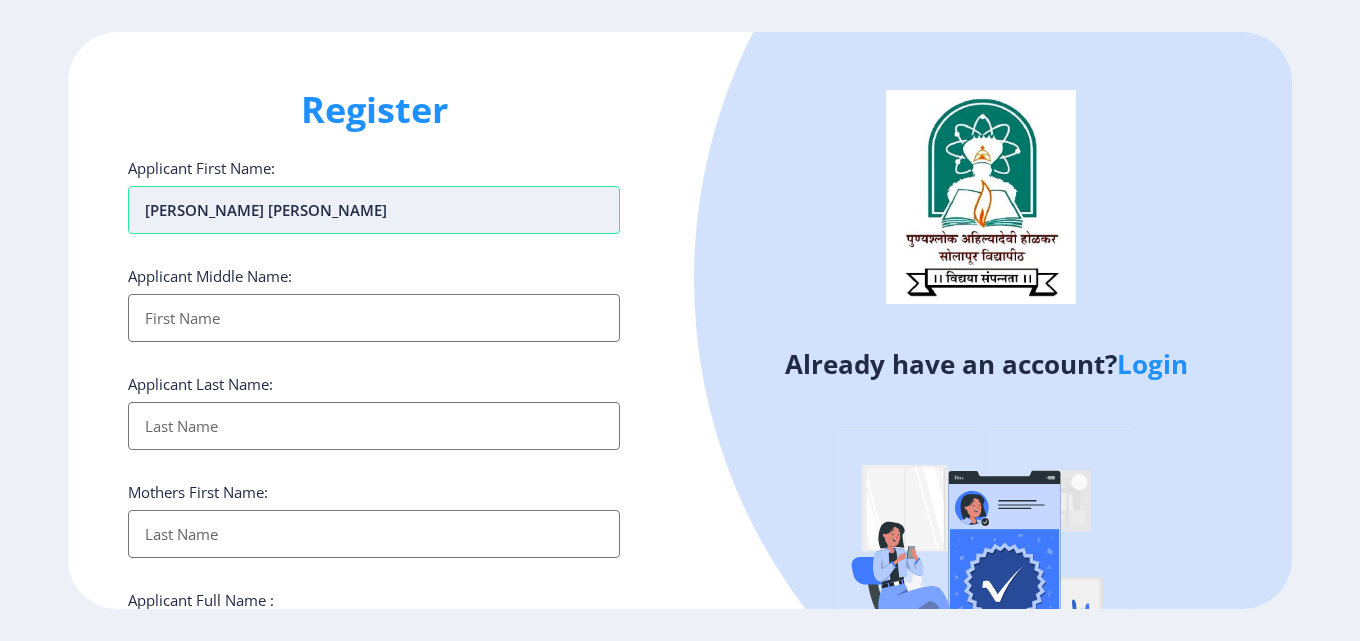 type on "[PERSON_NAME]" 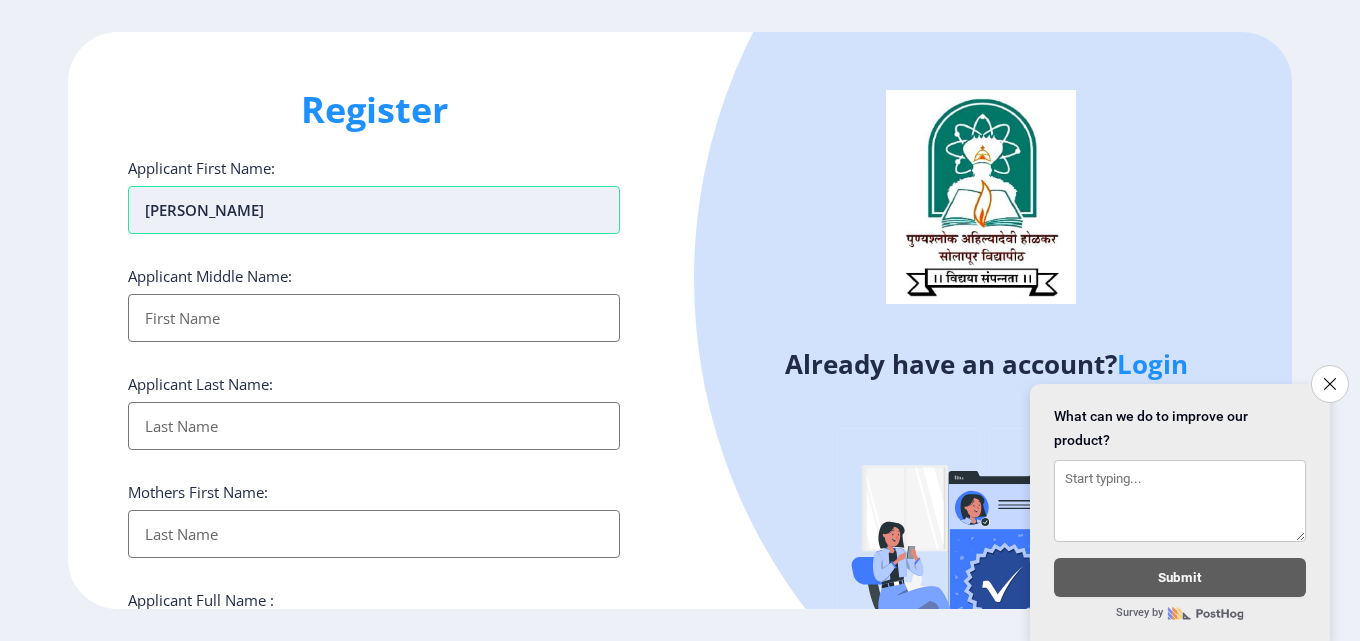 drag, startPoint x: 347, startPoint y: 207, endPoint x: 218, endPoint y: 189, distance: 130.24976 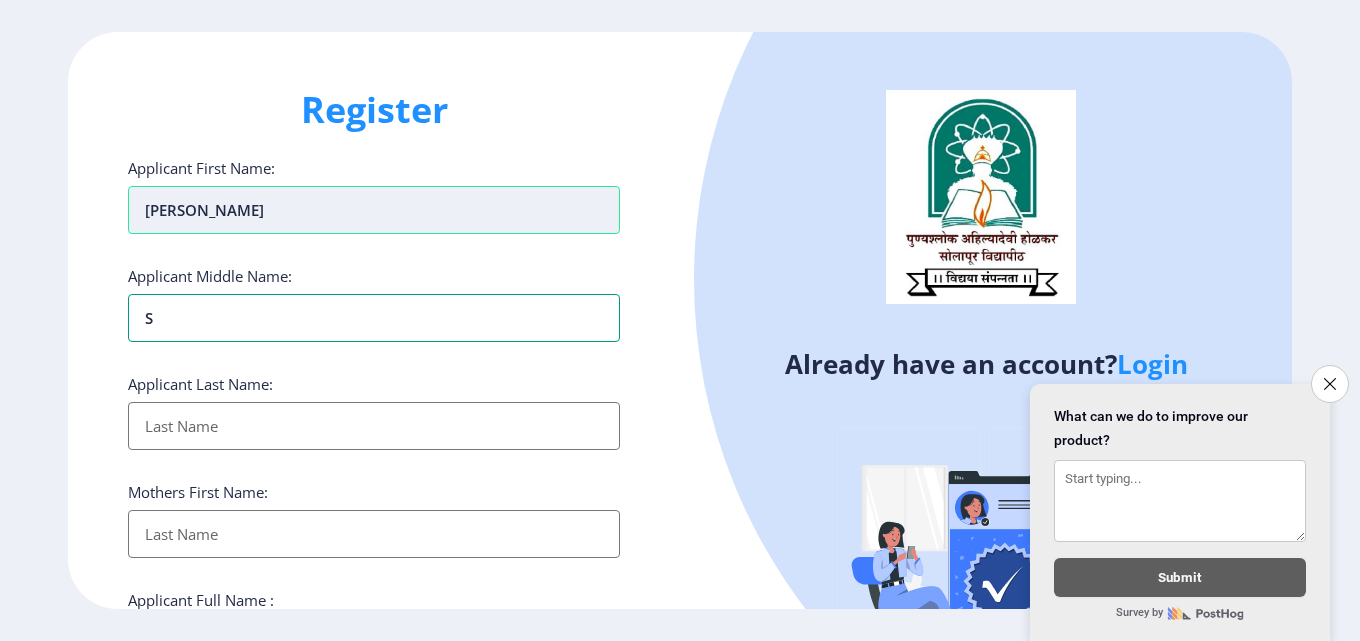 type on "Sh" 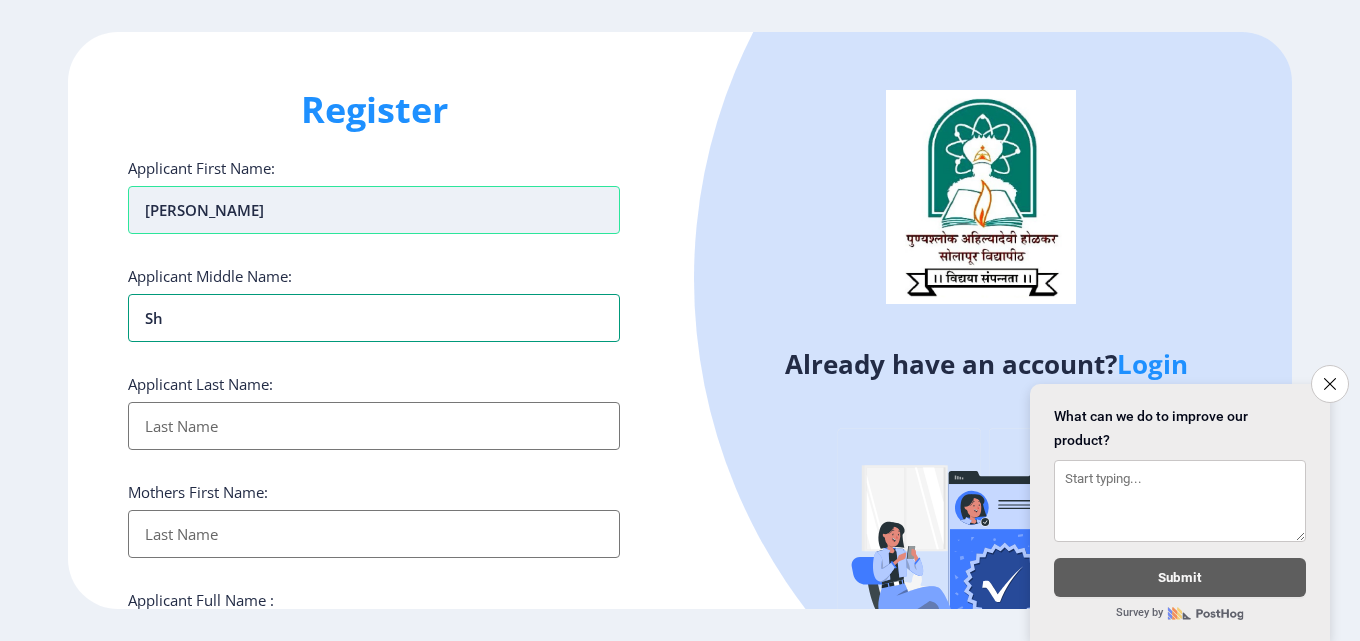 type on "Sha" 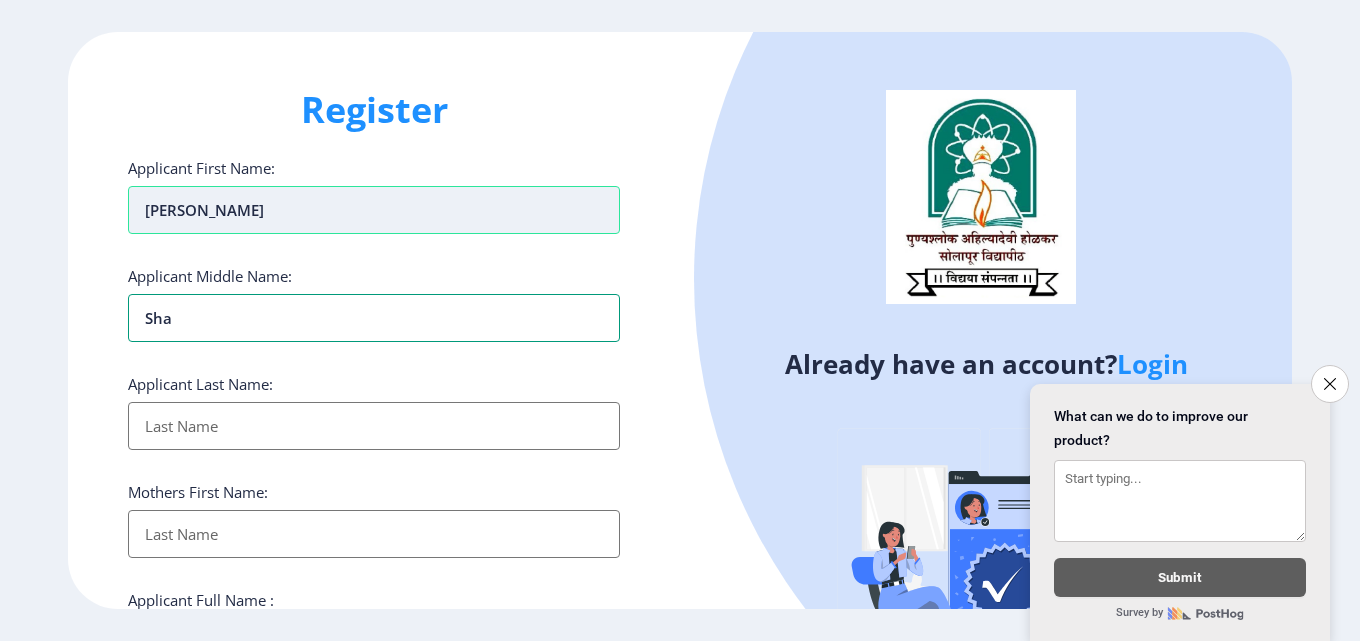 type on "Shan" 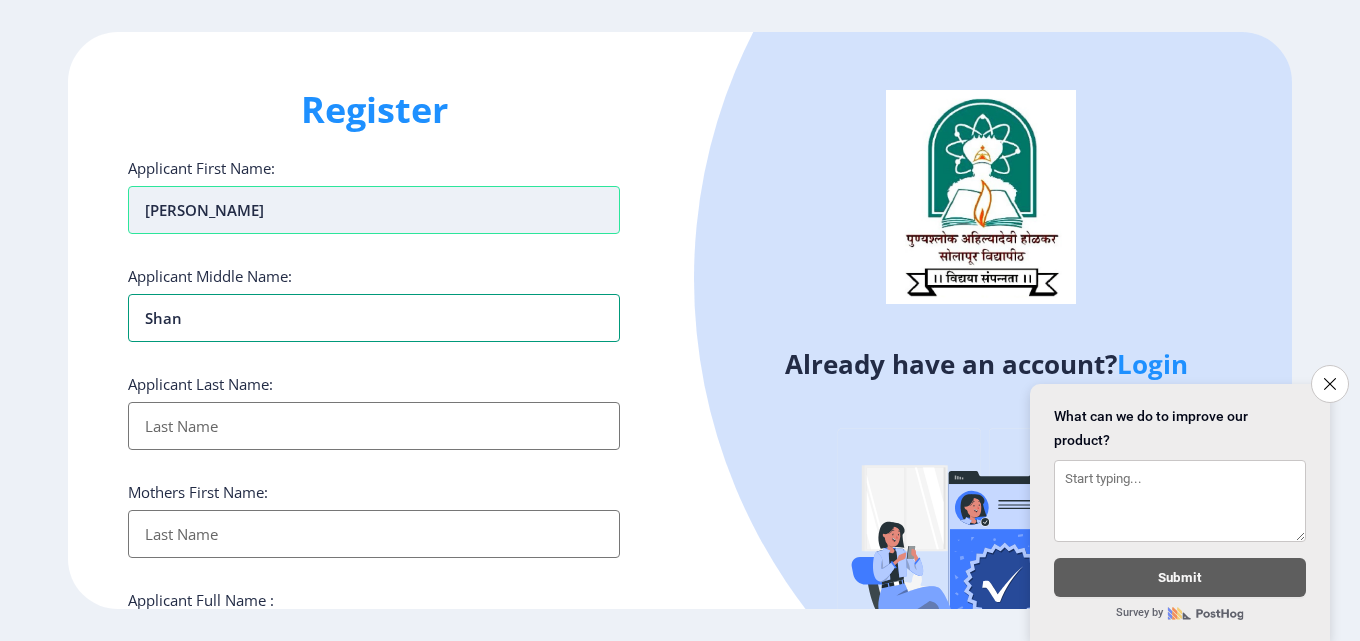 type on "Shank" 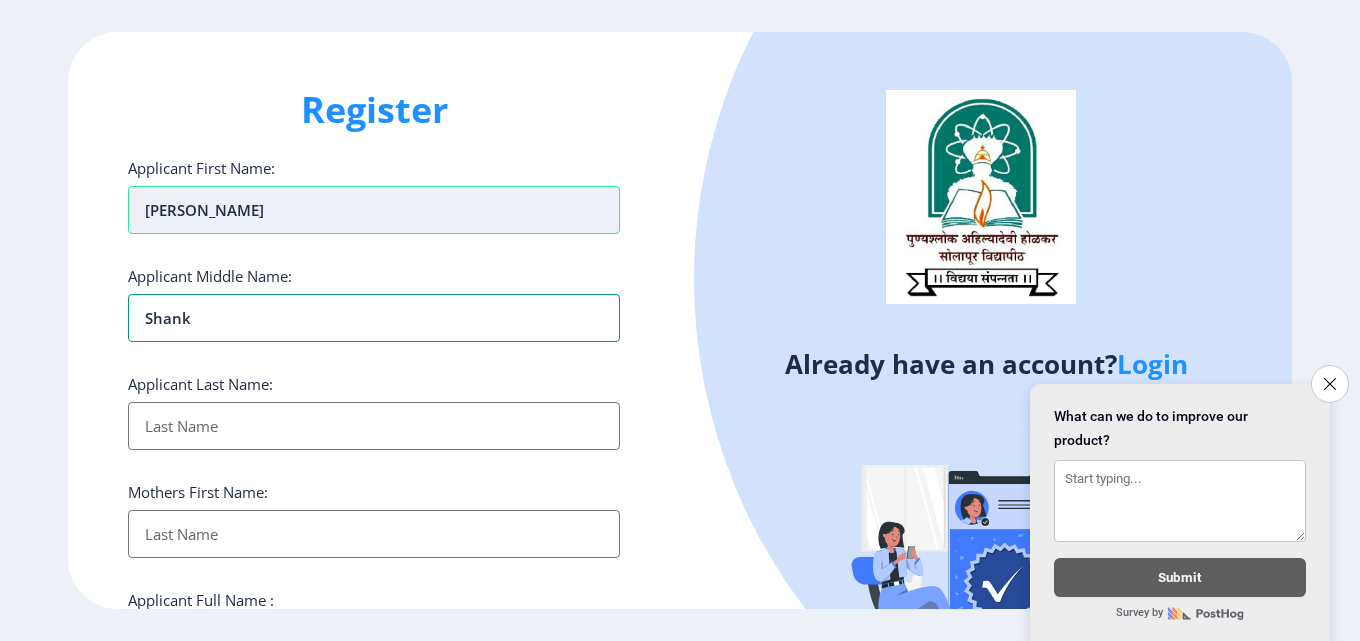 type on "Shanka" 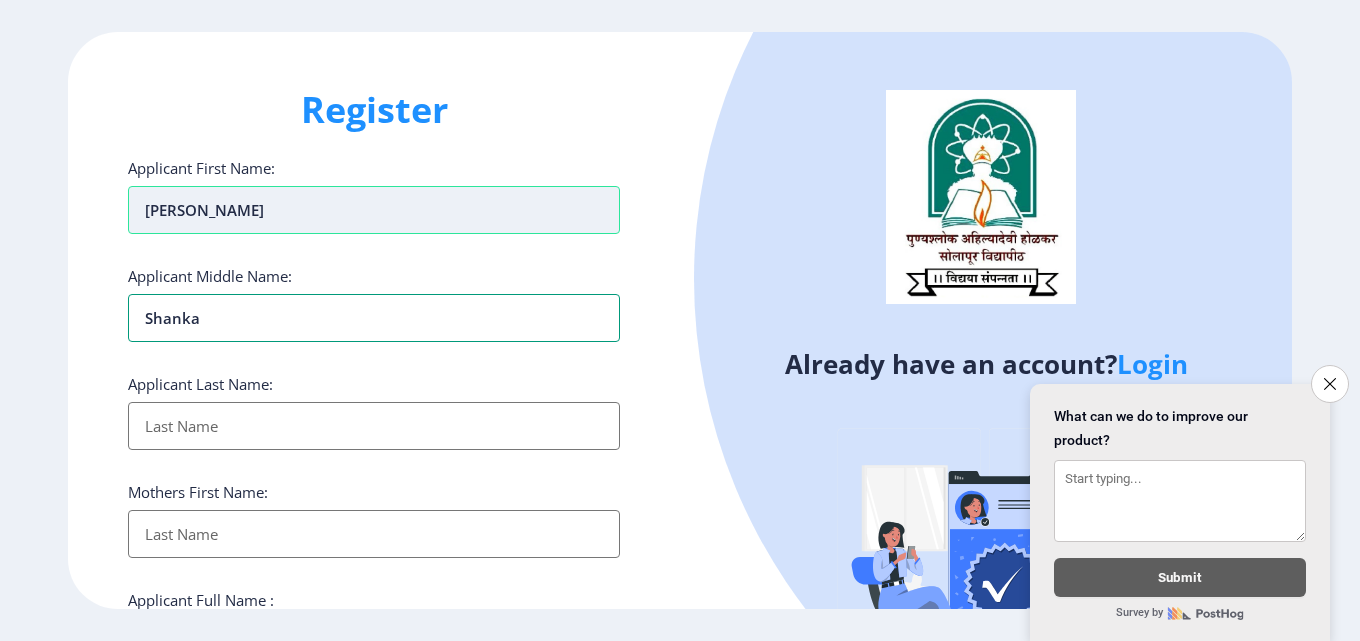 type on "Shankar" 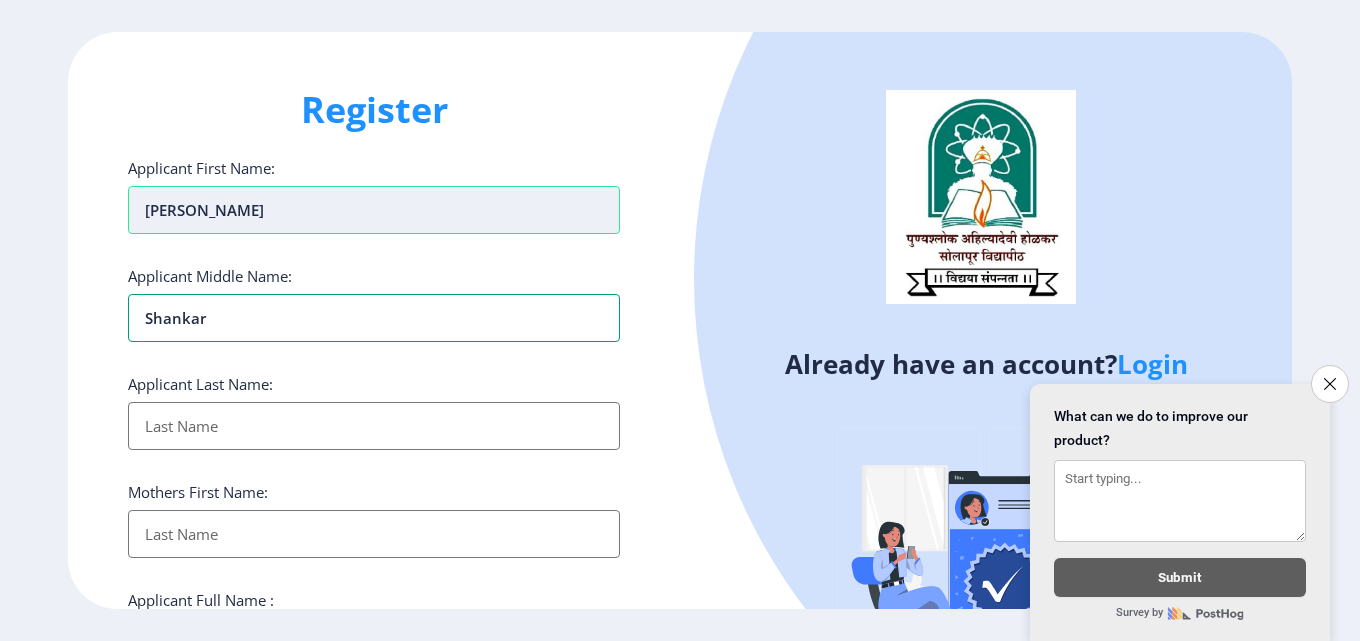 type on "Shankar" 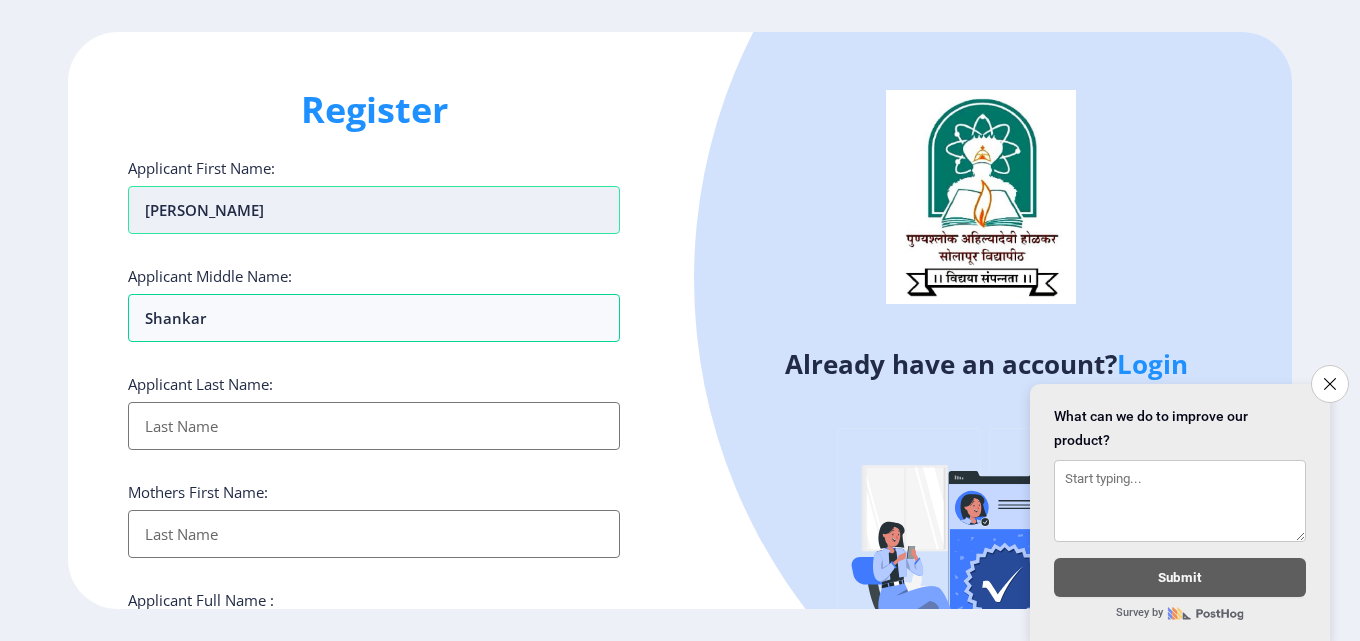 type on "M" 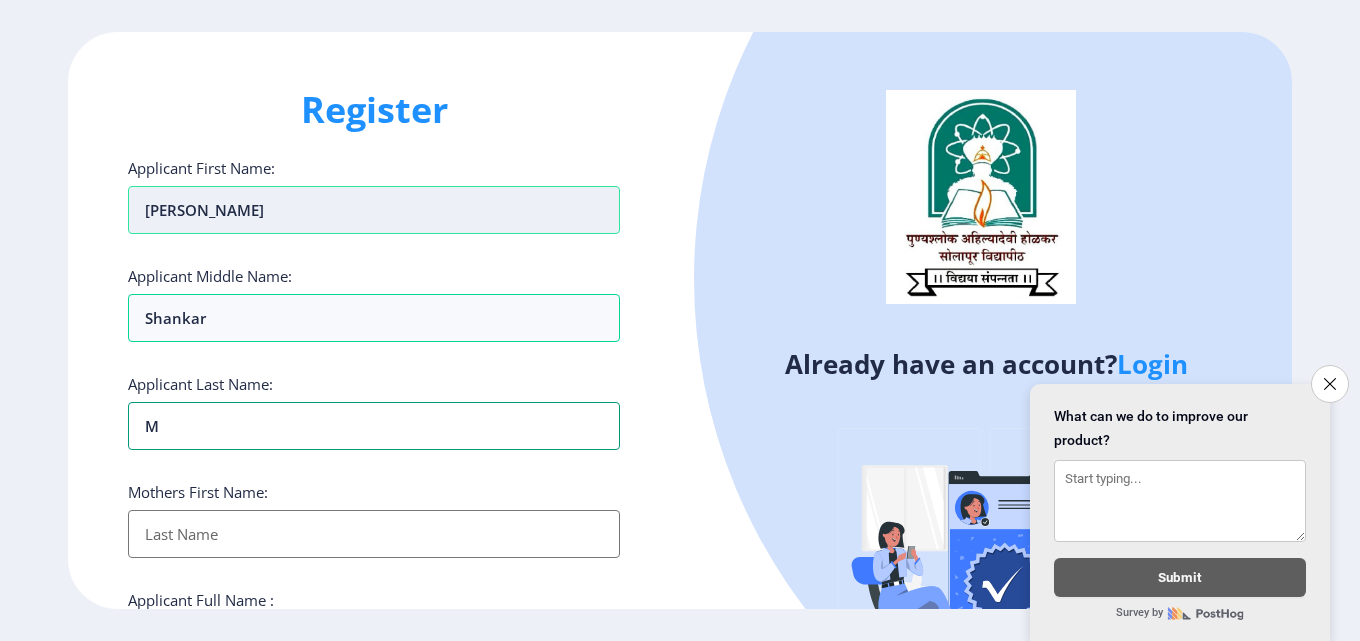 type on "Ma" 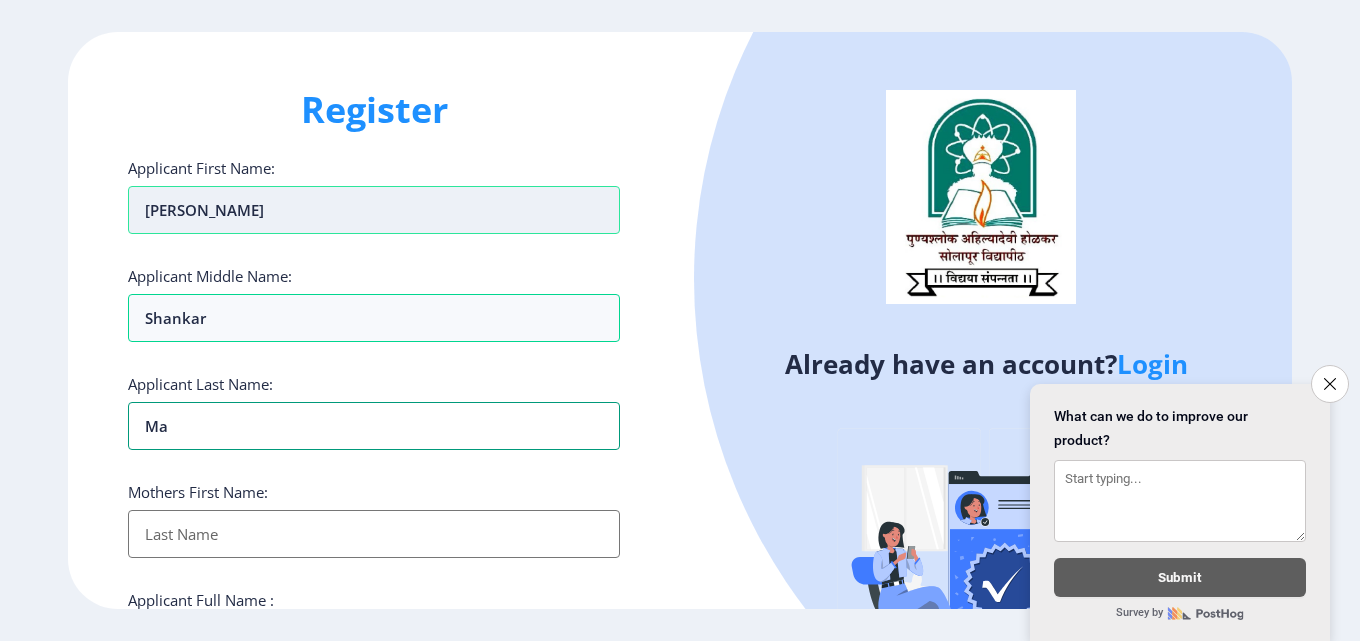 type on "Mar" 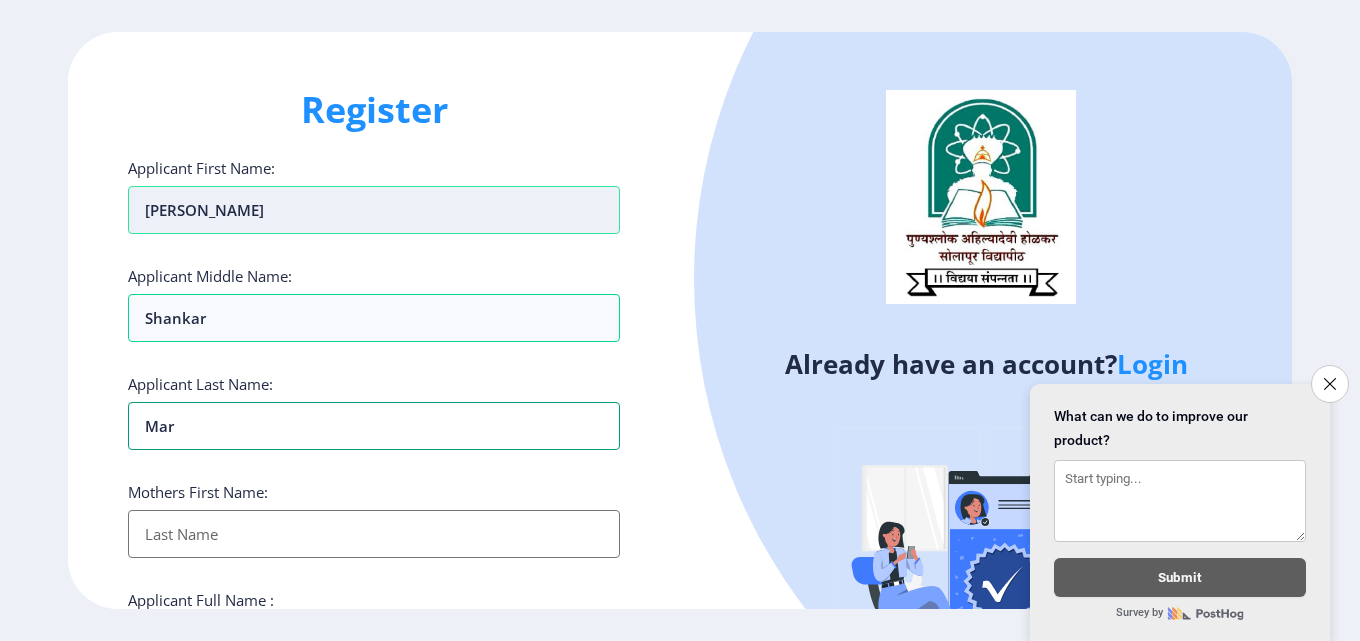 type on "Marg" 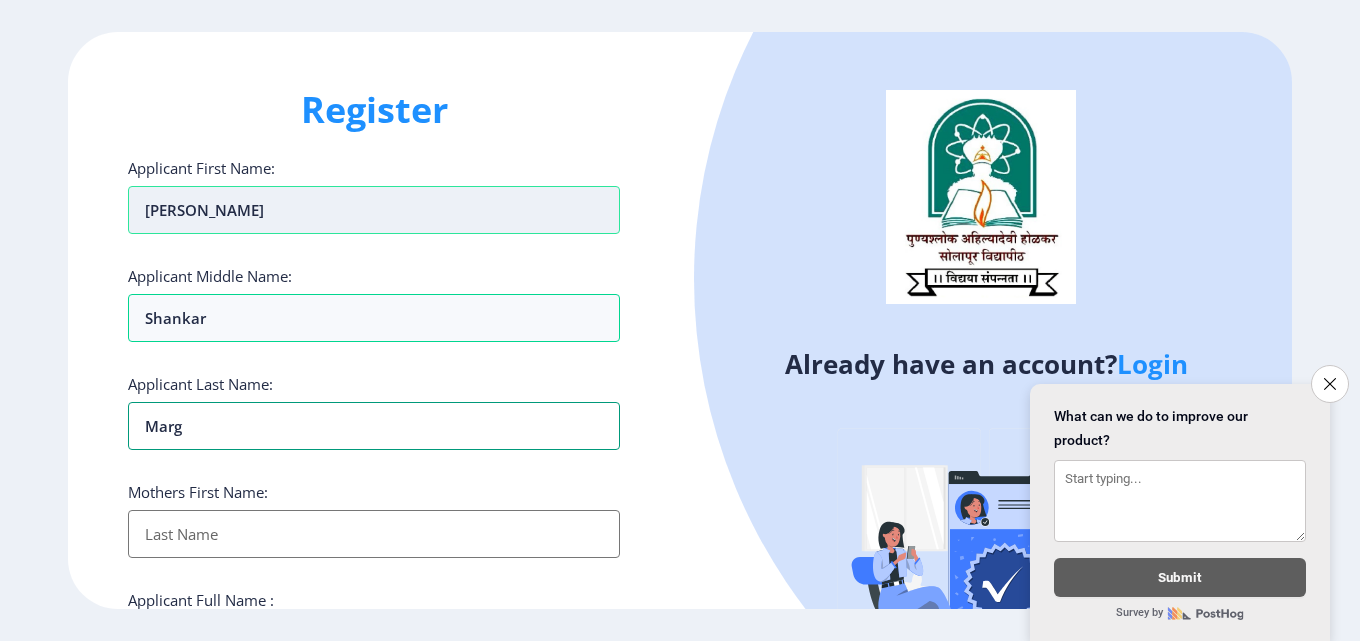 type on "[PERSON_NAME]" 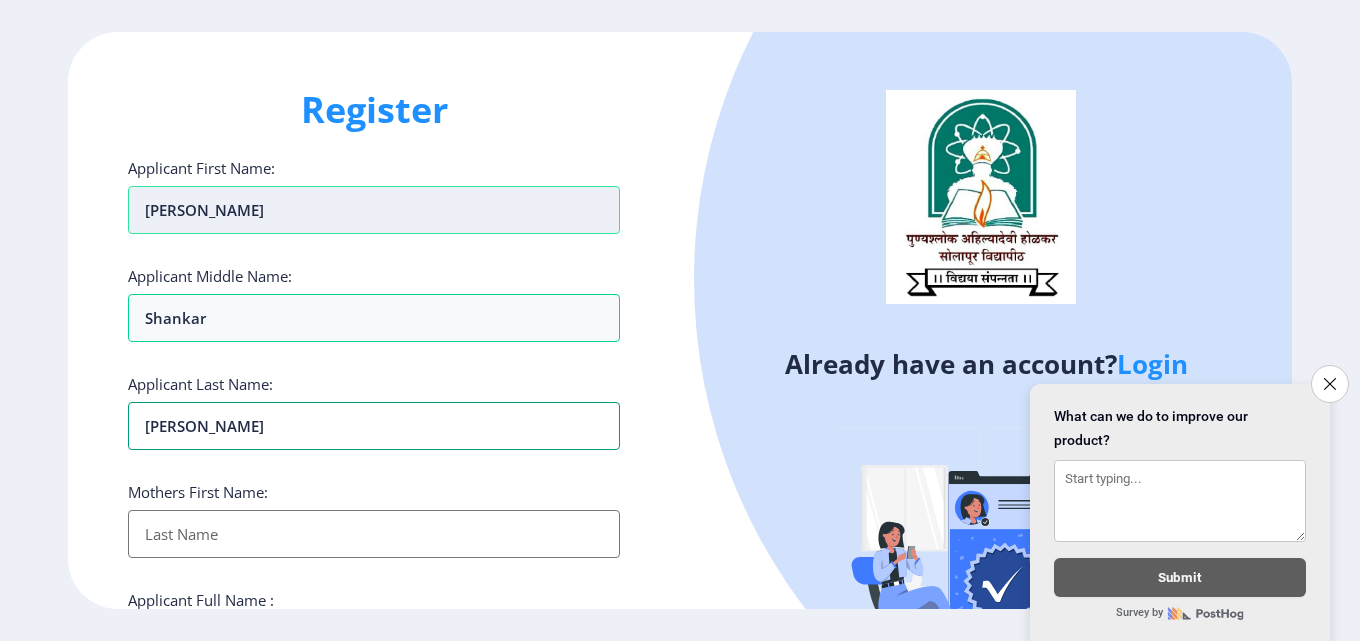 type on "[PERSON_NAME]" 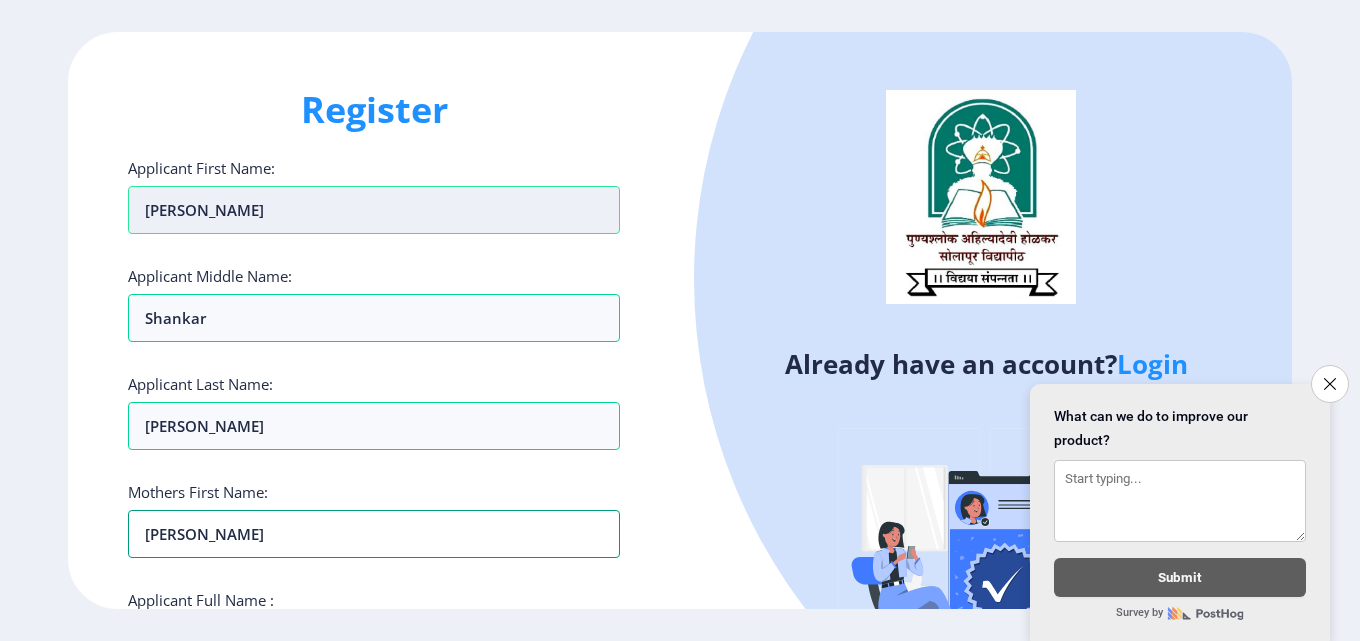 type on "[PERSON_NAME]" 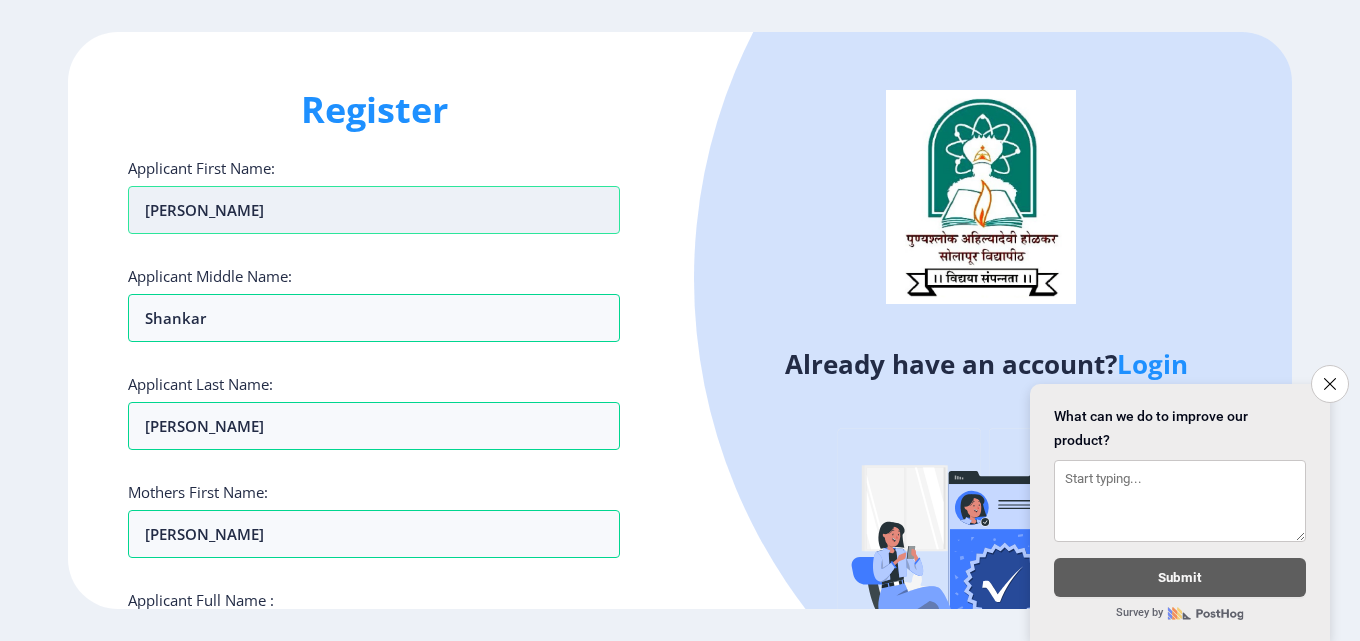 scroll, scrollTop: 342, scrollLeft: 0, axis: vertical 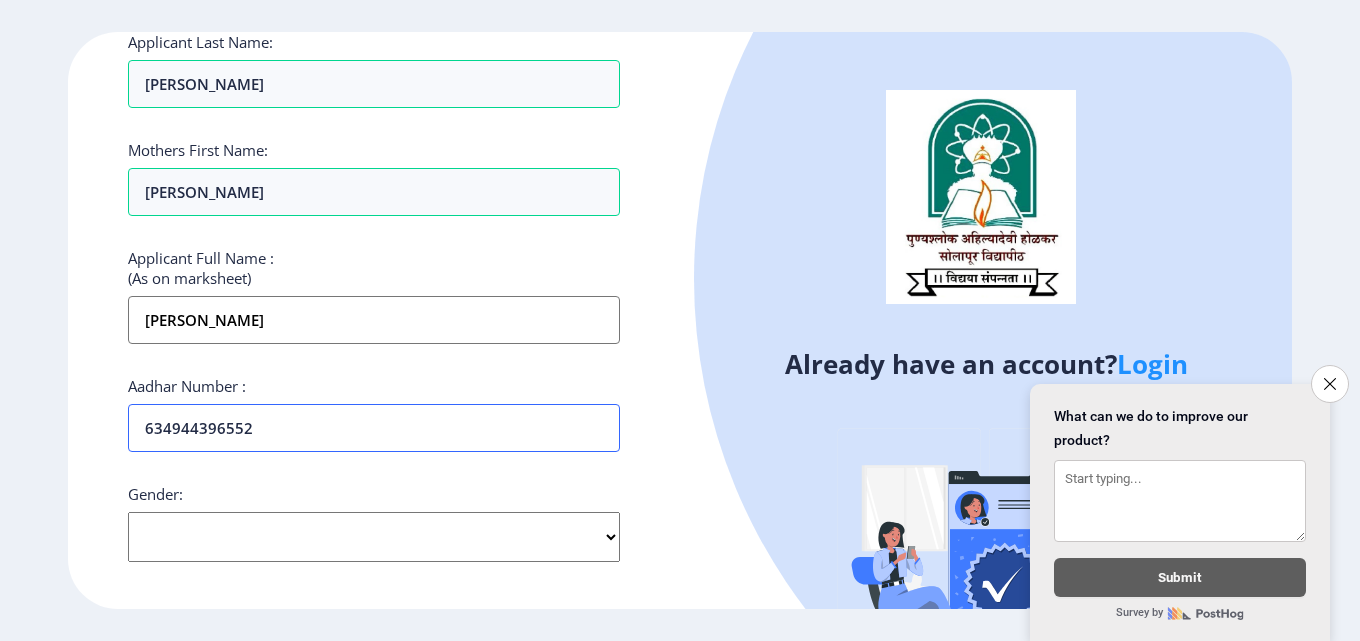 type on "634944396552" 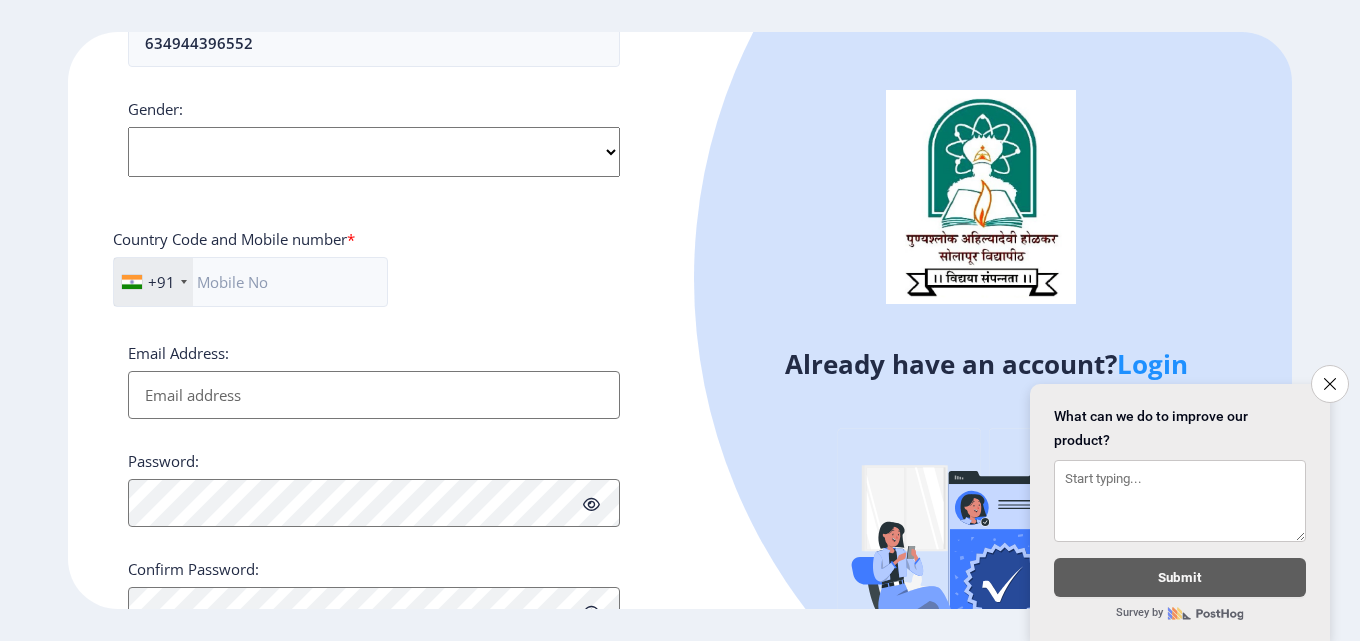 scroll, scrollTop: 742, scrollLeft: 0, axis: vertical 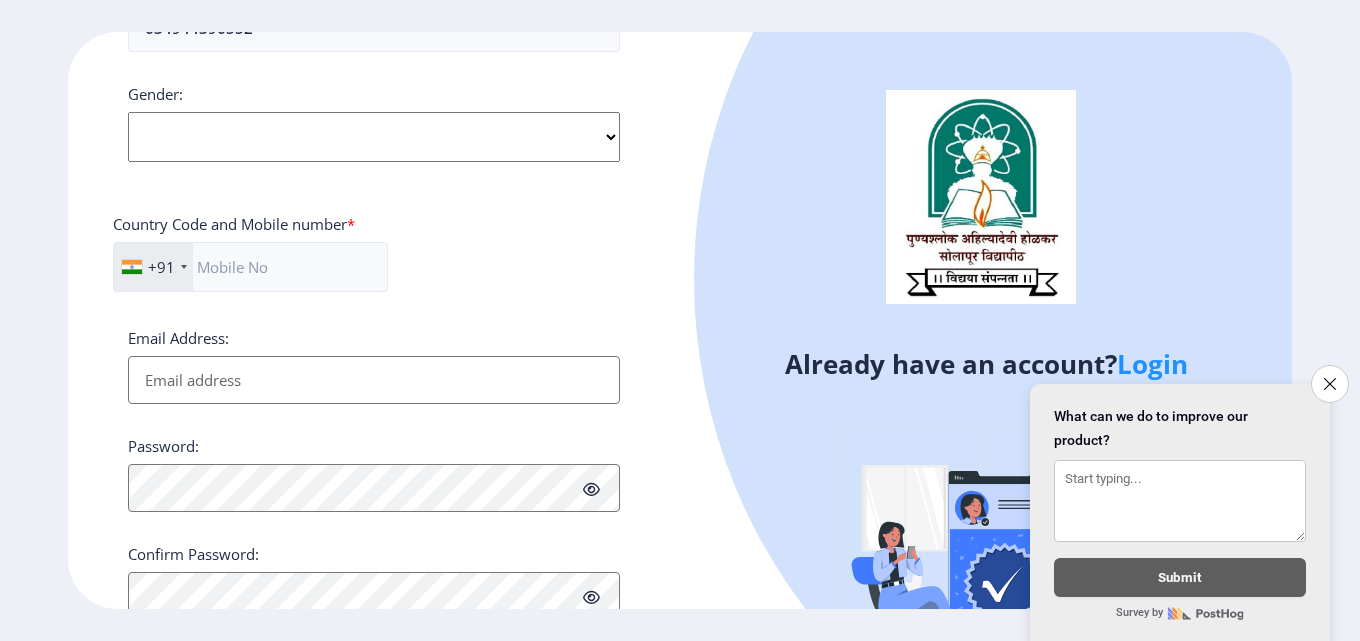 click on "Select Gender [DEMOGRAPHIC_DATA] [DEMOGRAPHIC_DATA] Other" 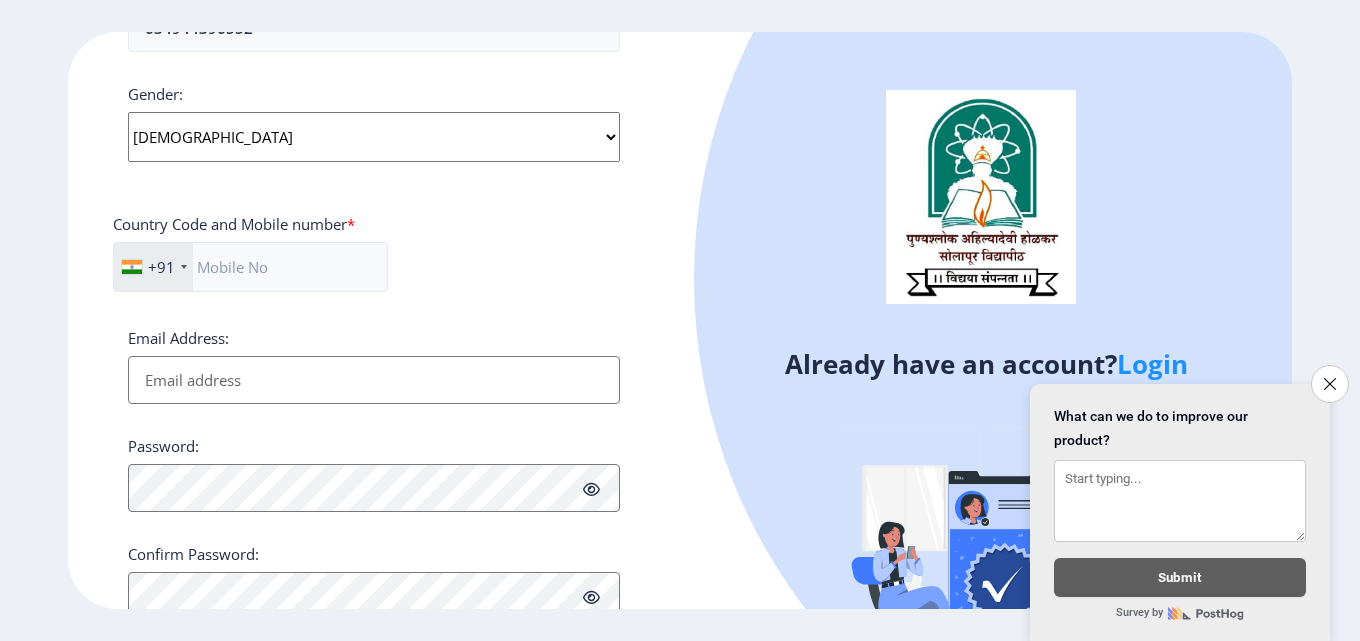 click on "Select Gender [DEMOGRAPHIC_DATA] [DEMOGRAPHIC_DATA] Other" 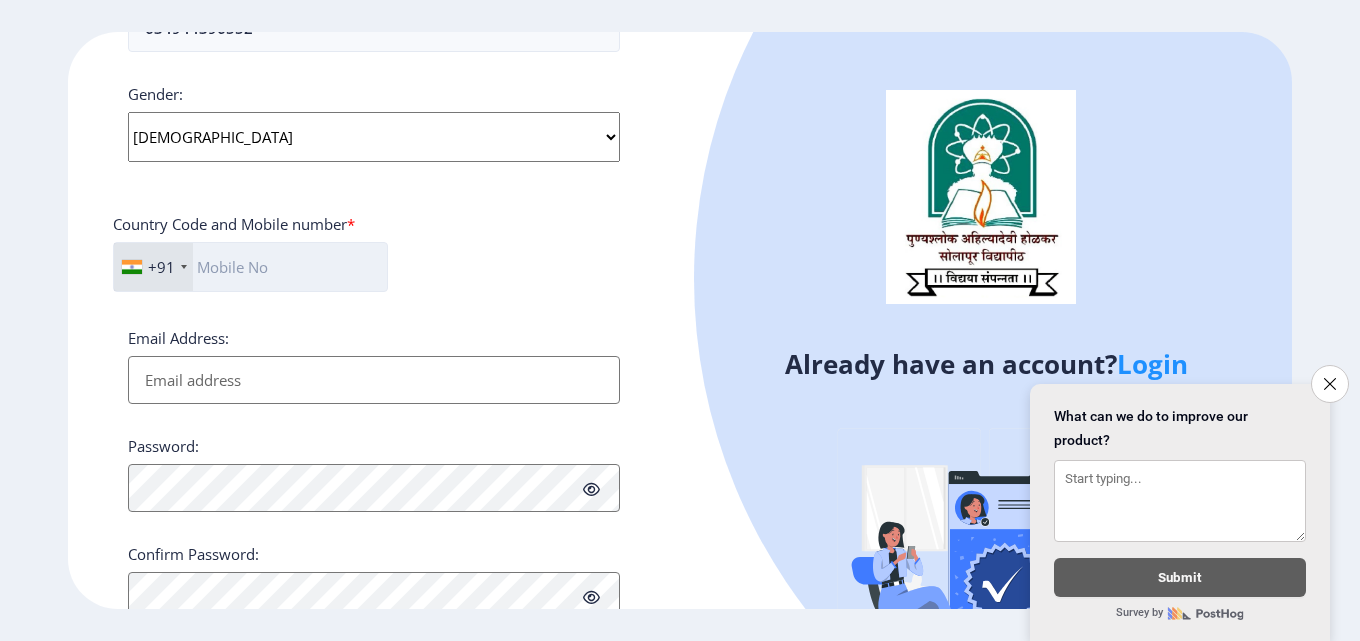 click 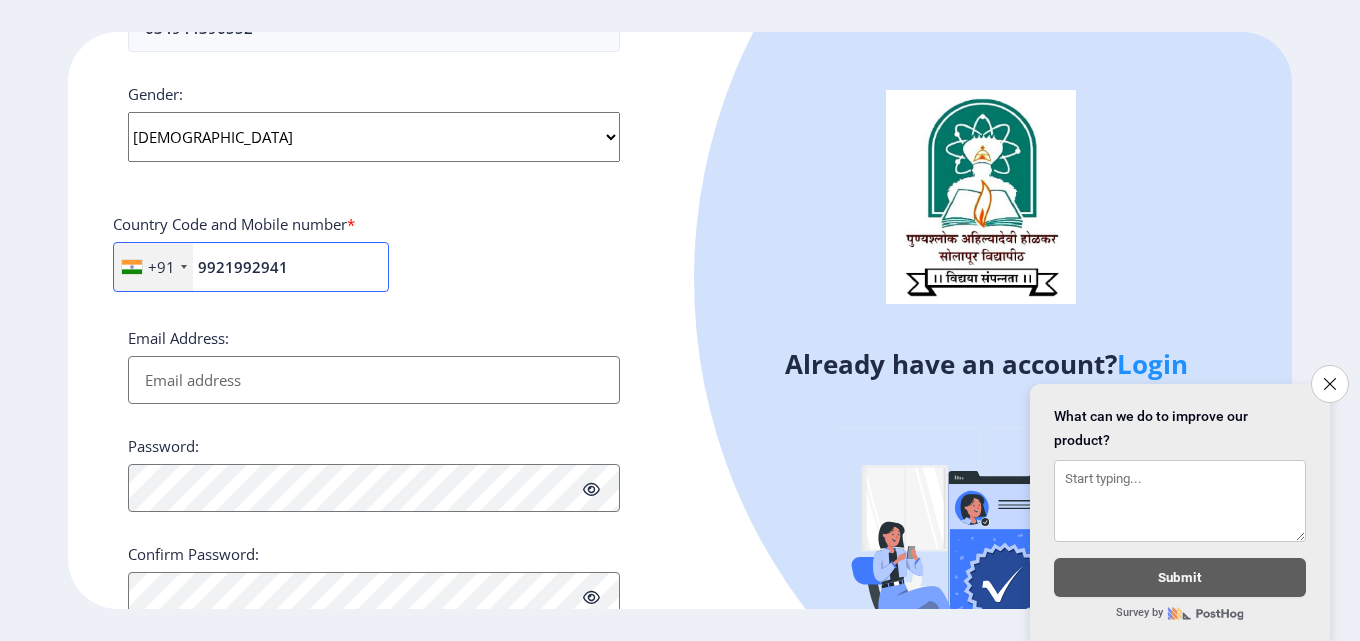 type on "9921992941" 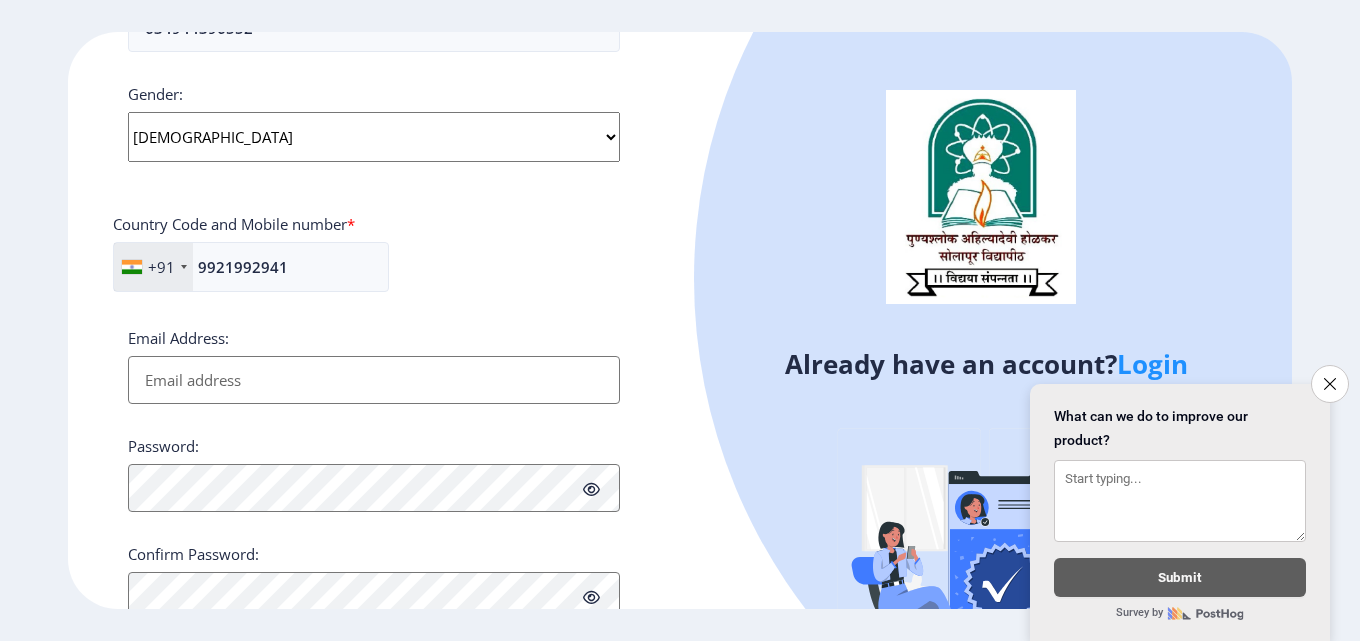 click on "Email Address:" at bounding box center (374, 380) 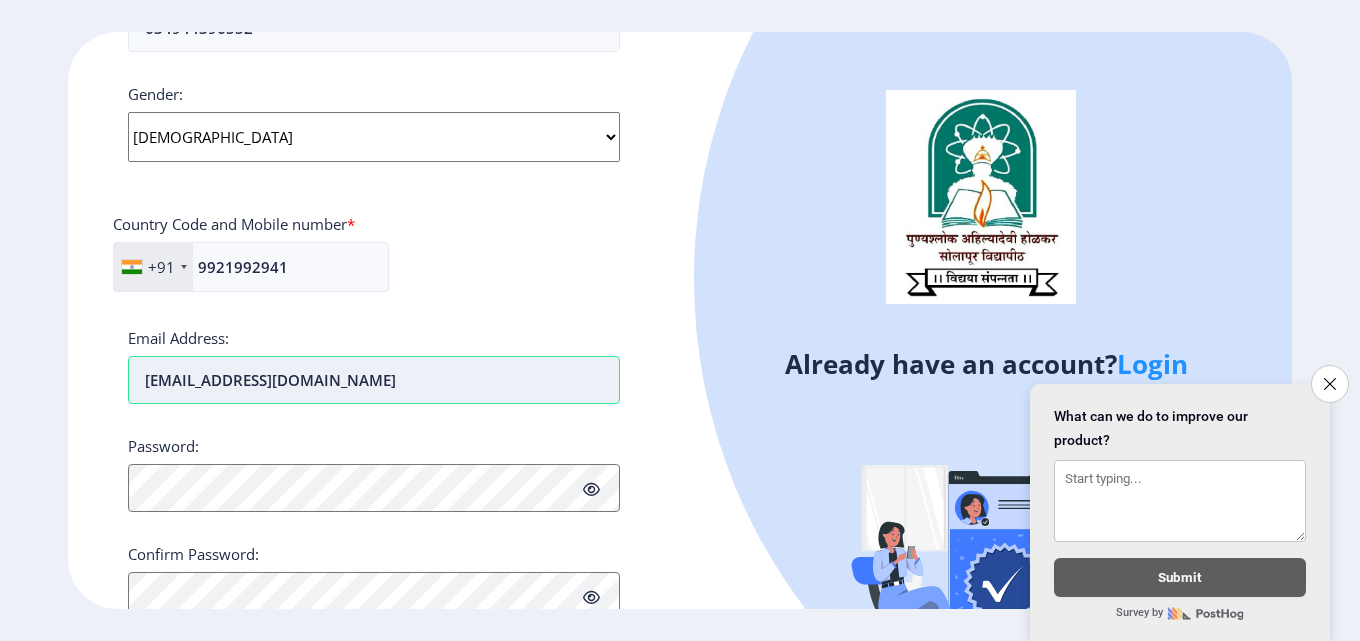 type on "[EMAIL_ADDRESS][DOMAIN_NAME]" 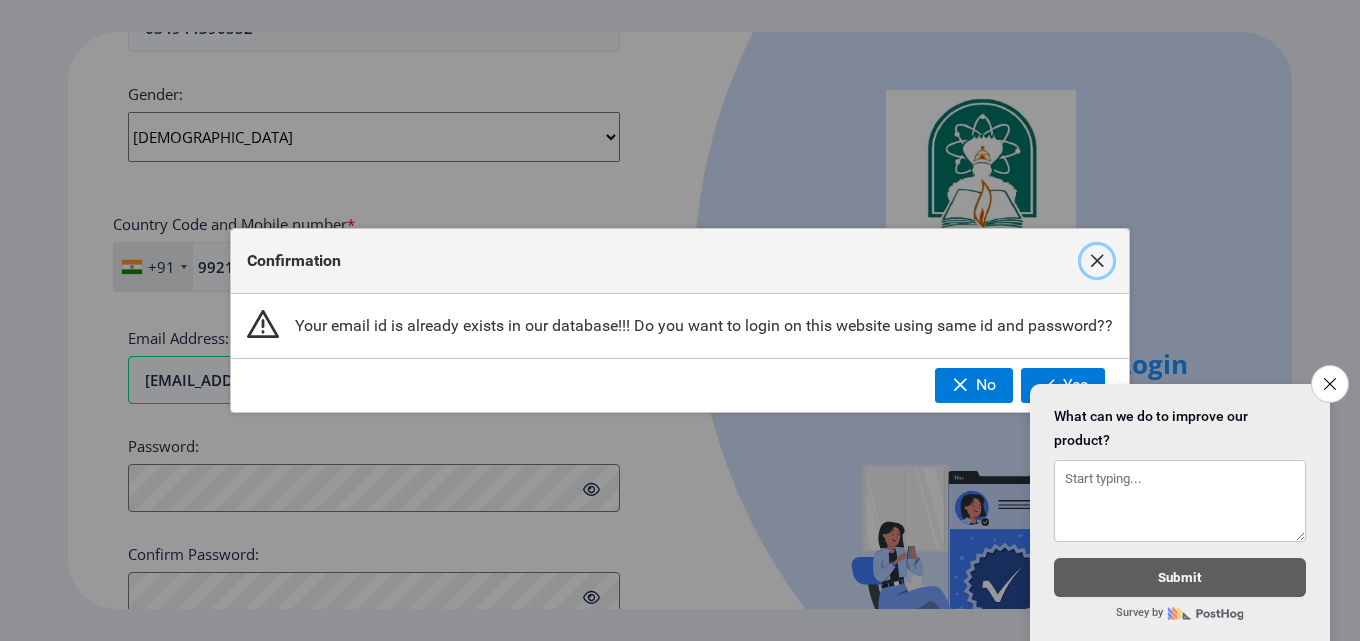click 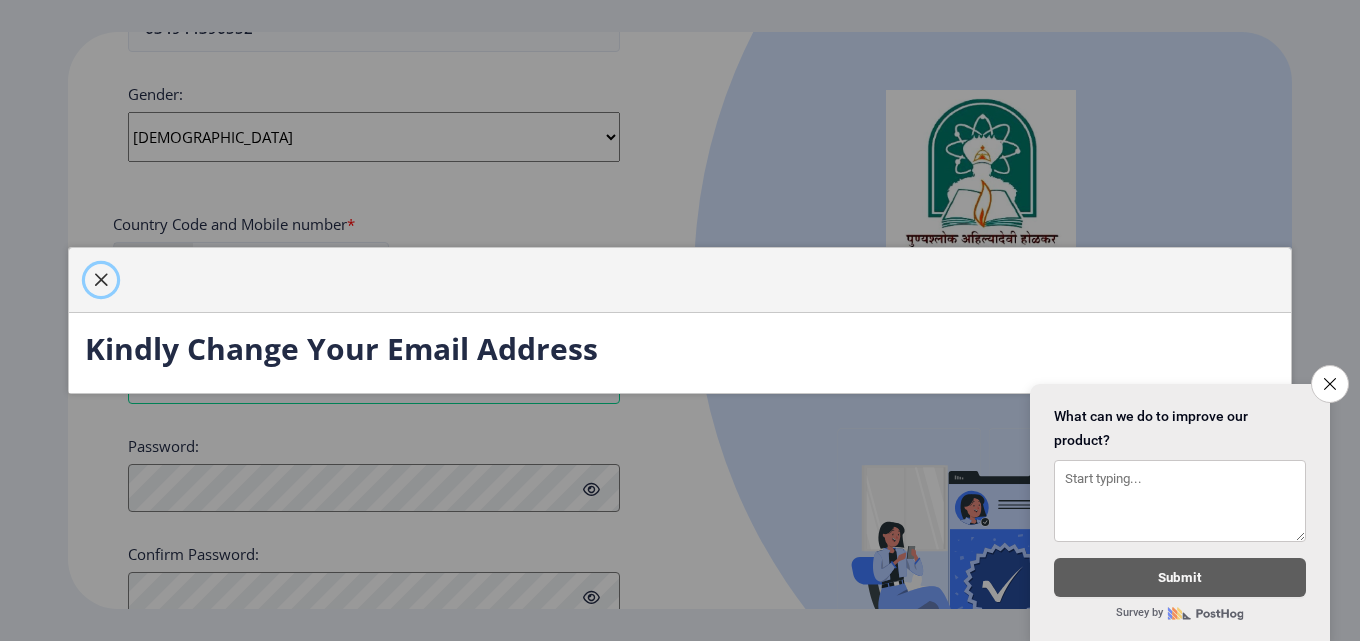 click 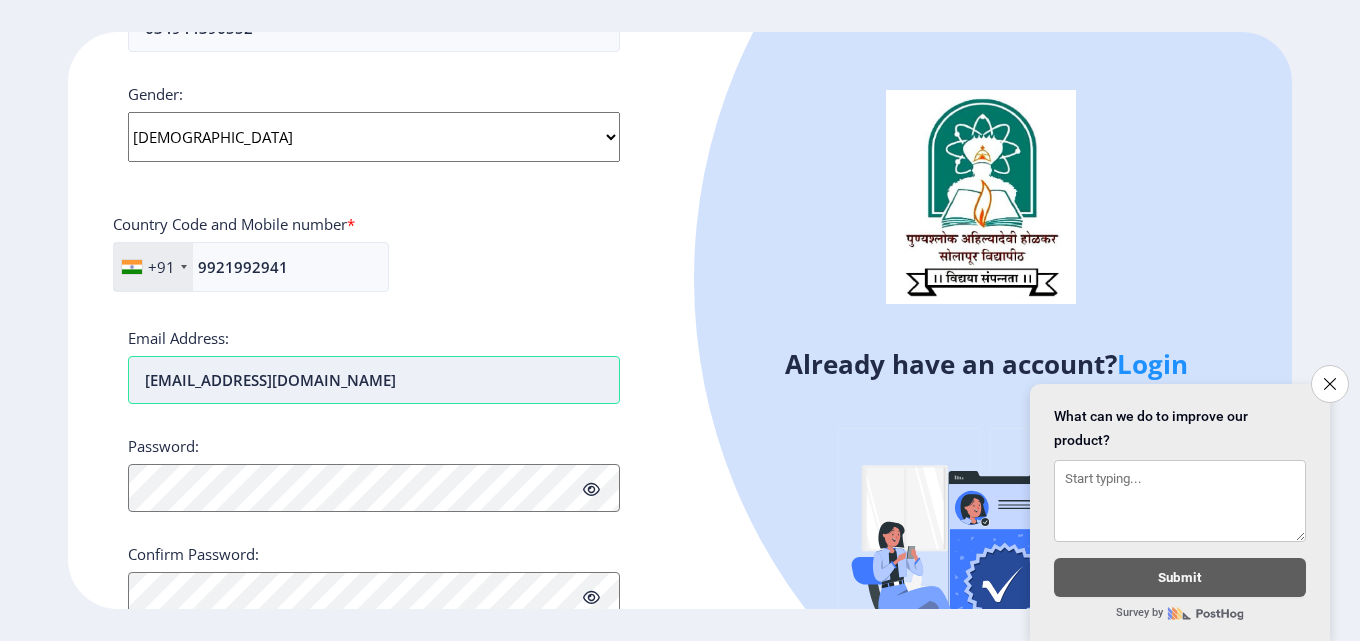 click on "[EMAIL_ADDRESS][DOMAIN_NAME]" at bounding box center (374, 380) 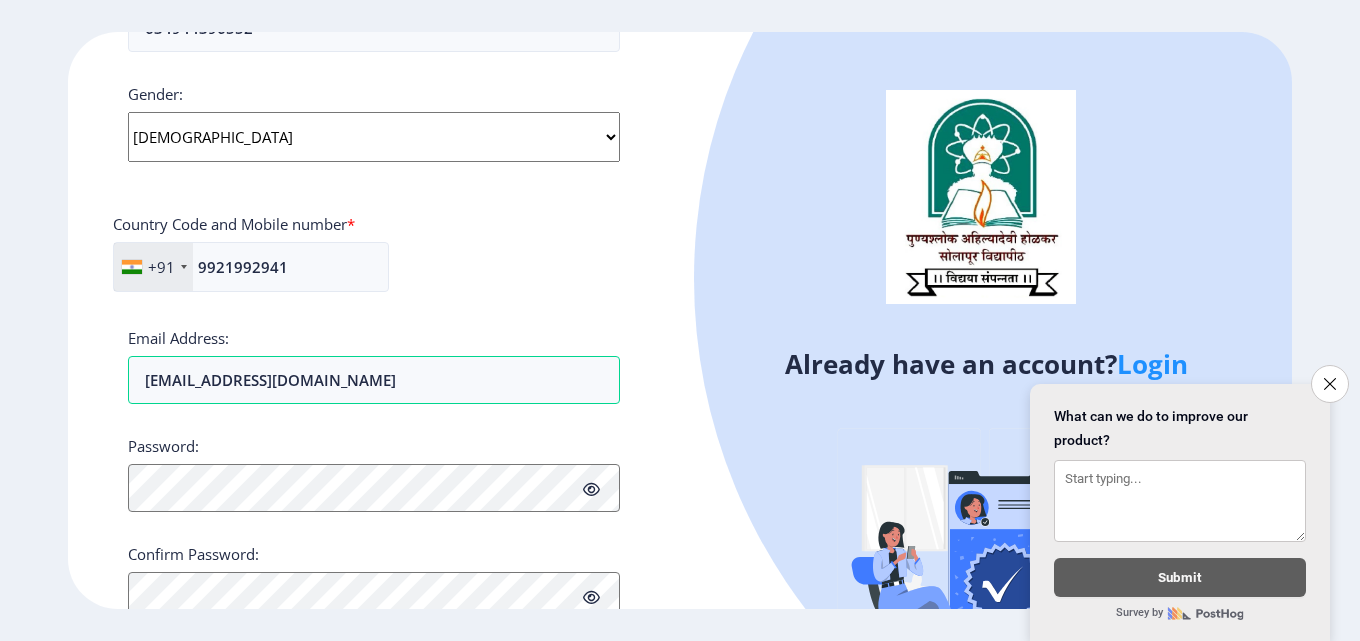 scroll, scrollTop: 815, scrollLeft: 0, axis: vertical 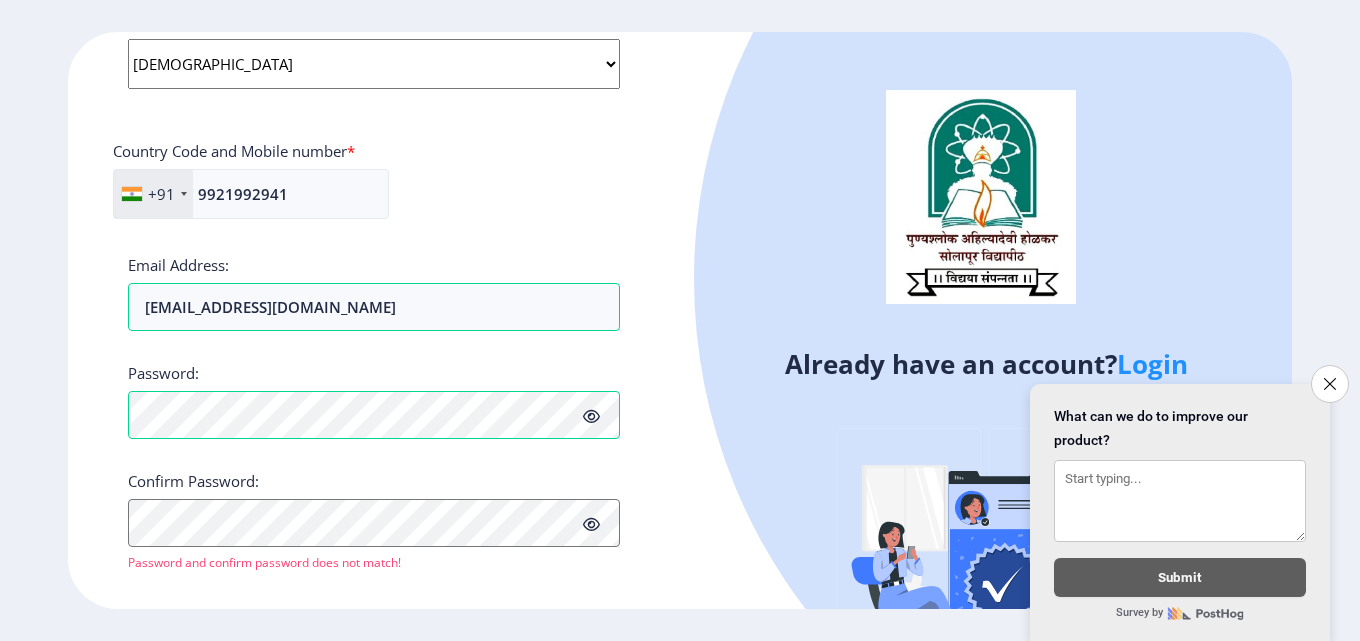 click 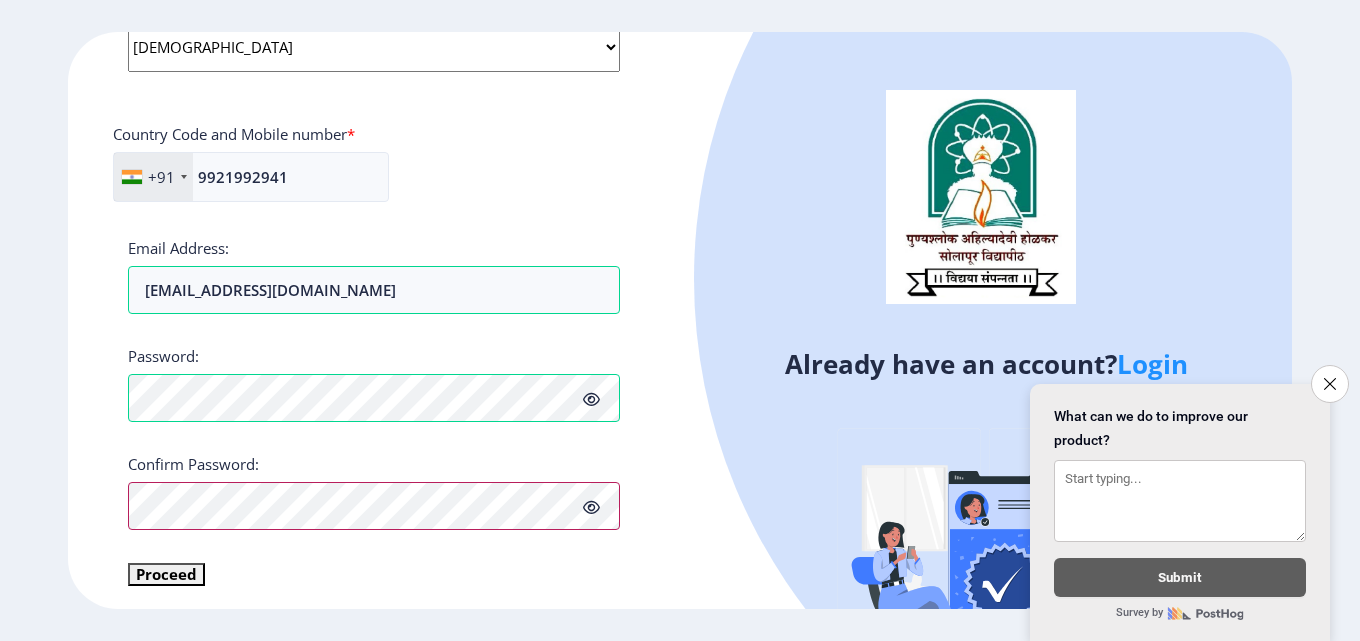 scroll, scrollTop: 839, scrollLeft: 0, axis: vertical 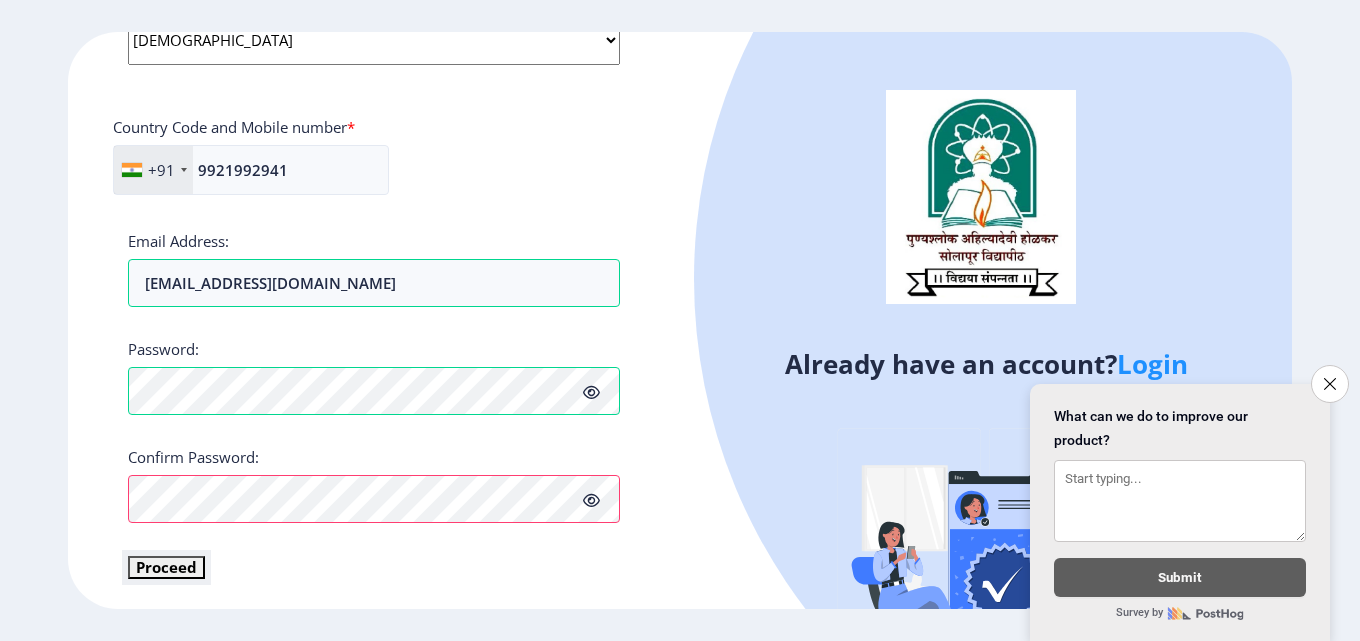 click on "Proceed" 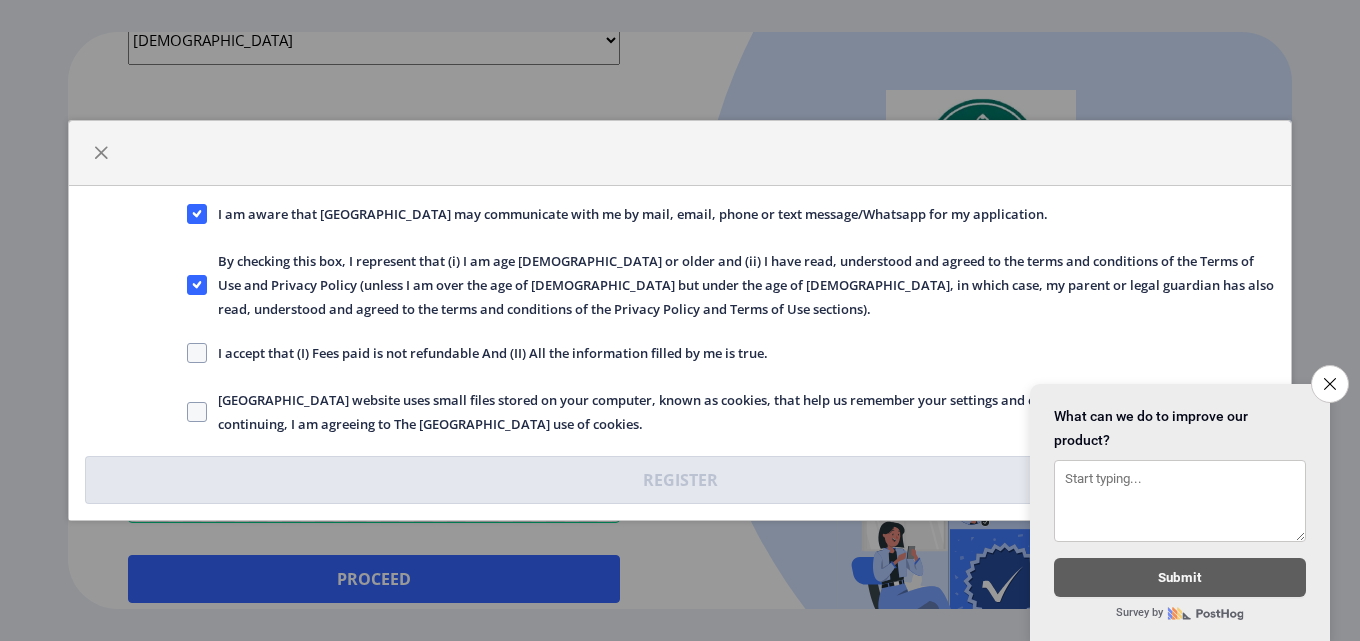 click on "I accept that (I) Fees paid is not refundable And (II) All the information filled by me is true." 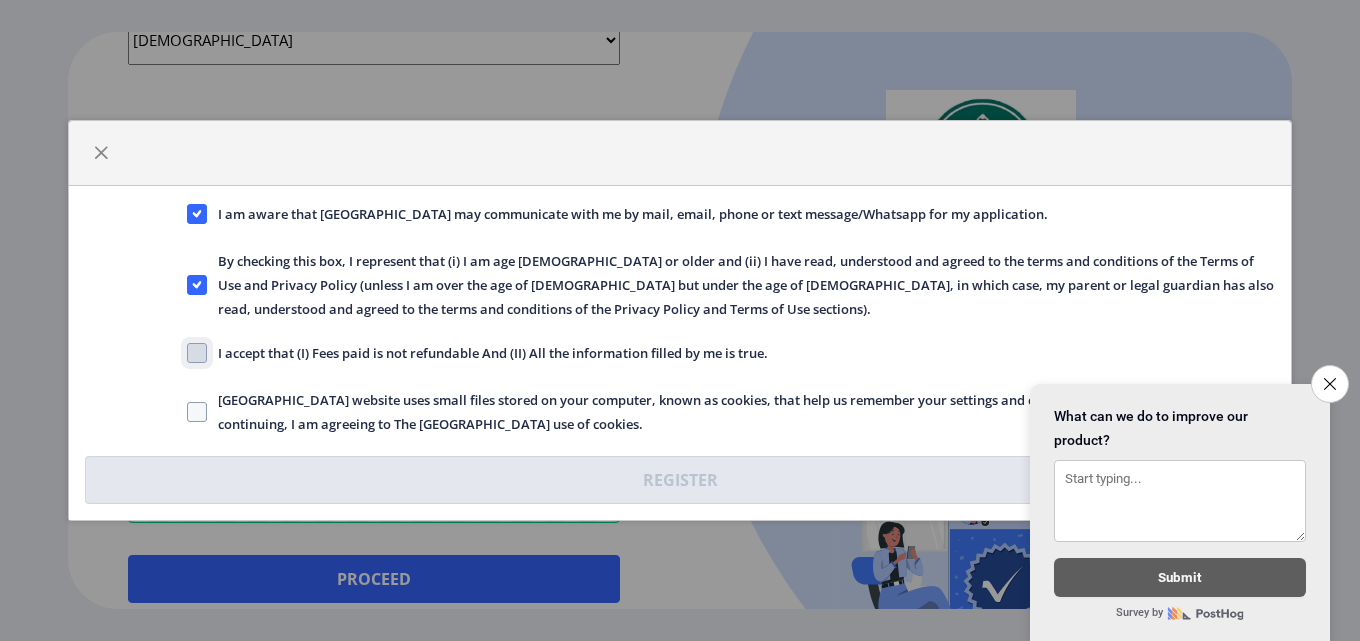 click on "I accept that (I) Fees paid is not refundable And (II) All the information filled by me is true." 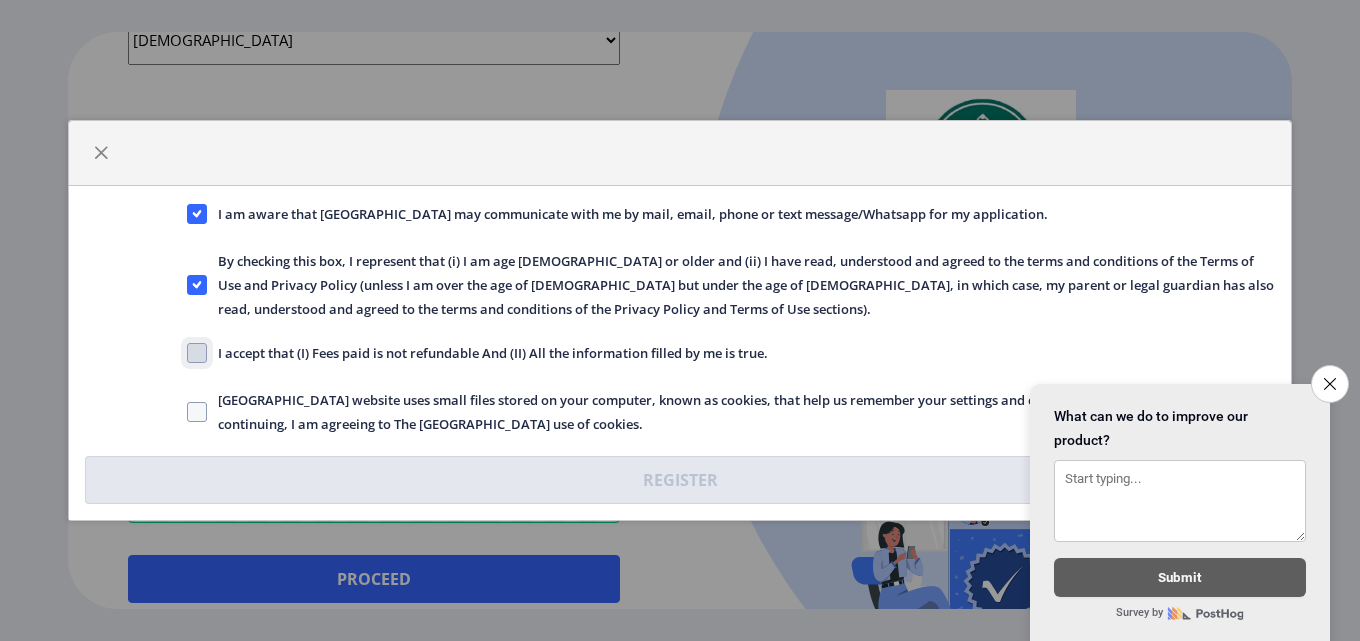 checkbox on "true" 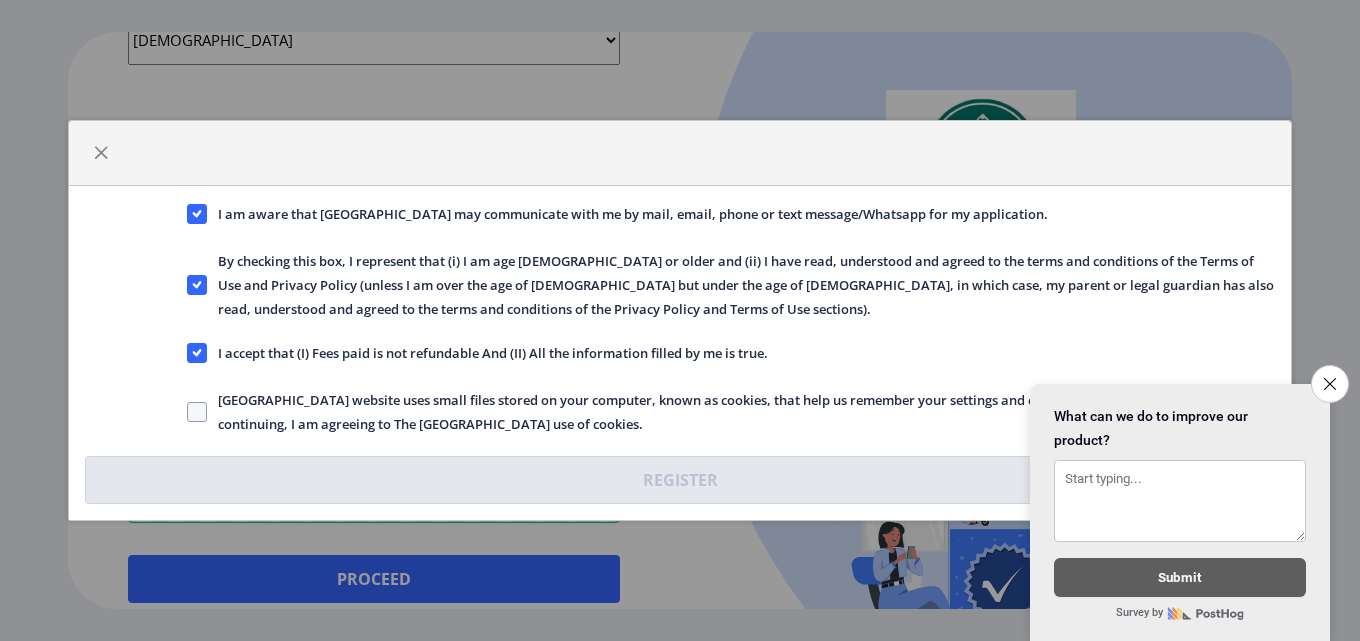click on "[GEOGRAPHIC_DATA] website uses small files stored on your computer, known as cookies, that help us remember your settings and ensure the website works properly. By continuing, I am agreeing to The [GEOGRAPHIC_DATA] use of cookies." 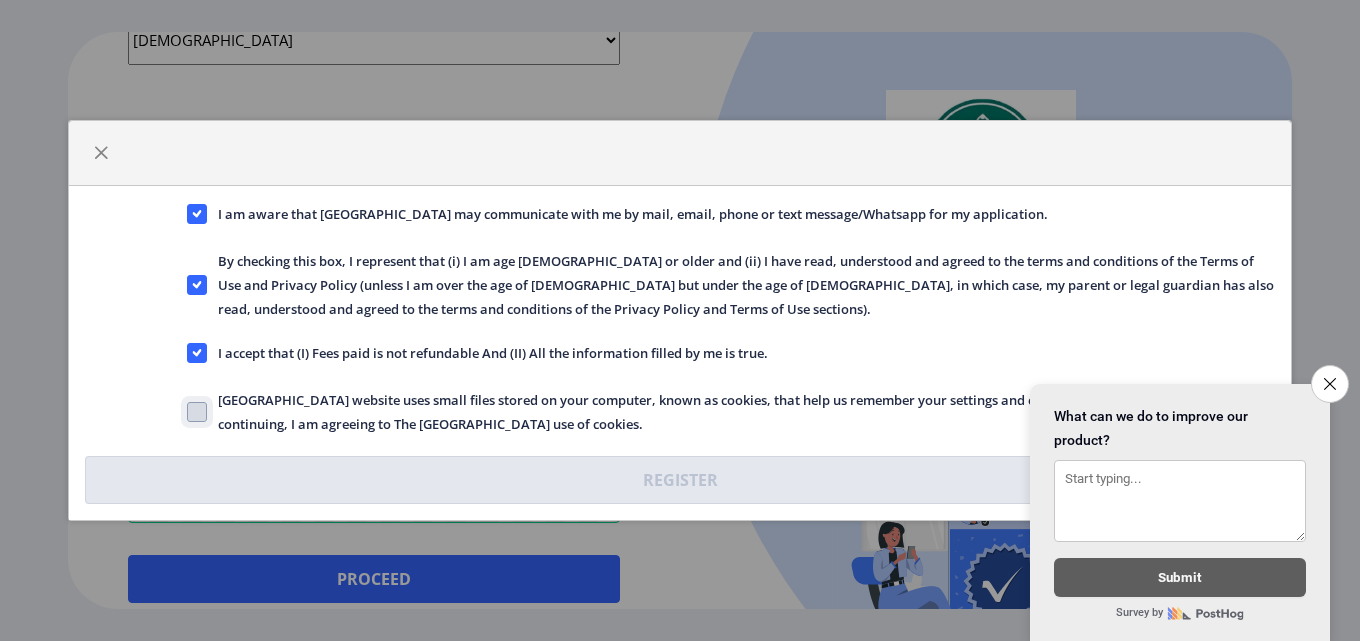 click on "[GEOGRAPHIC_DATA] website uses small files stored on your computer, known as cookies, that help us remember your settings and ensure the website works properly. By continuing, I am agreeing to The [GEOGRAPHIC_DATA] use of cookies." 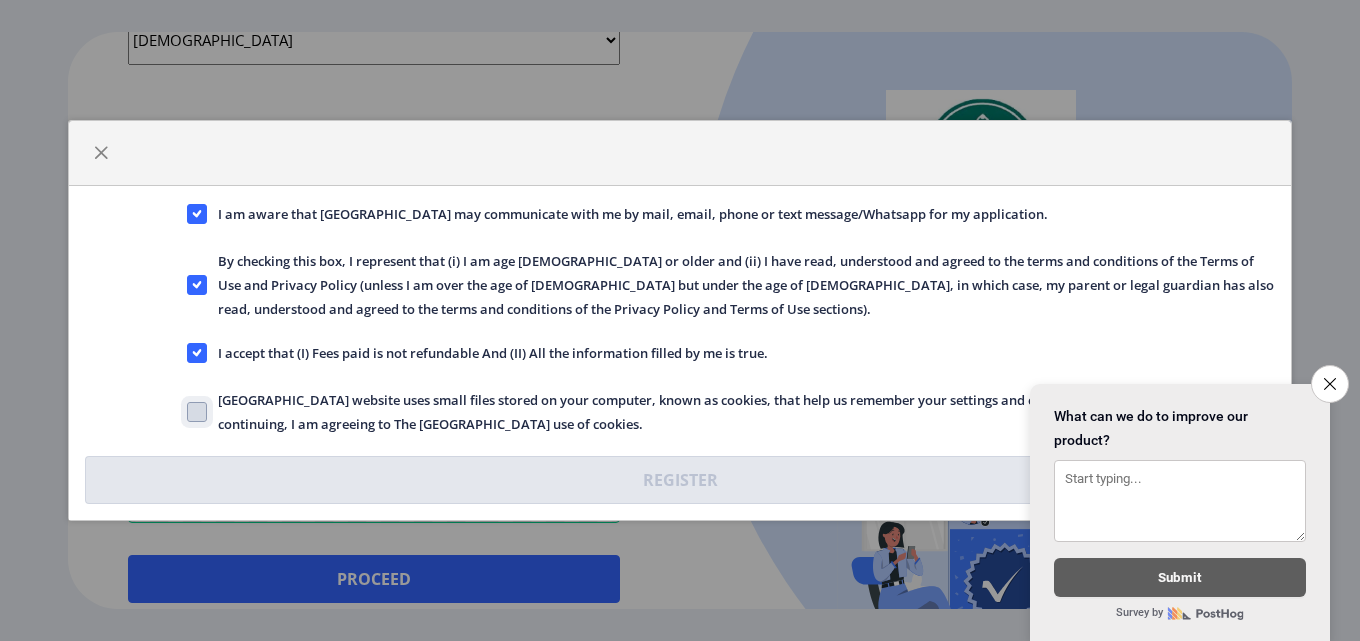 checkbox on "true" 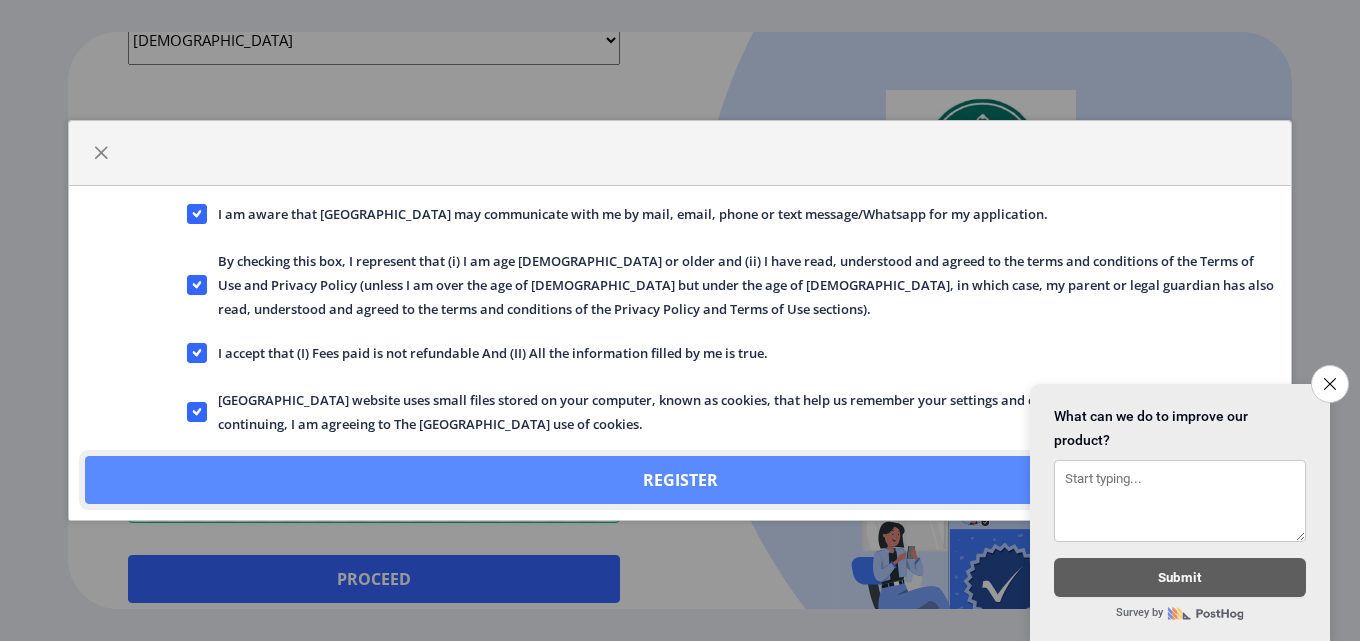 click on "Register" 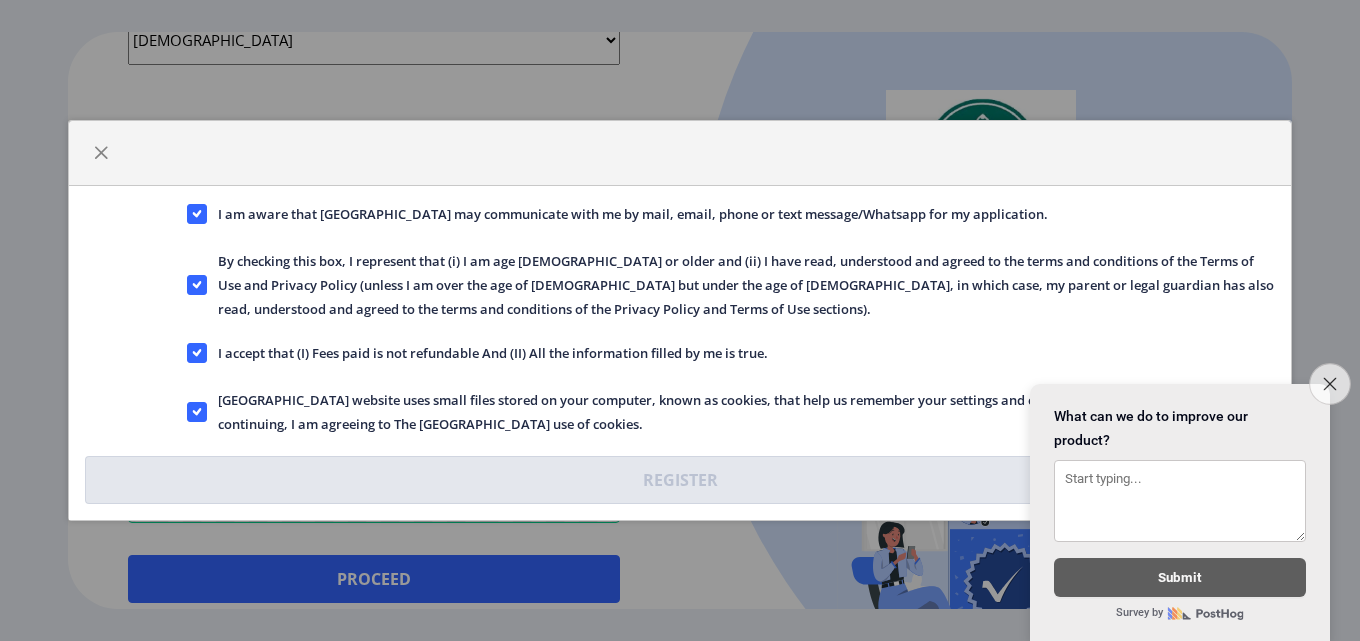 click on "Close survey" 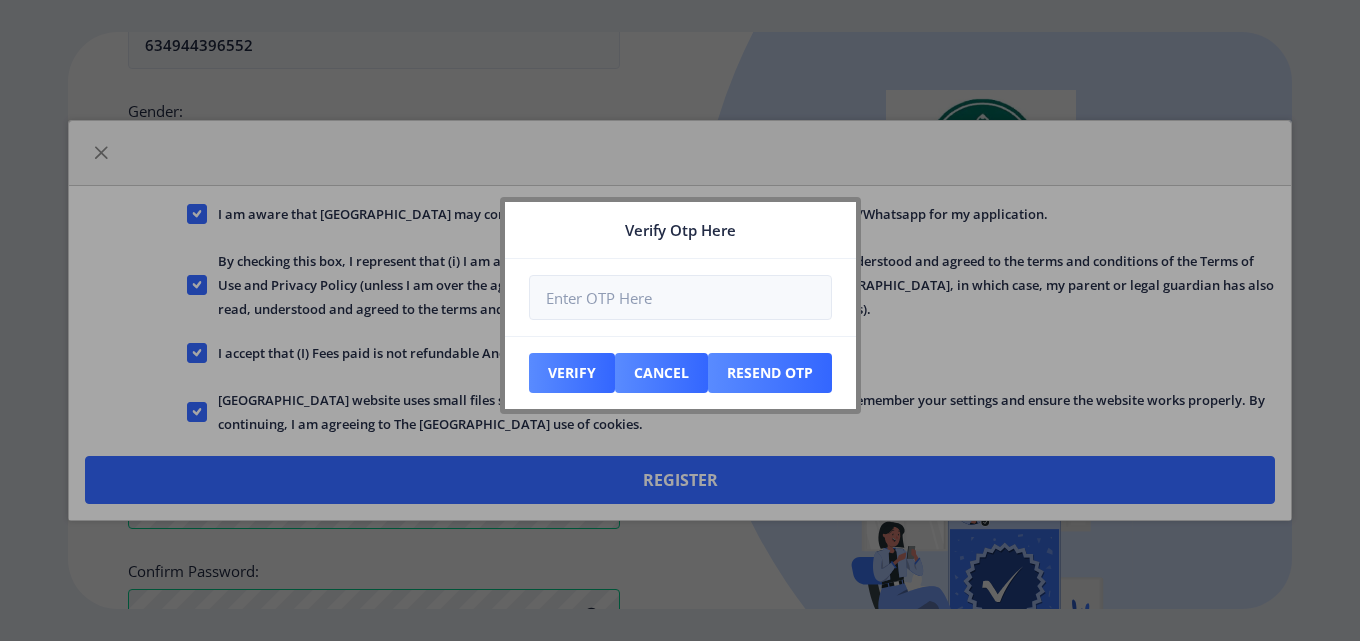 scroll, scrollTop: 953, scrollLeft: 0, axis: vertical 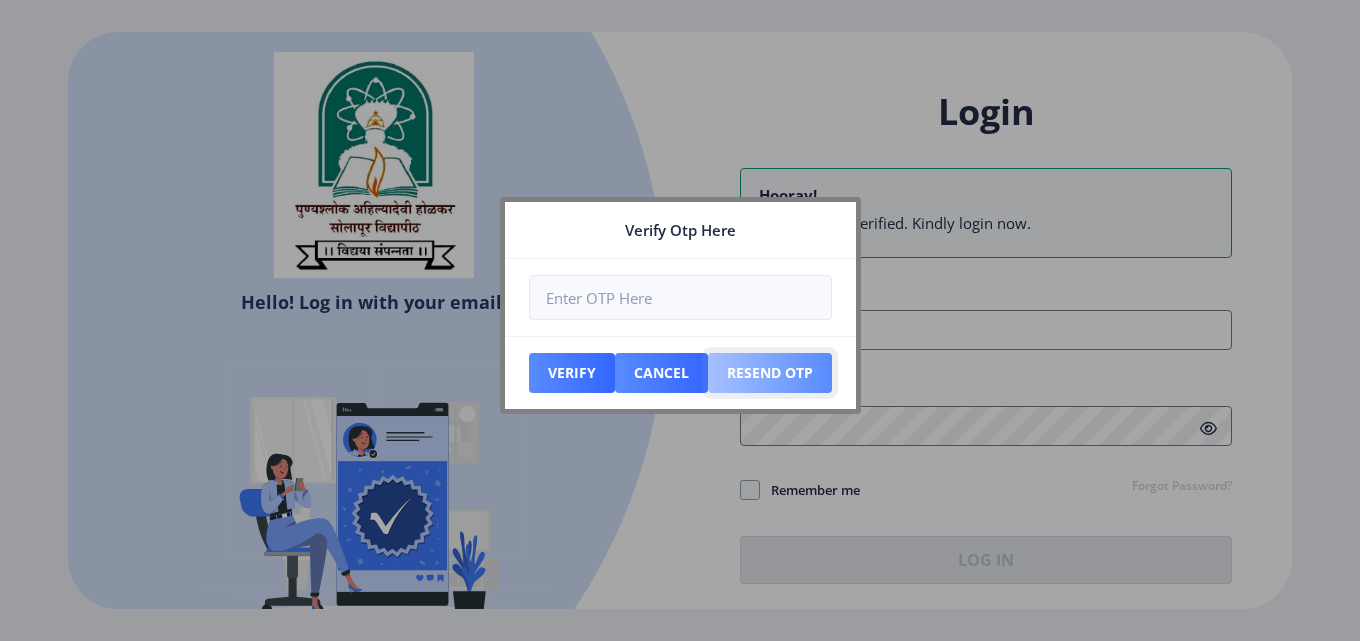 click on "Resend Otp" at bounding box center (572, 373) 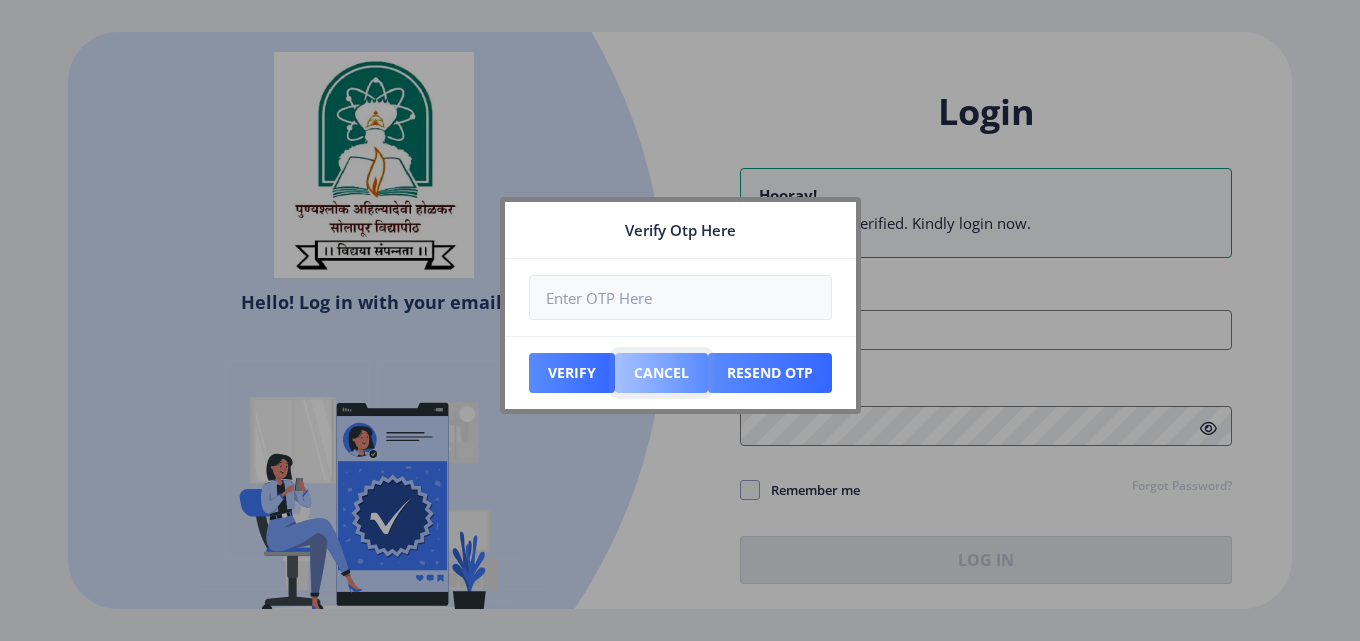 click on "Cancel" at bounding box center (572, 373) 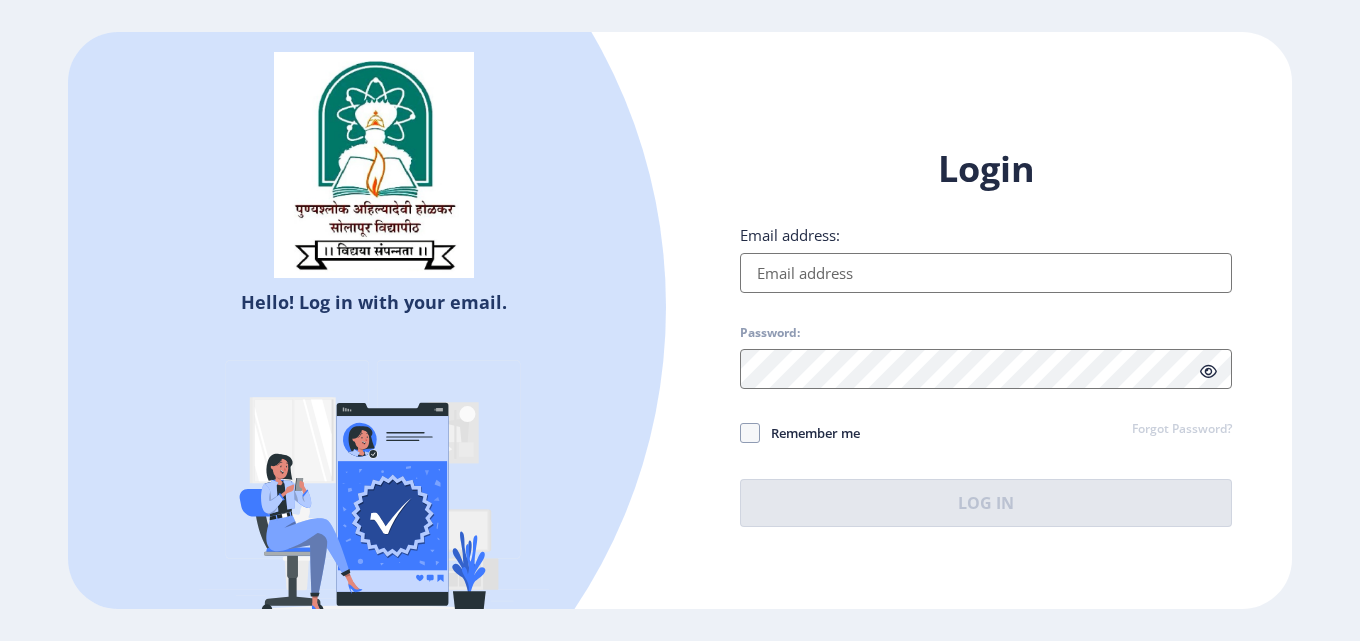 click on "Email address:" at bounding box center (986, 273) 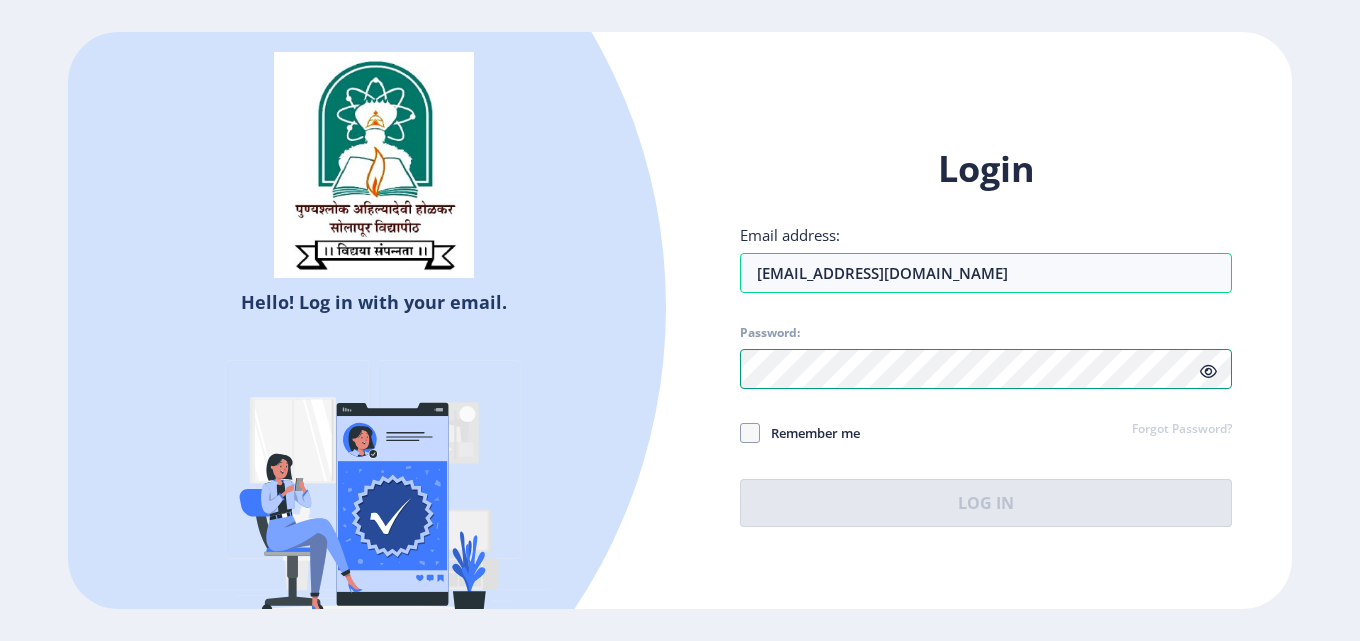click on "Hello! Log in with your email. Don't have an account?  Register Login Email address: [EMAIL_ADDRESS][DOMAIN_NAME] Password: Remember me Forgot Password?  Log In   Don't have an account?  Register" 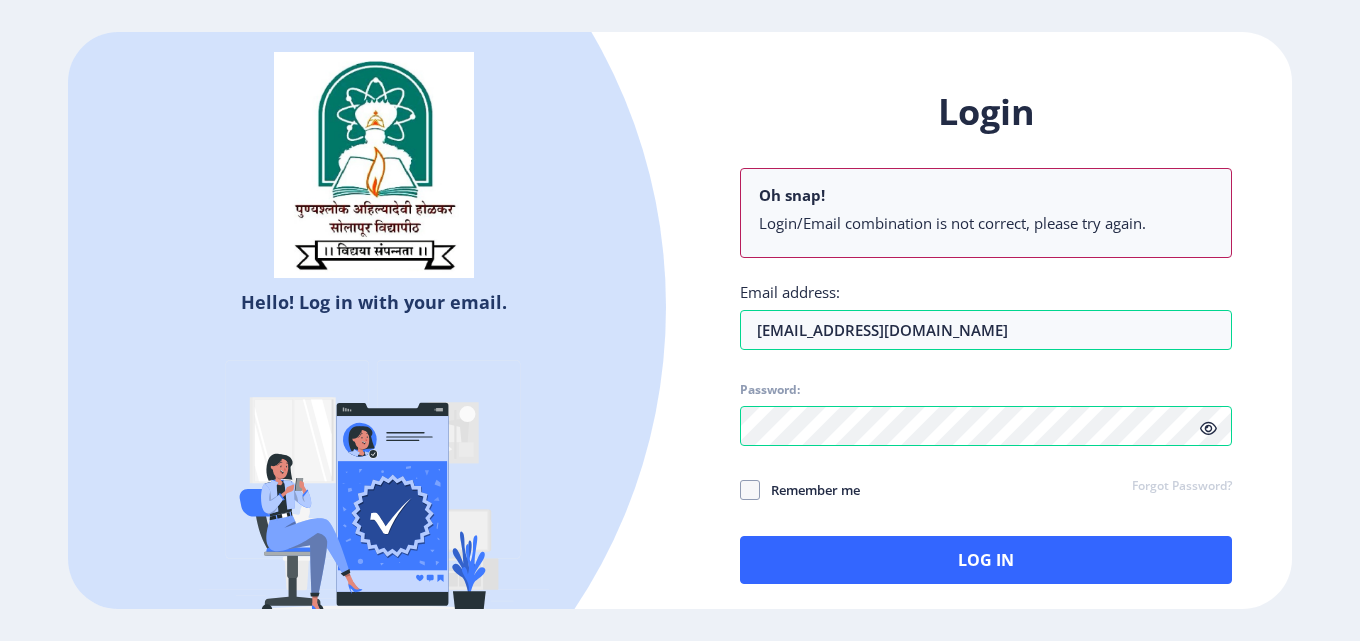 click 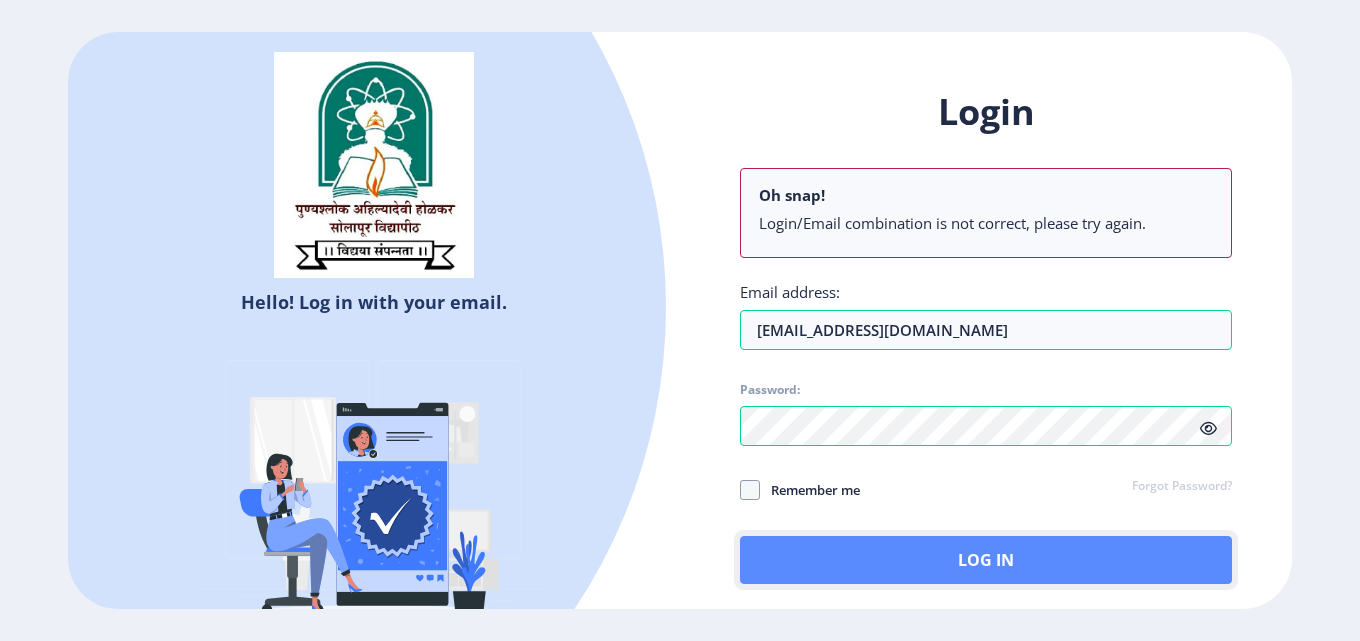 click on "Log In" 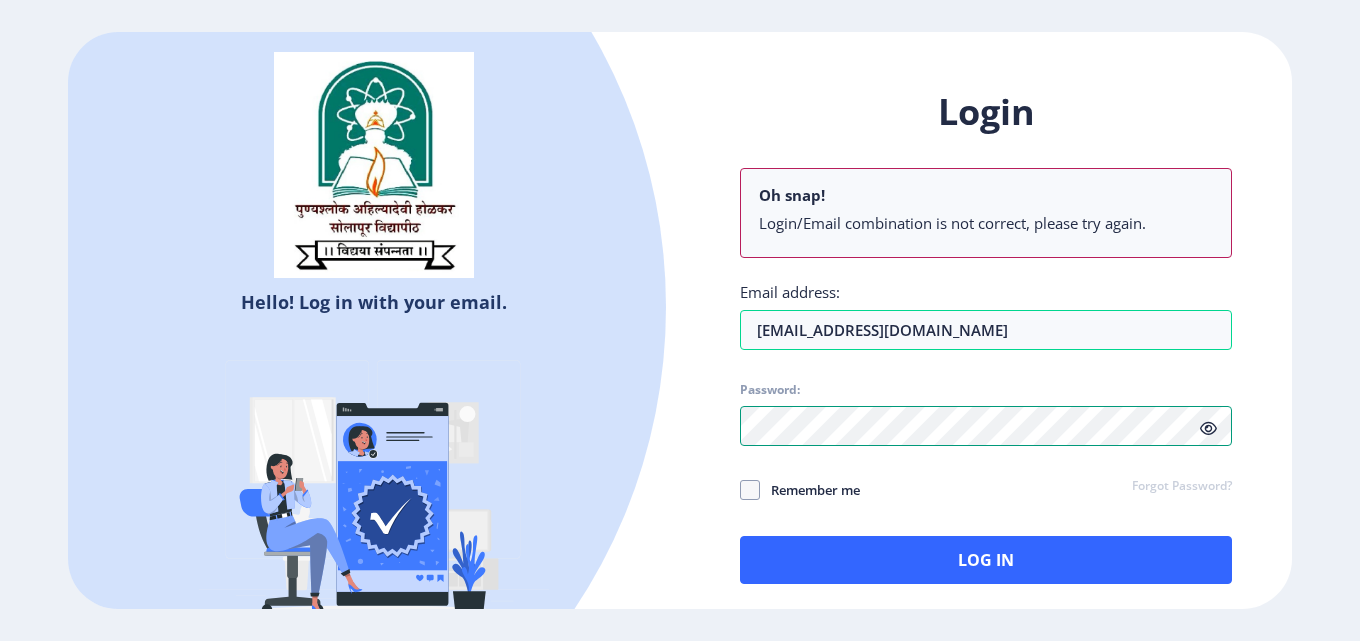 click on "Login Oh snap! Login/Email combination is not correct, please try again. Email address: [EMAIL_ADDRESS][DOMAIN_NAME] Password: Remember me Forgot Password?  Log In   Don't have an account?  Register" 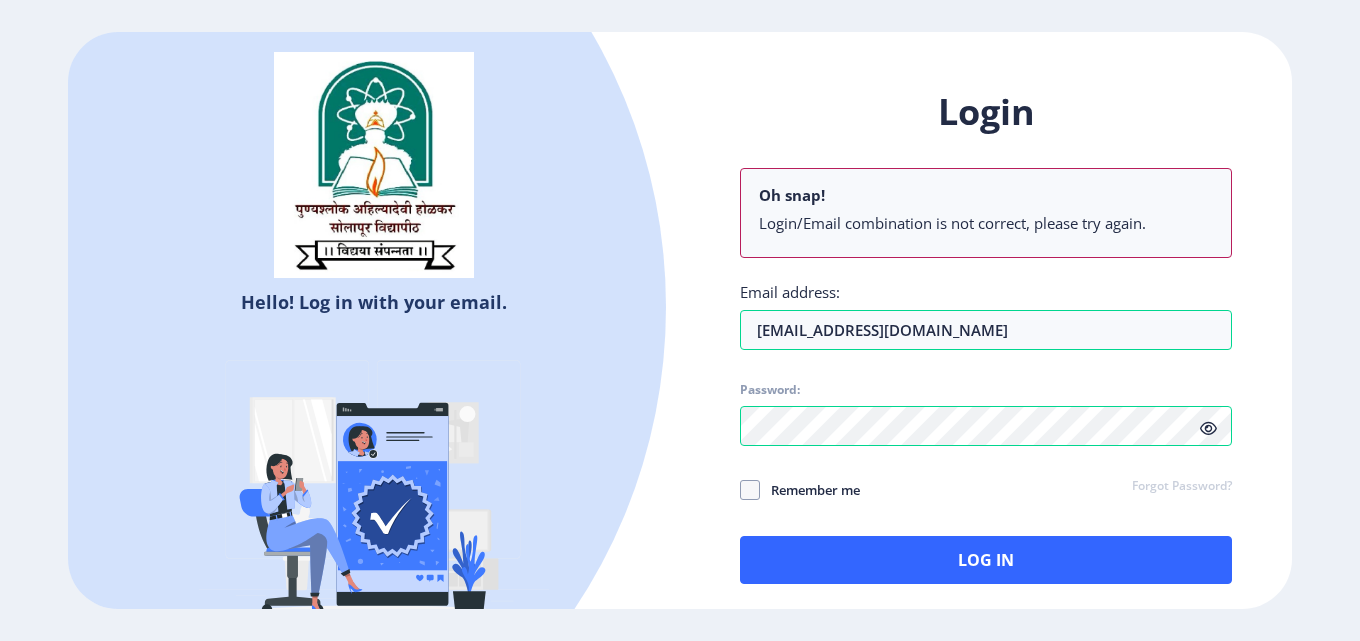 click on "Login Oh snap! Login/Email combination is not correct, please try again. Email address: [EMAIL_ADDRESS][DOMAIN_NAME] Password: Remember me Forgot Password?  Log In" 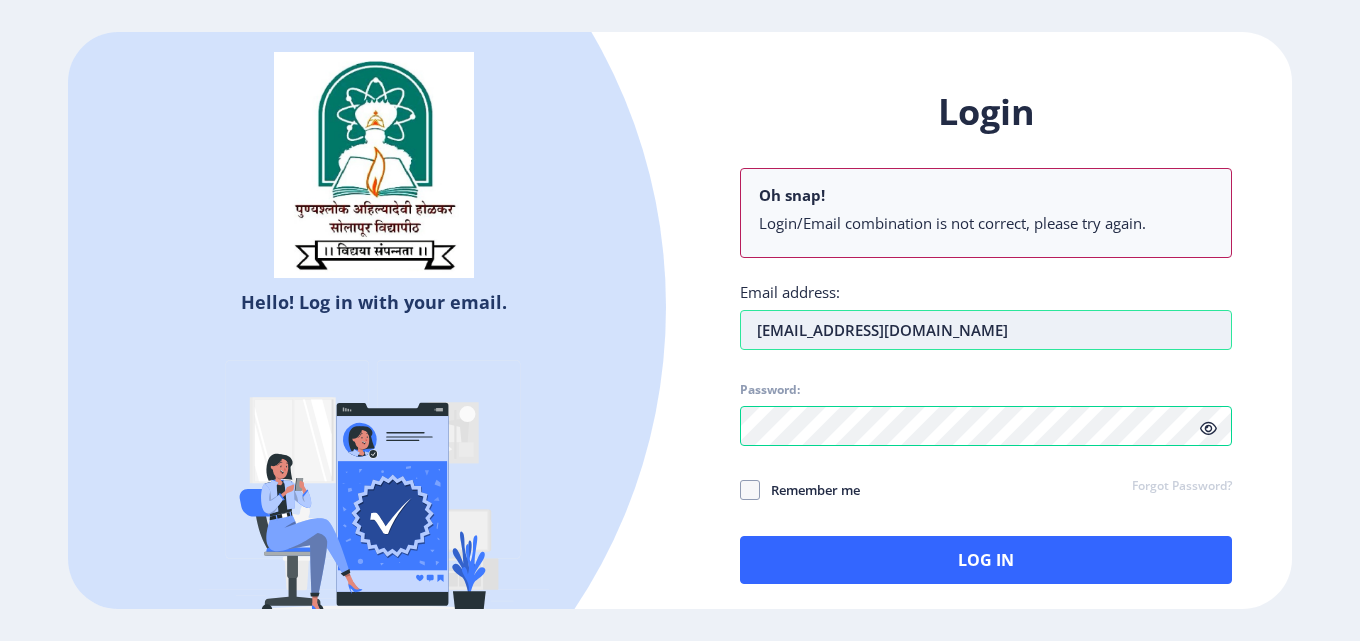 click on "[EMAIL_ADDRESS][DOMAIN_NAME]" at bounding box center [986, 330] 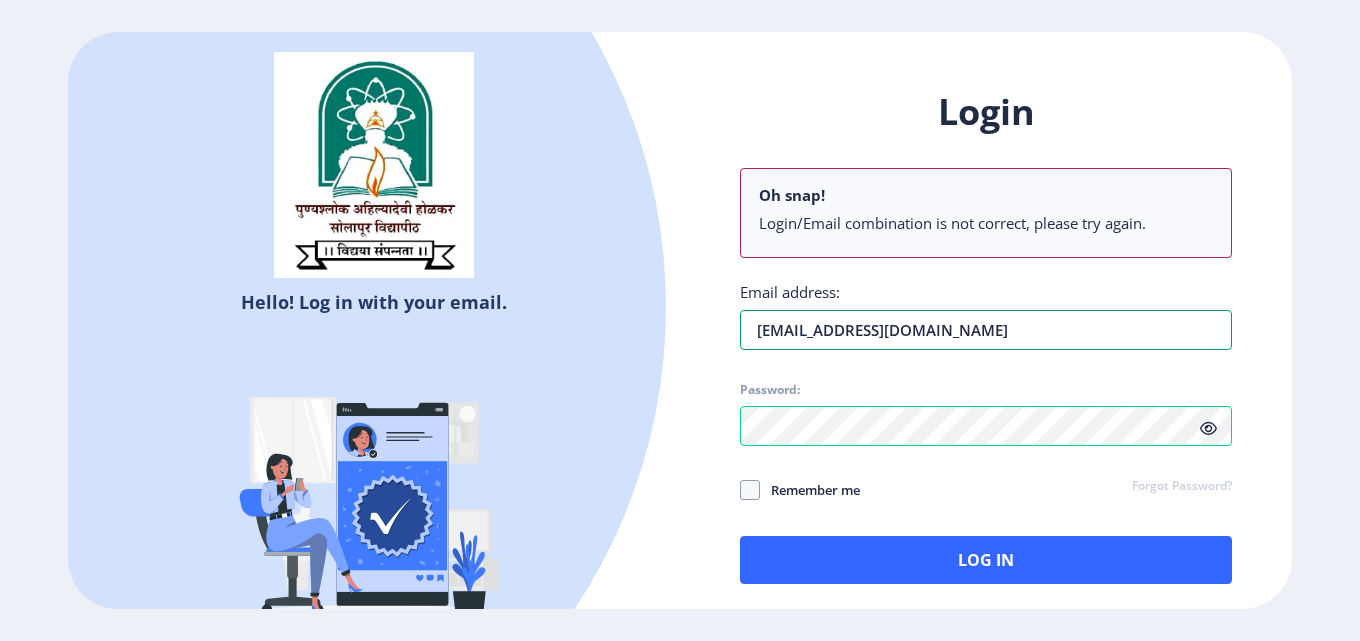 drag, startPoint x: 991, startPoint y: 327, endPoint x: 457, endPoint y: 327, distance: 534 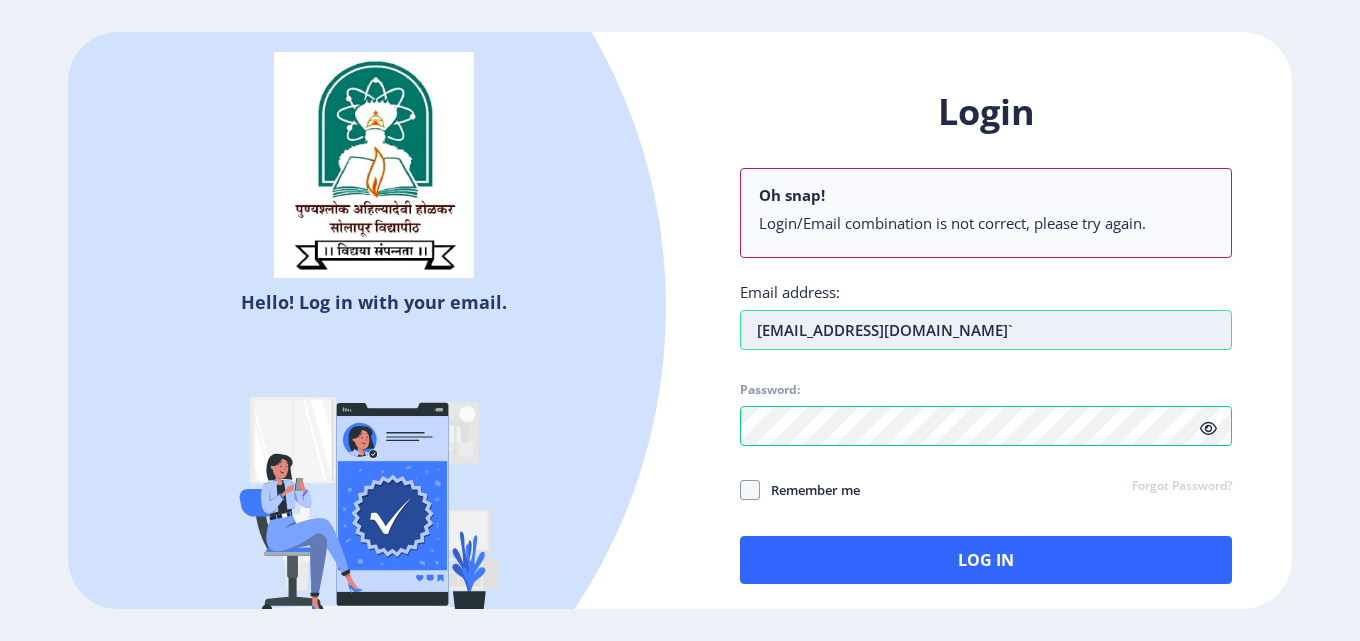 type on "[EMAIL_ADDRESS][DOMAIN_NAME]`" 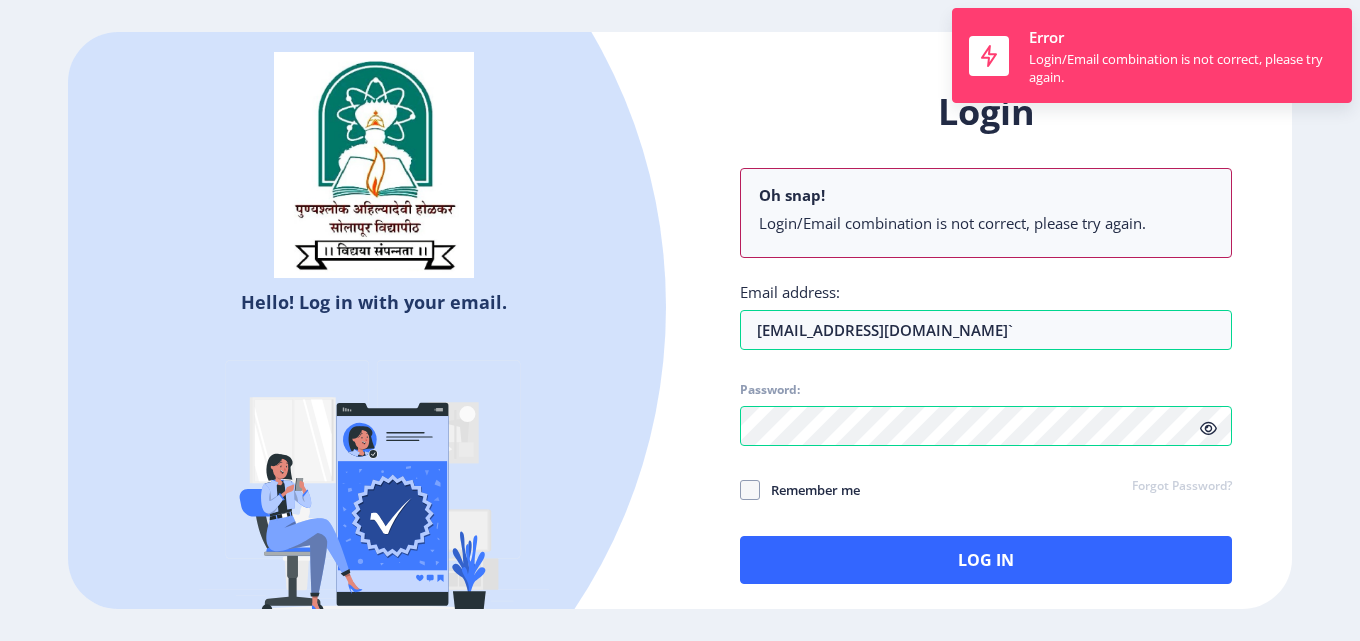 click on "Login Oh snap! Login/Email combination is not correct, please try again. Email address: [EMAIL_ADDRESS][DOMAIN_NAME]` Password: Remember me Forgot Password?  Log In" 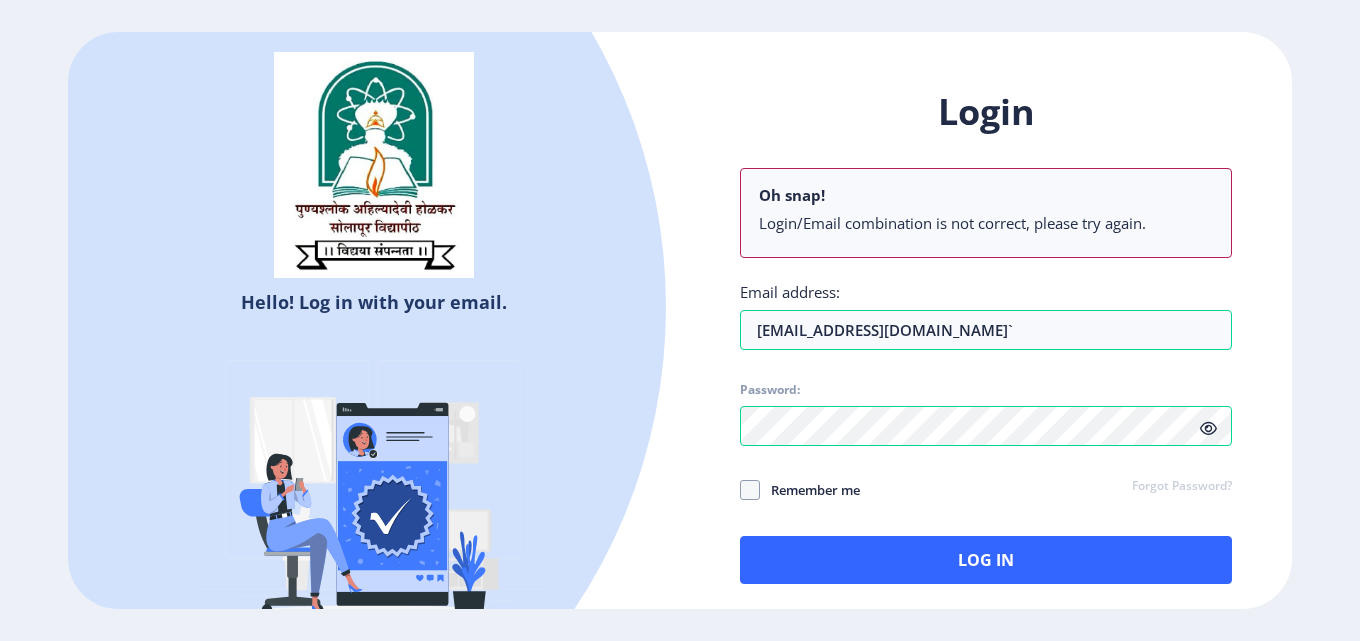click on "Forgot Password?" 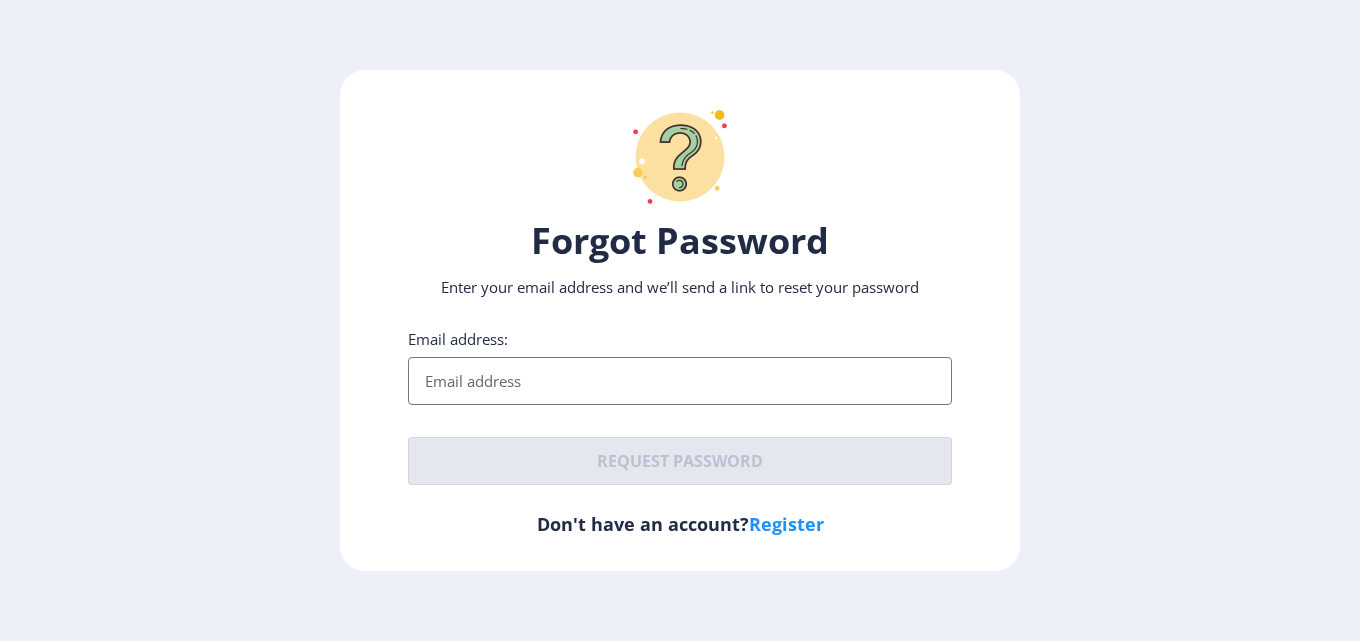 click on "Email address:" at bounding box center (680, 381) 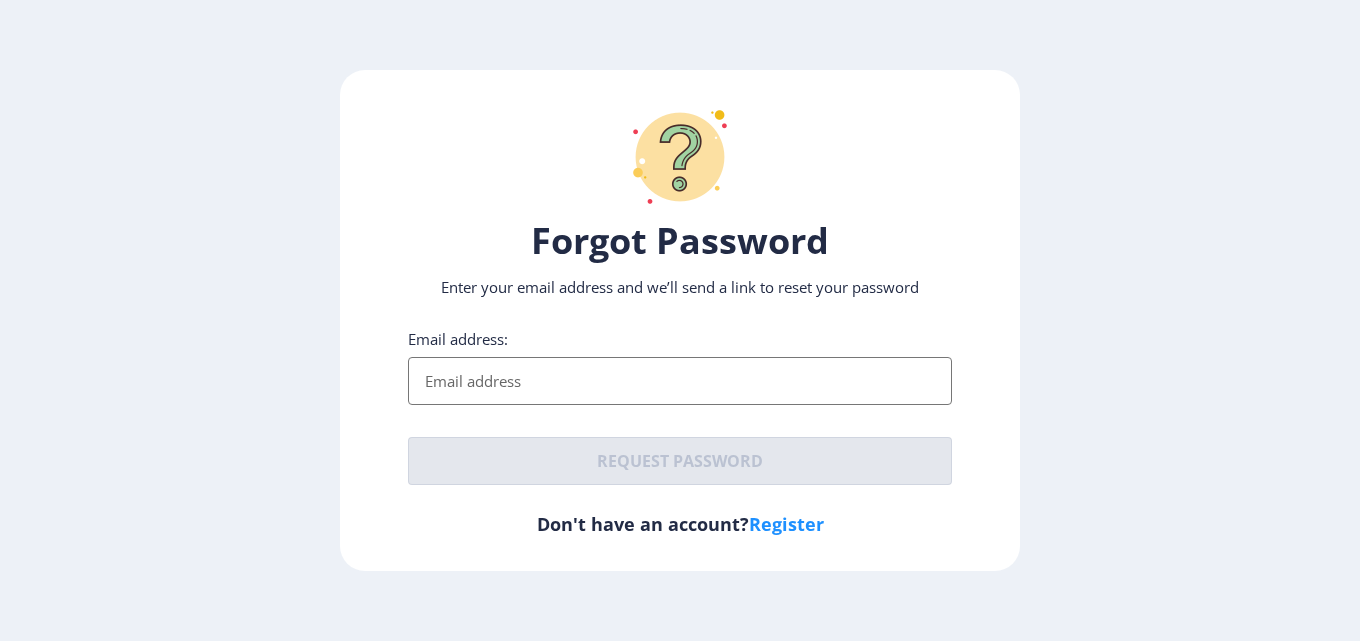 type on "[EMAIL_ADDRESS][DOMAIN_NAME]" 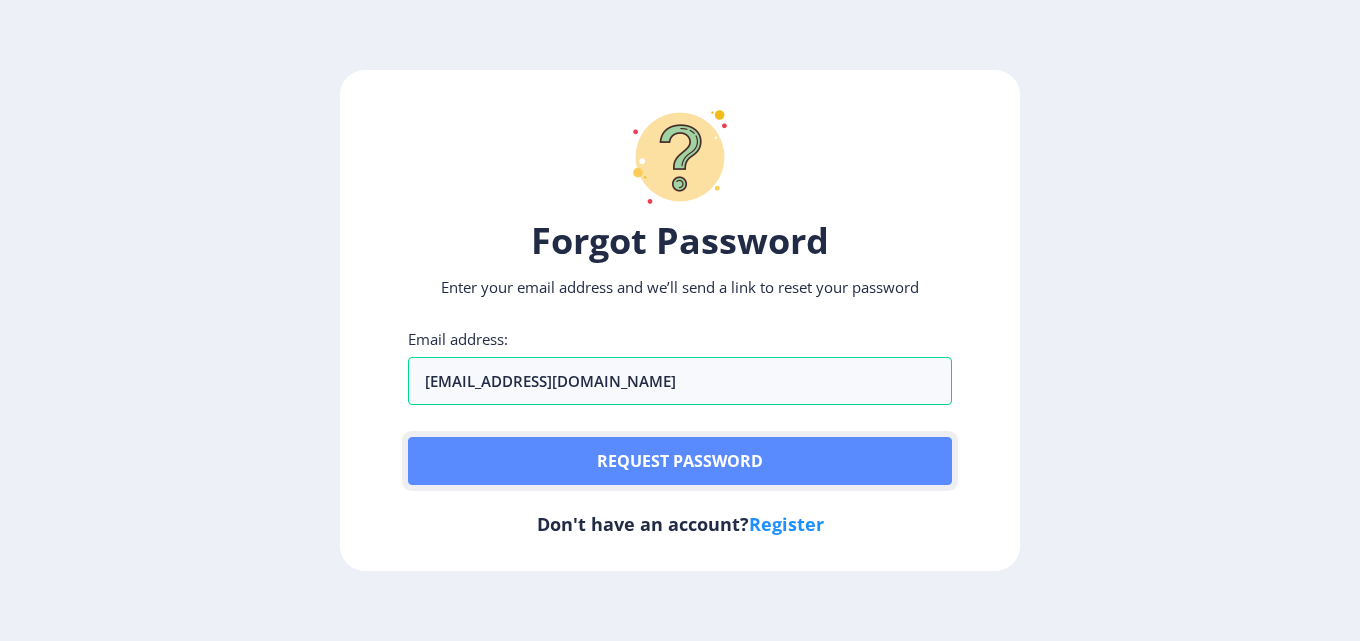 click on "Request password" 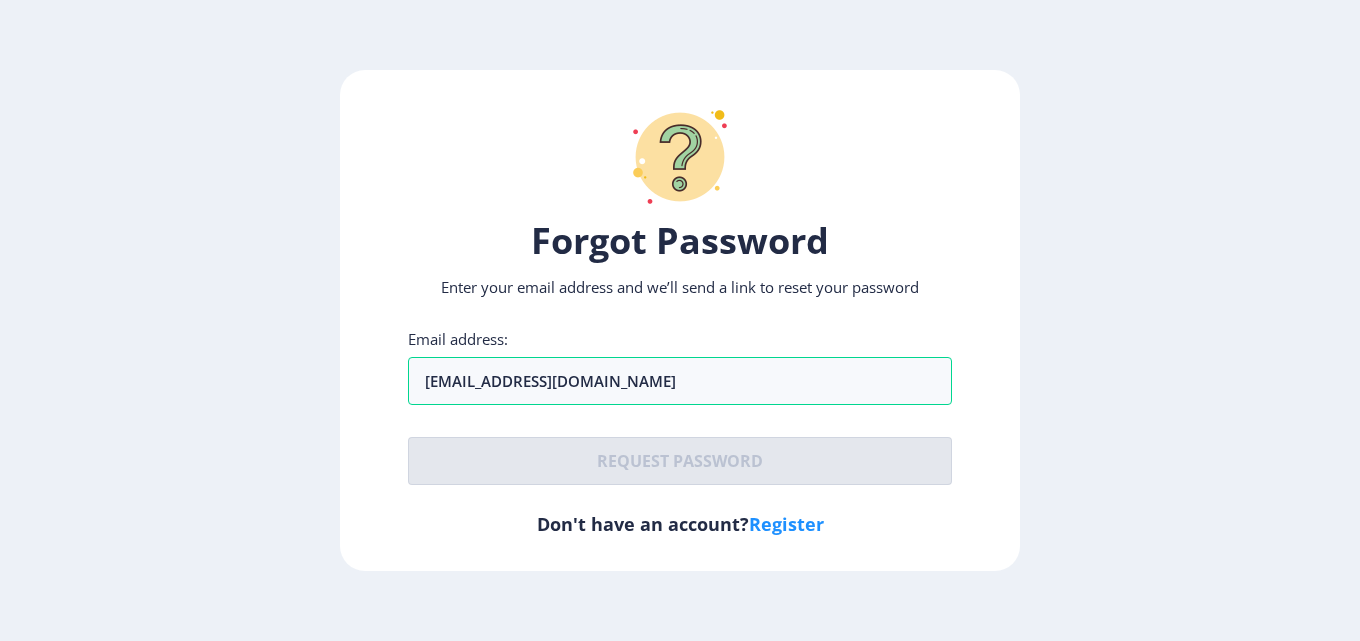 click on "Register" 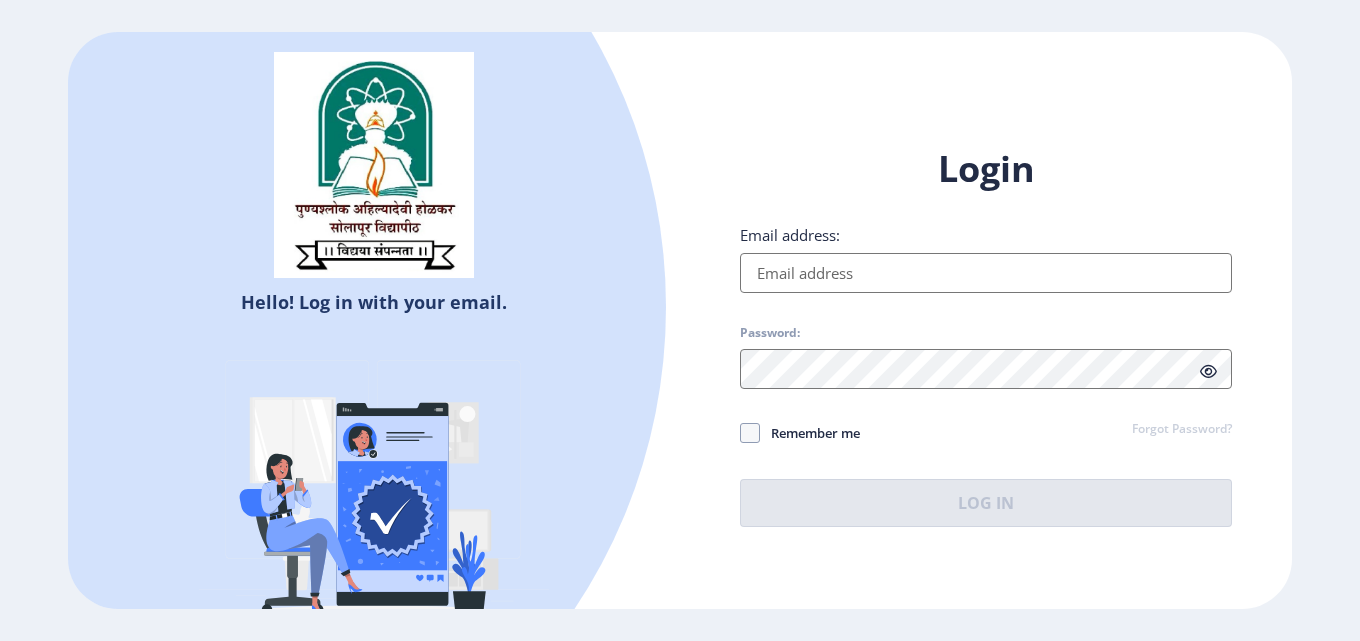 click on "Email address:" at bounding box center (986, 273) 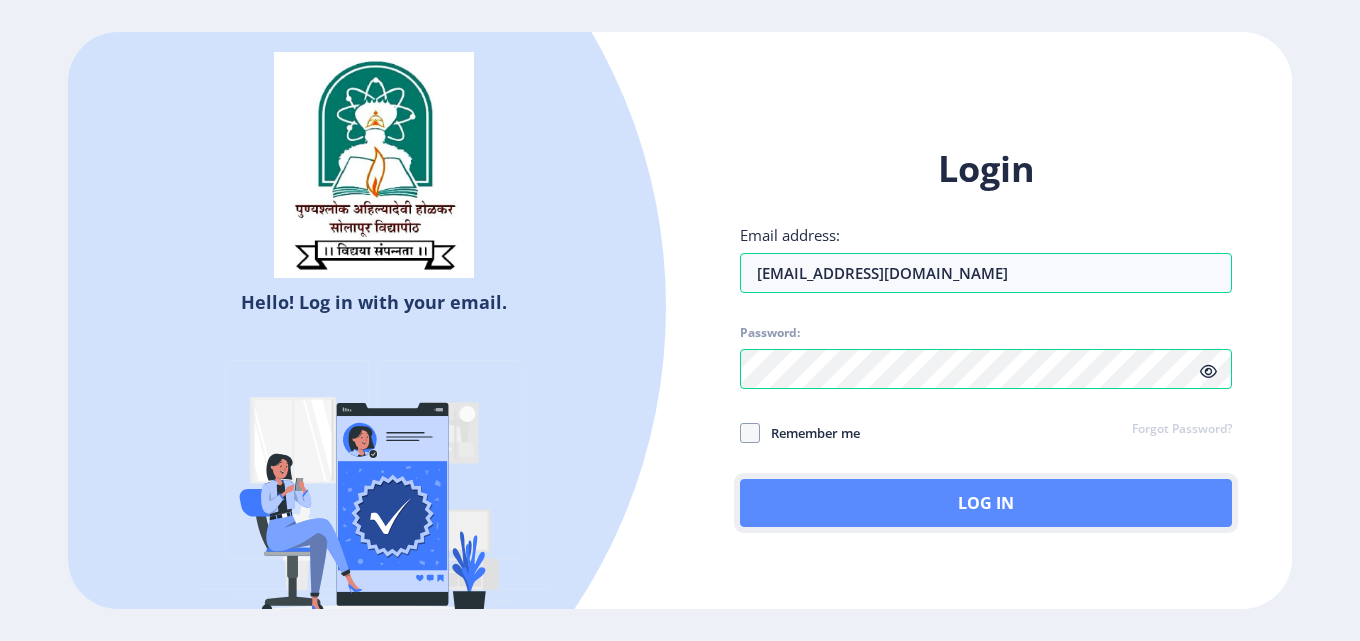 click on "Log In" 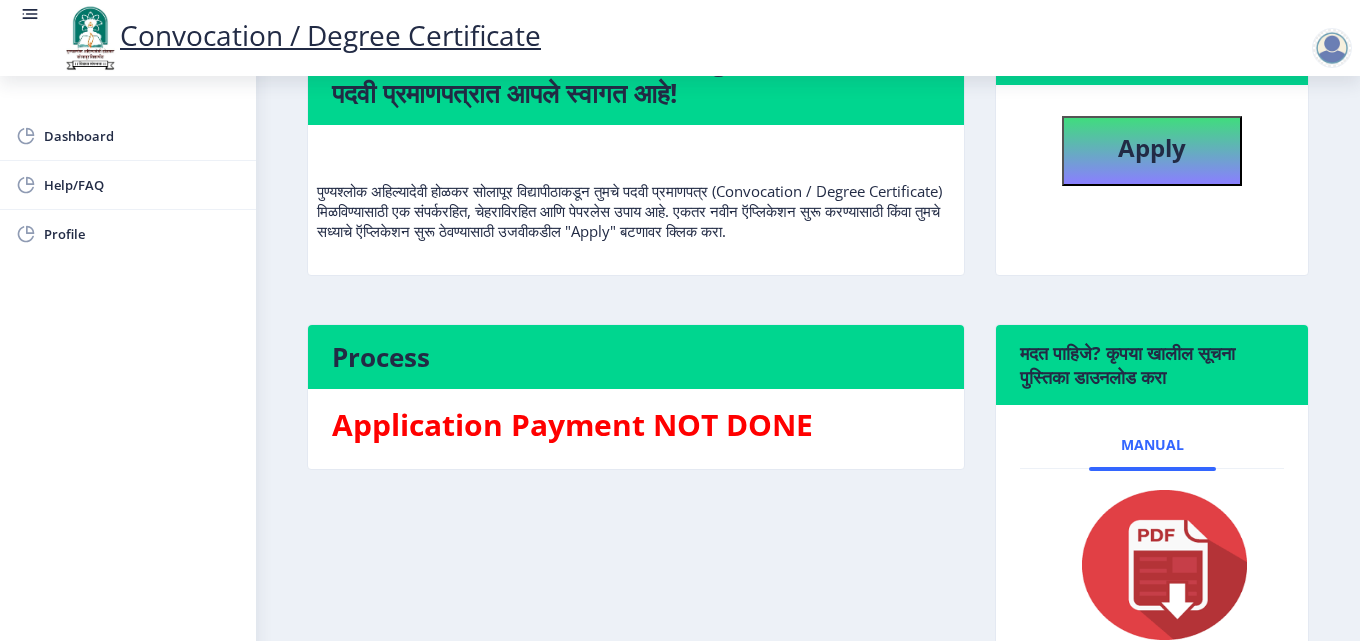 scroll, scrollTop: 0, scrollLeft: 0, axis: both 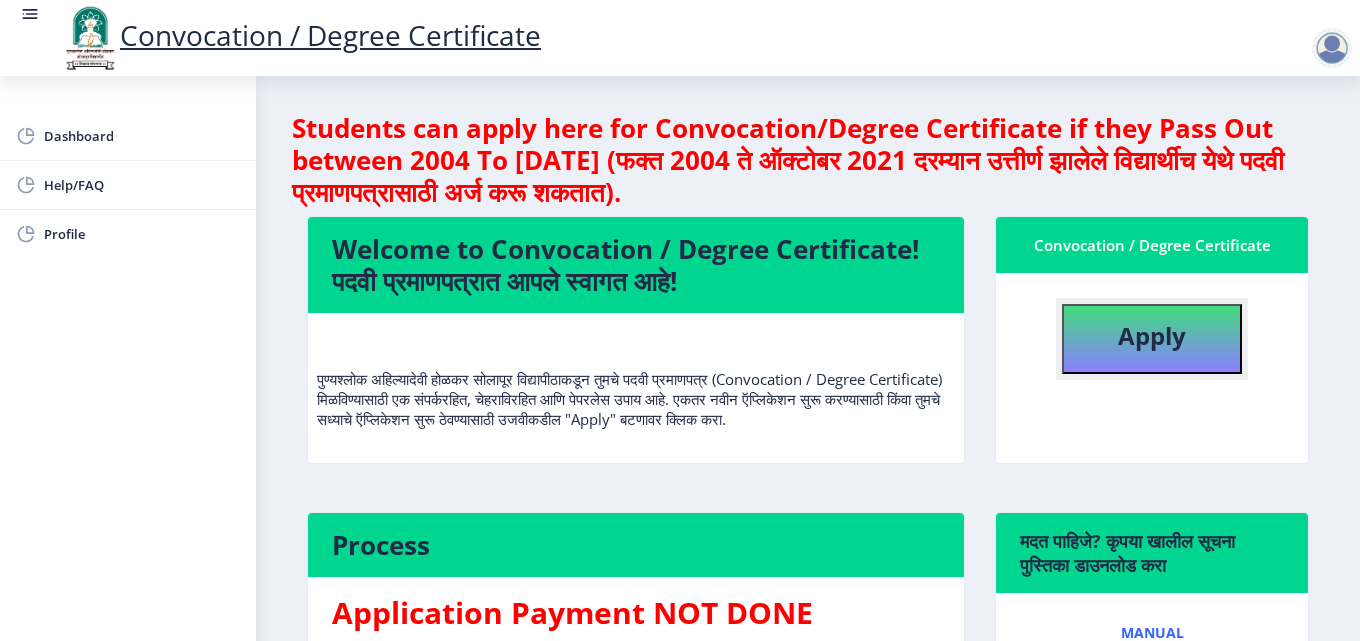 click on "Apply" 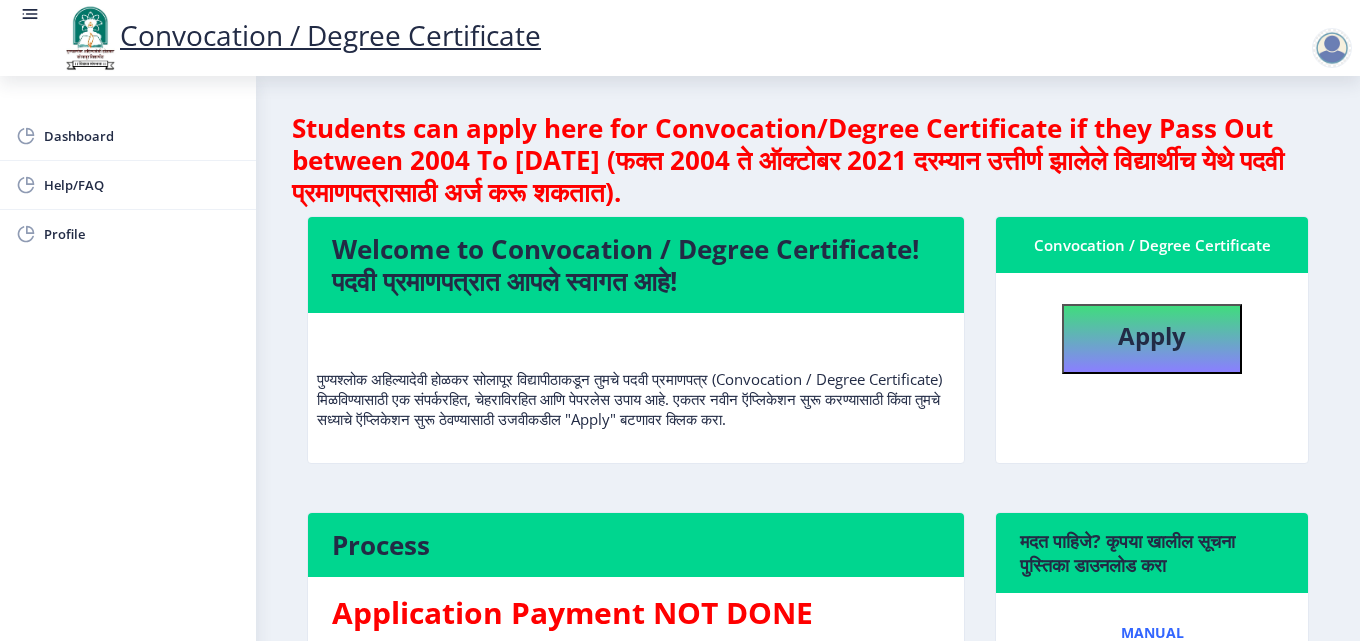 select 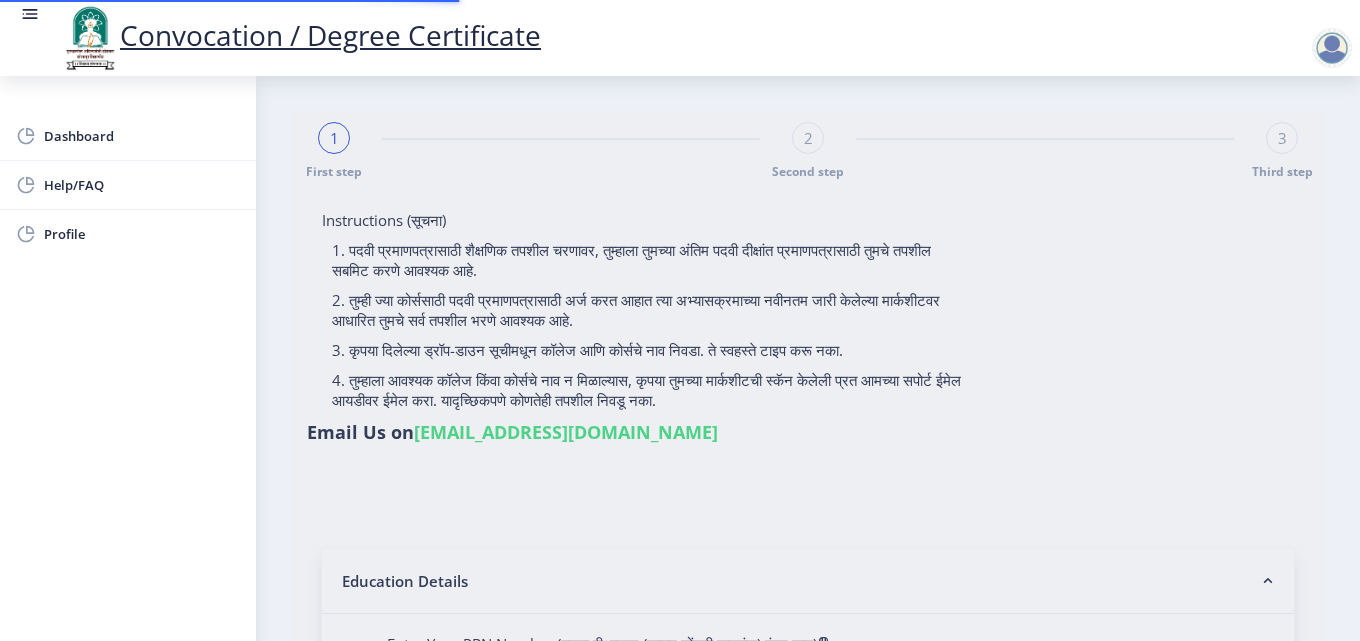 type on "[PERSON_NAME]" 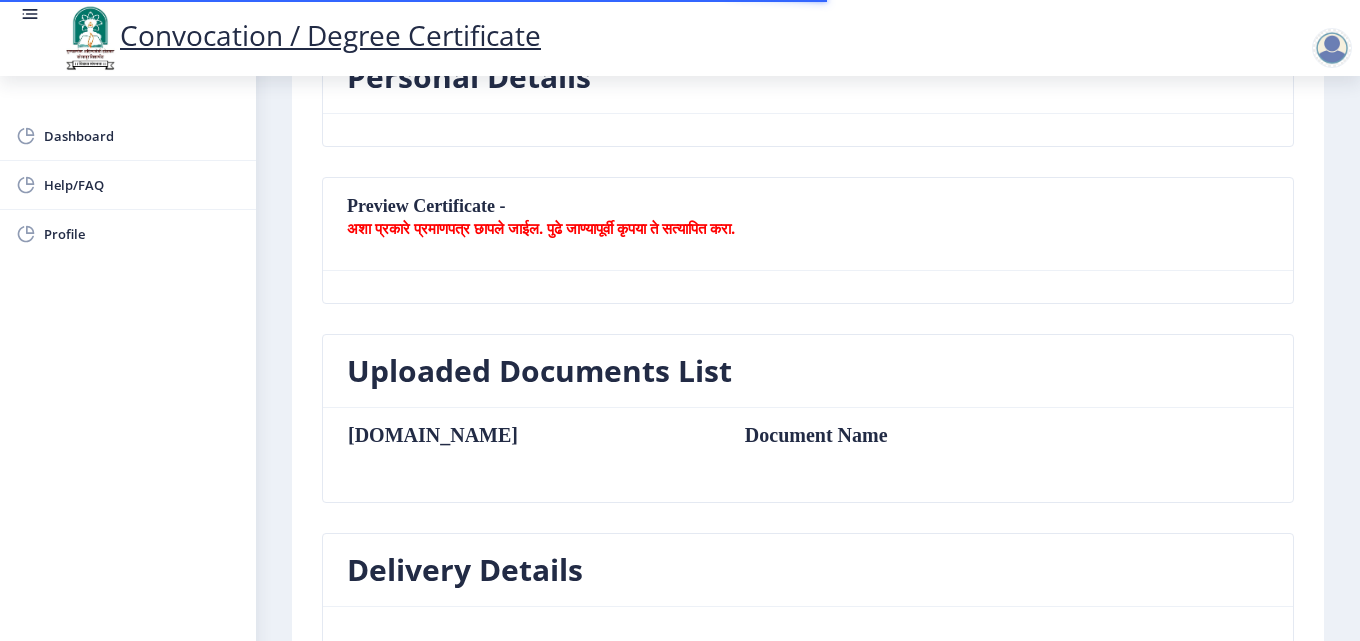 select 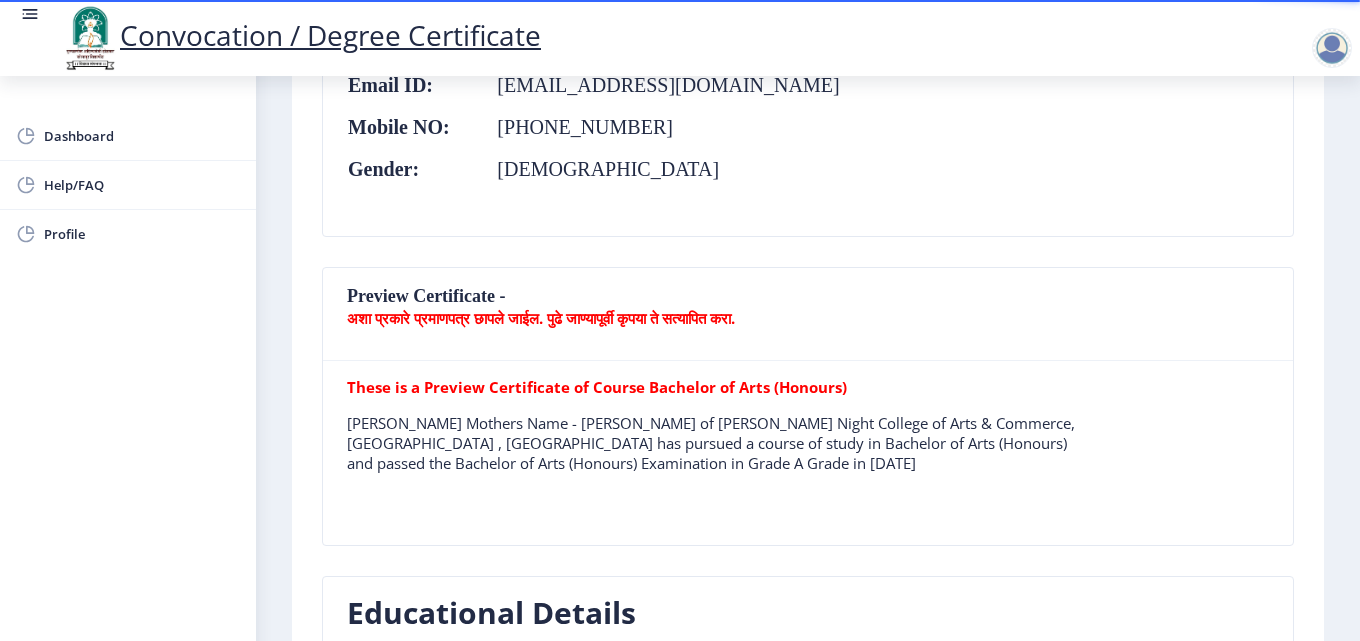 scroll, scrollTop: 409, scrollLeft: 0, axis: vertical 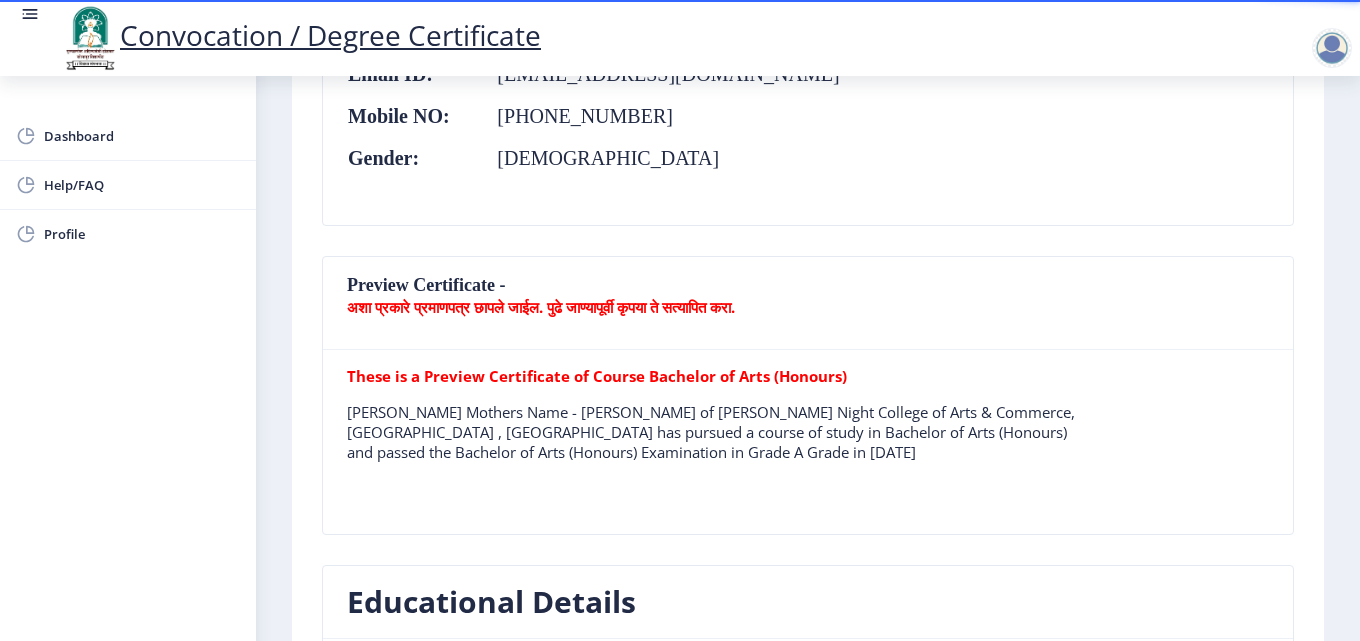 click on "Preview Certificate -  अशा प्रकारे प्रमाणपत्र छापले जाईल. पुढे जाण्यापूर्वी कृपया ते सत्यापित करा." 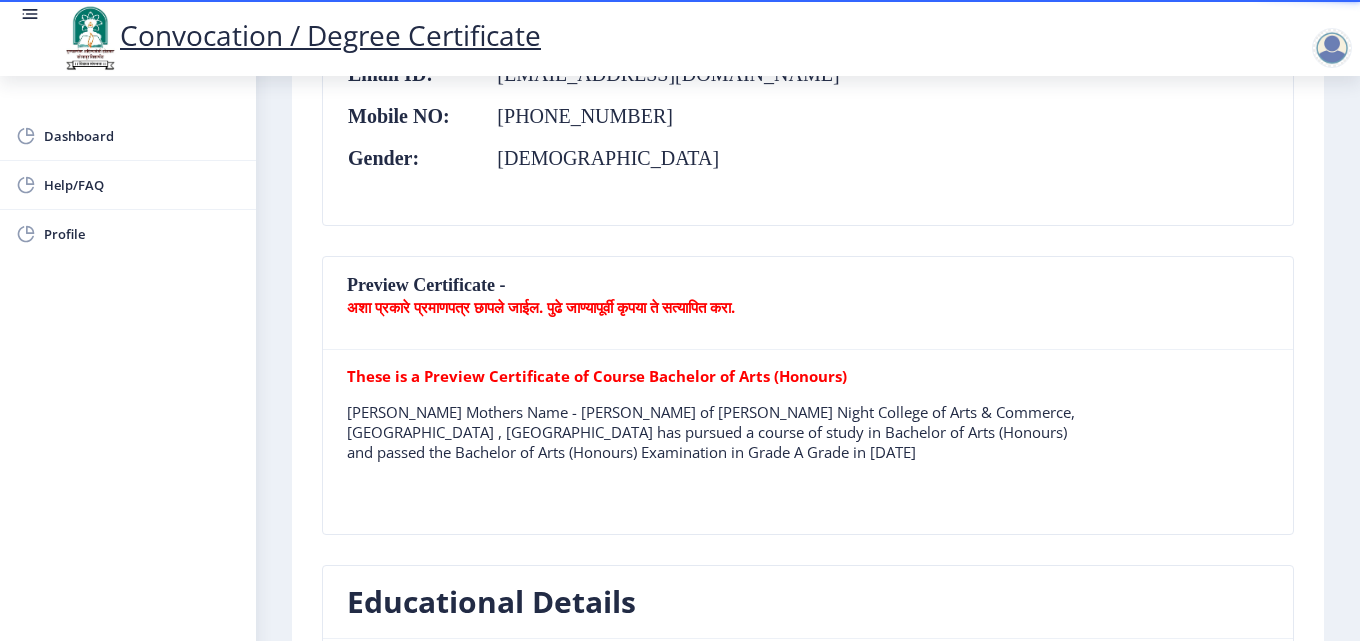click on "अशा प्रकारे प्रमाणपत्र छापले जाईल. पुढे जाण्यापूर्वी कृपया ते सत्यापित करा." 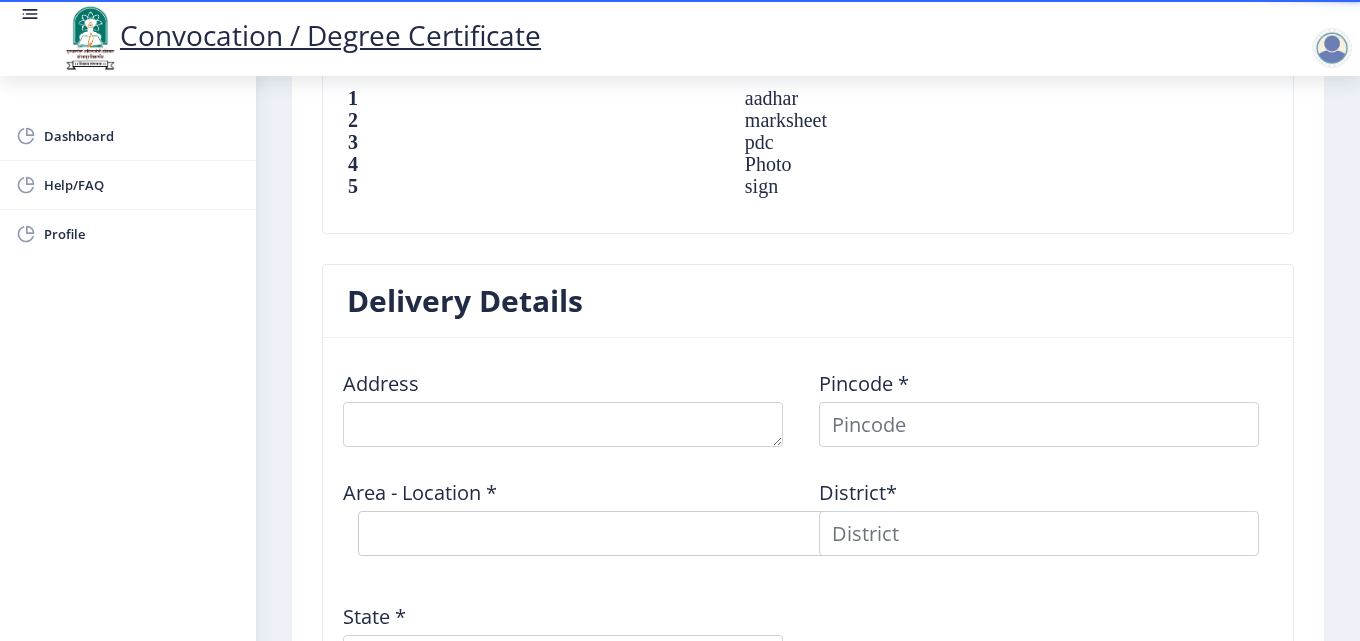 scroll, scrollTop: 1409, scrollLeft: 0, axis: vertical 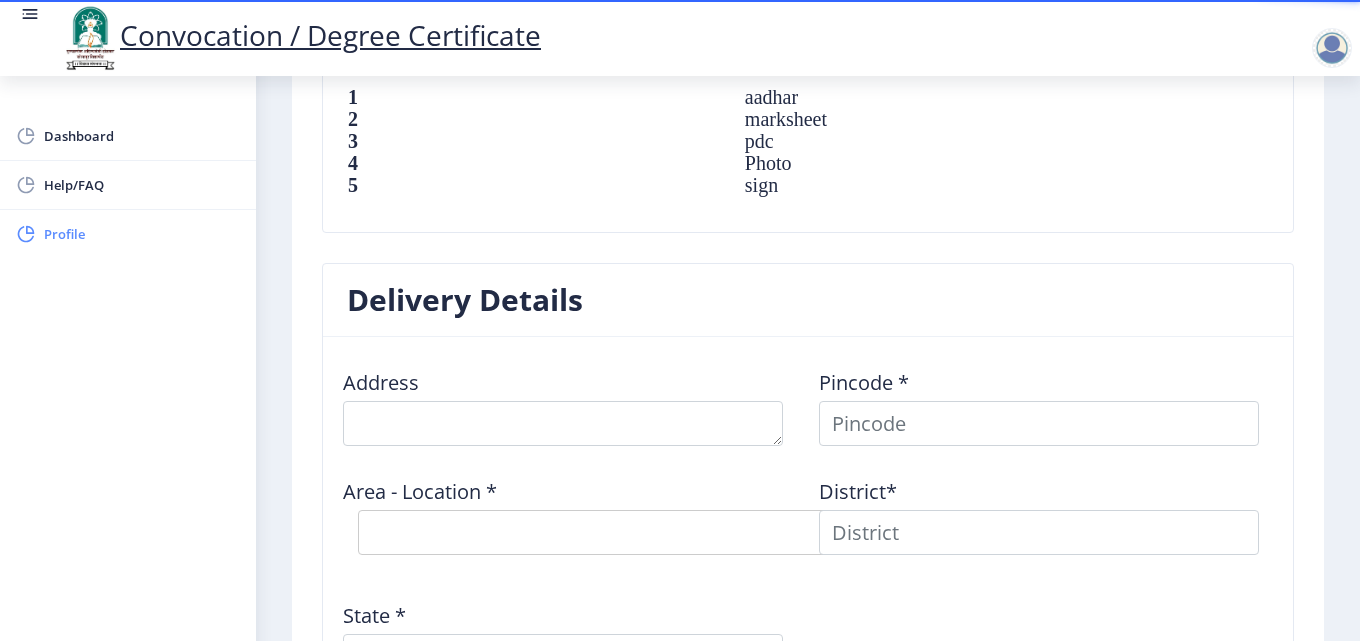 click on "Profile" 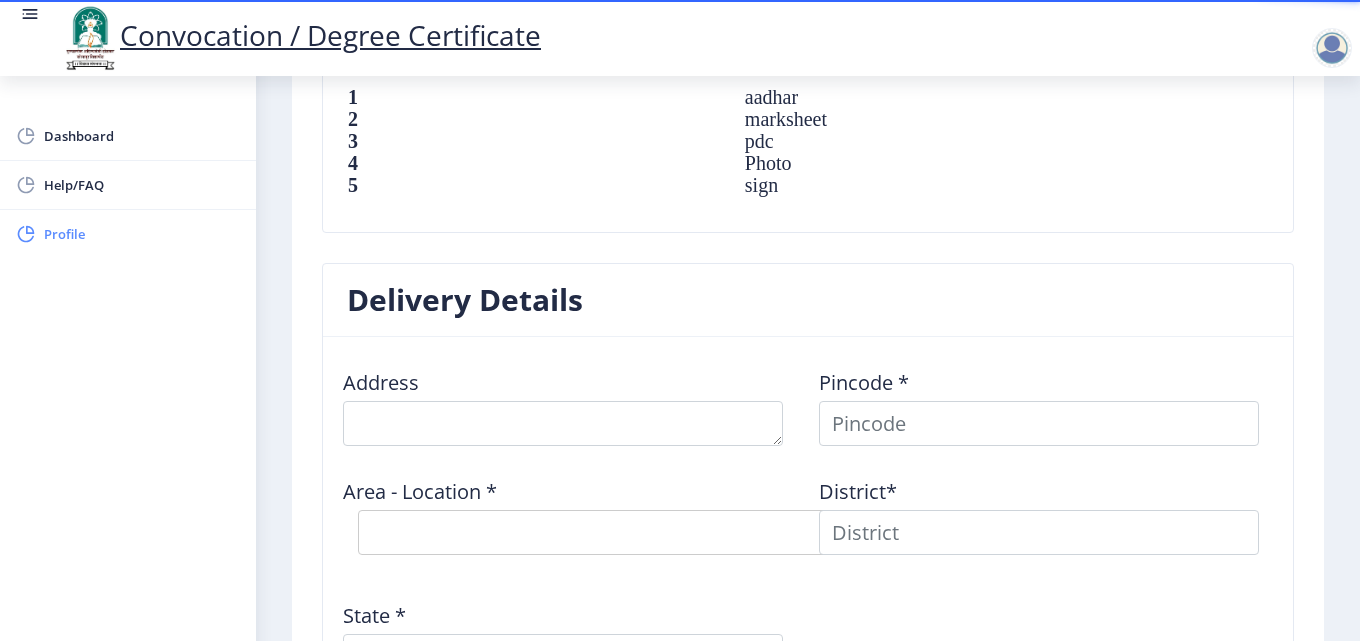scroll, scrollTop: 0, scrollLeft: 0, axis: both 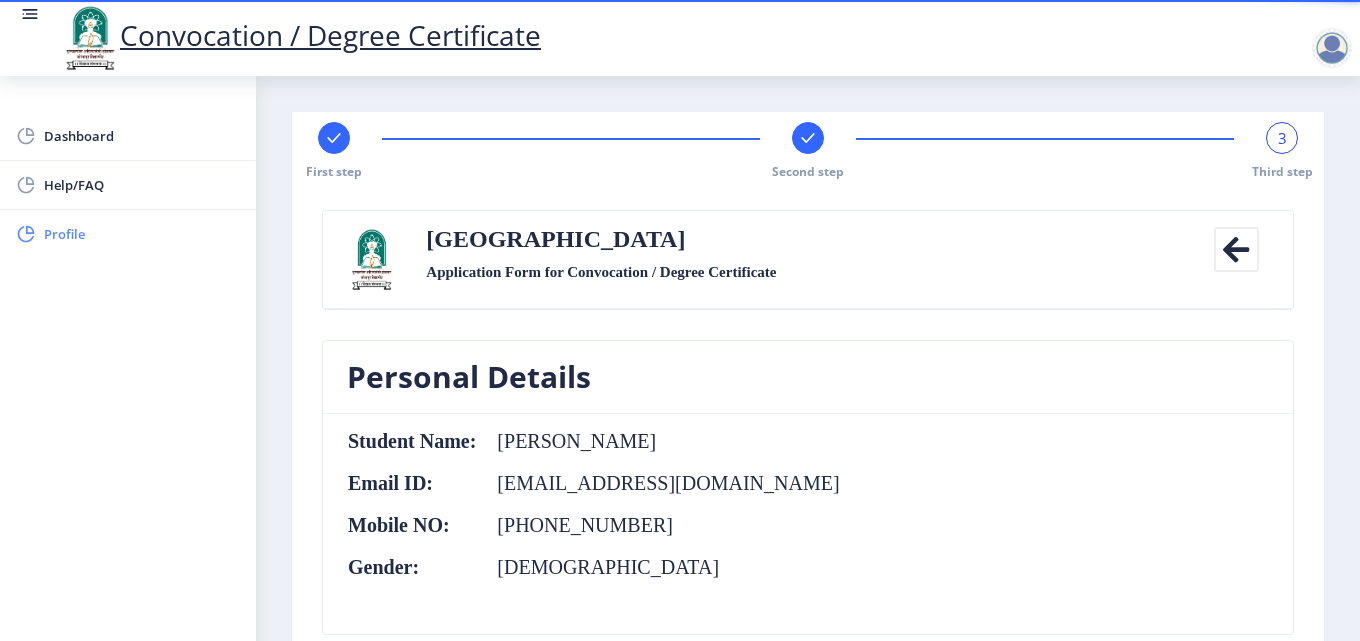 select 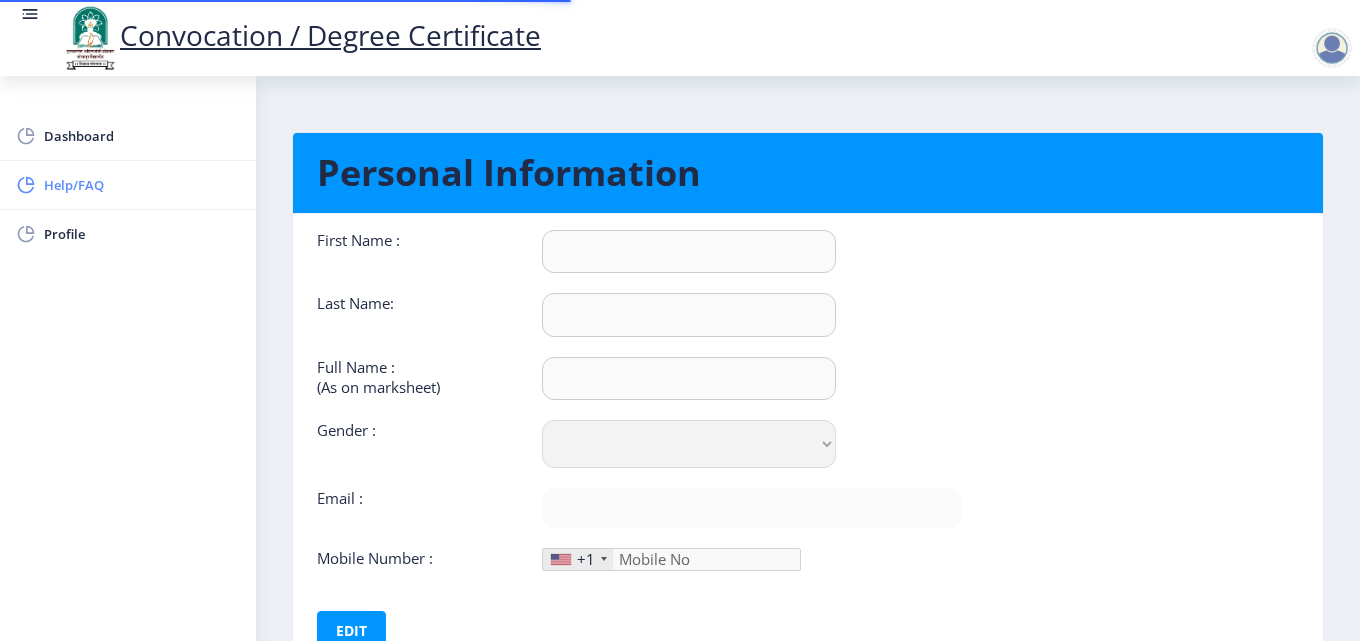 type on "[PERSON_NAME]" 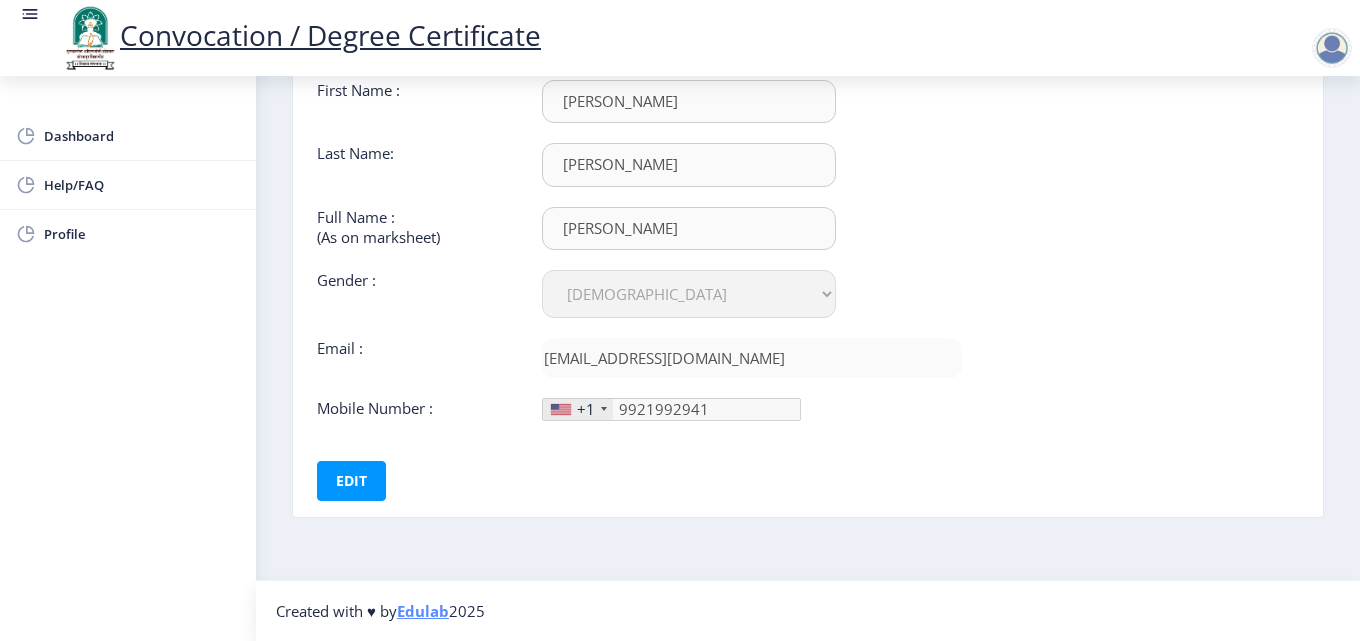 scroll, scrollTop: 0, scrollLeft: 0, axis: both 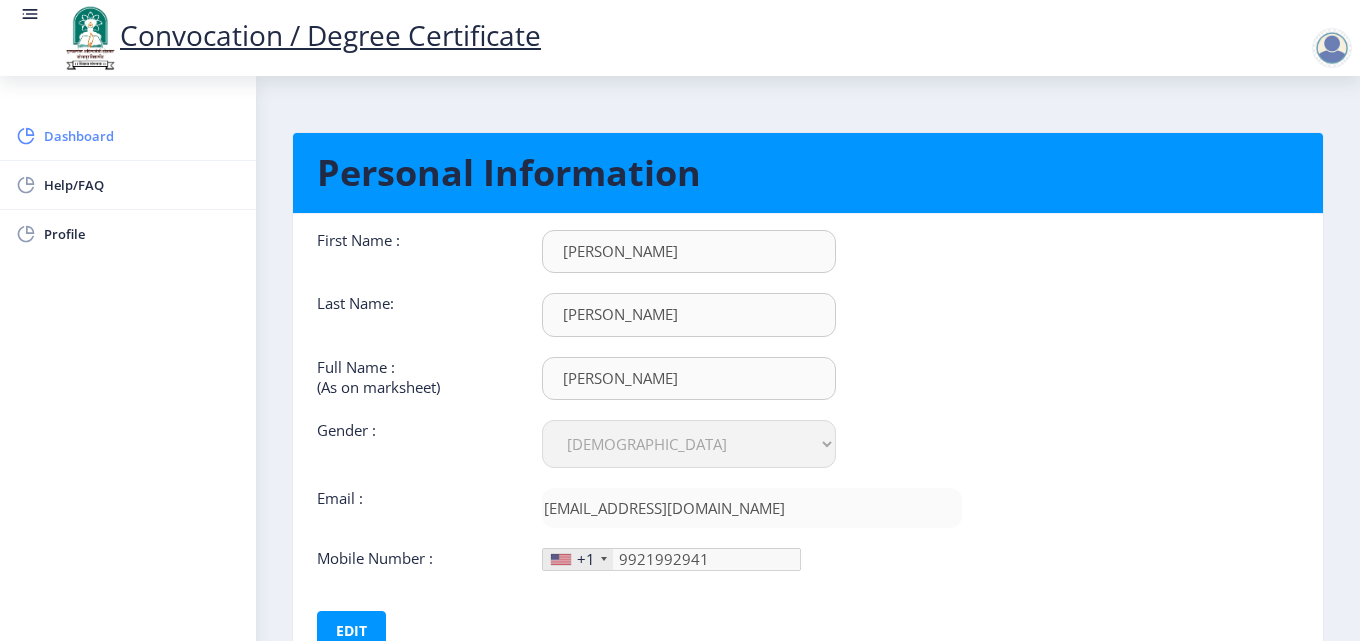 click on "Dashboard" 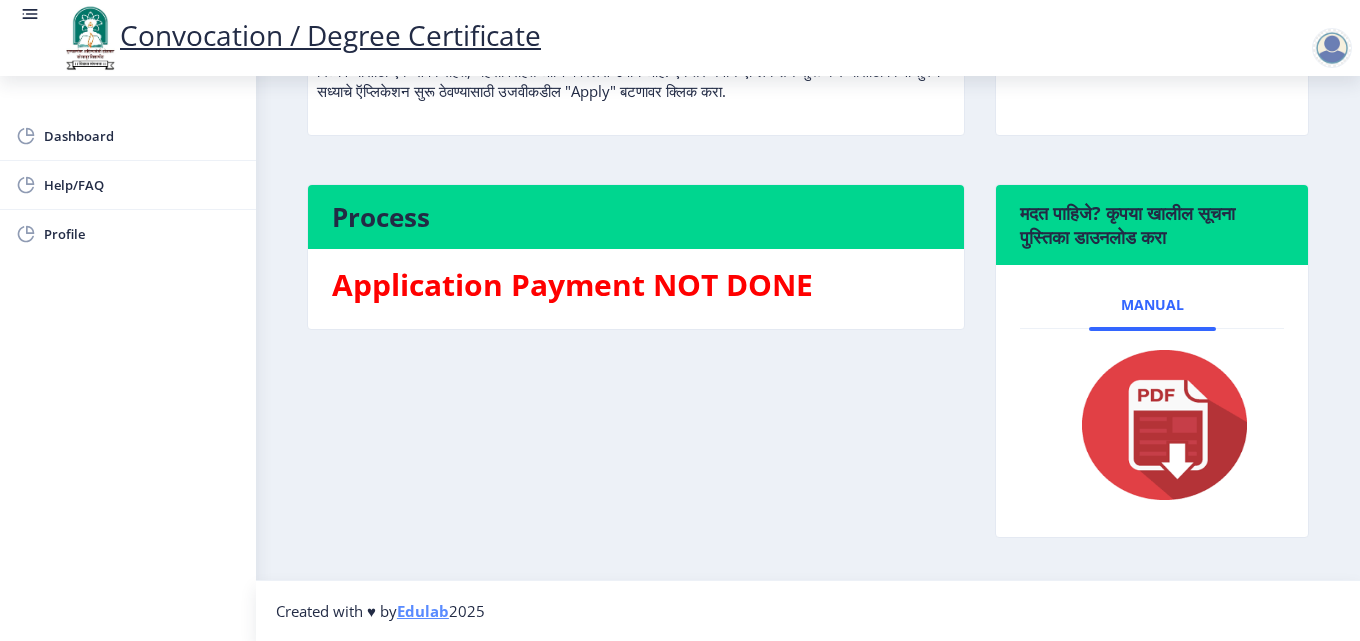 scroll, scrollTop: 0, scrollLeft: 0, axis: both 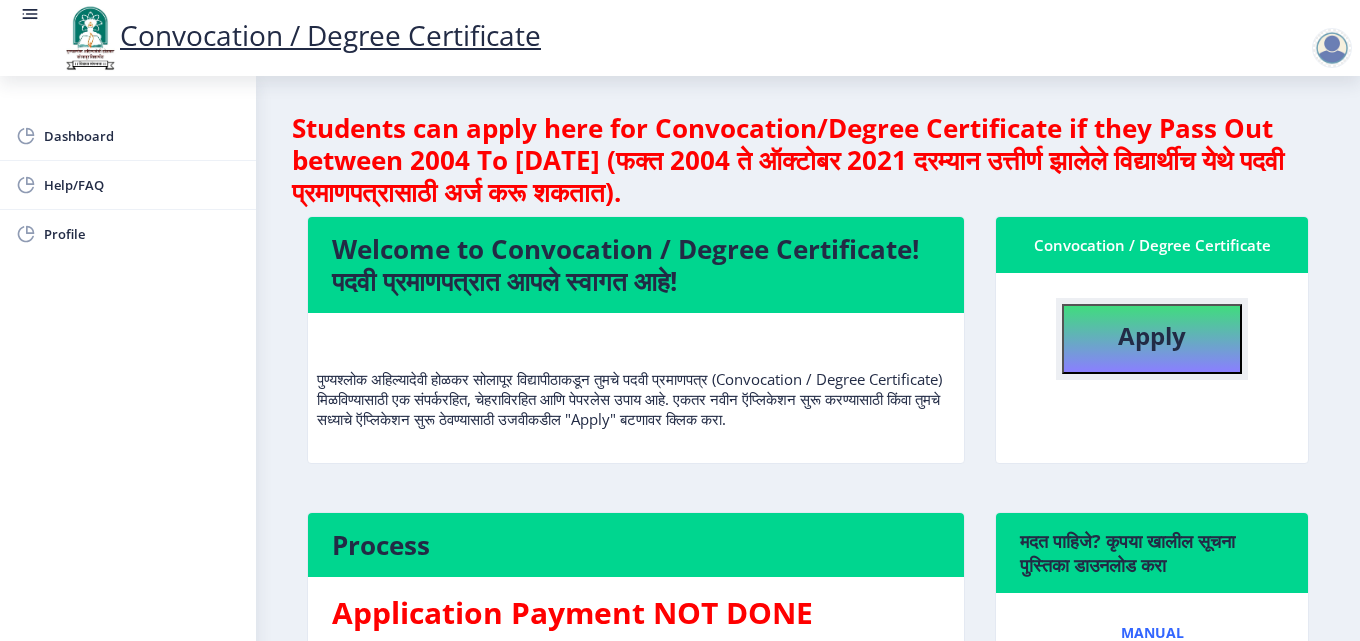 click on "Apply" 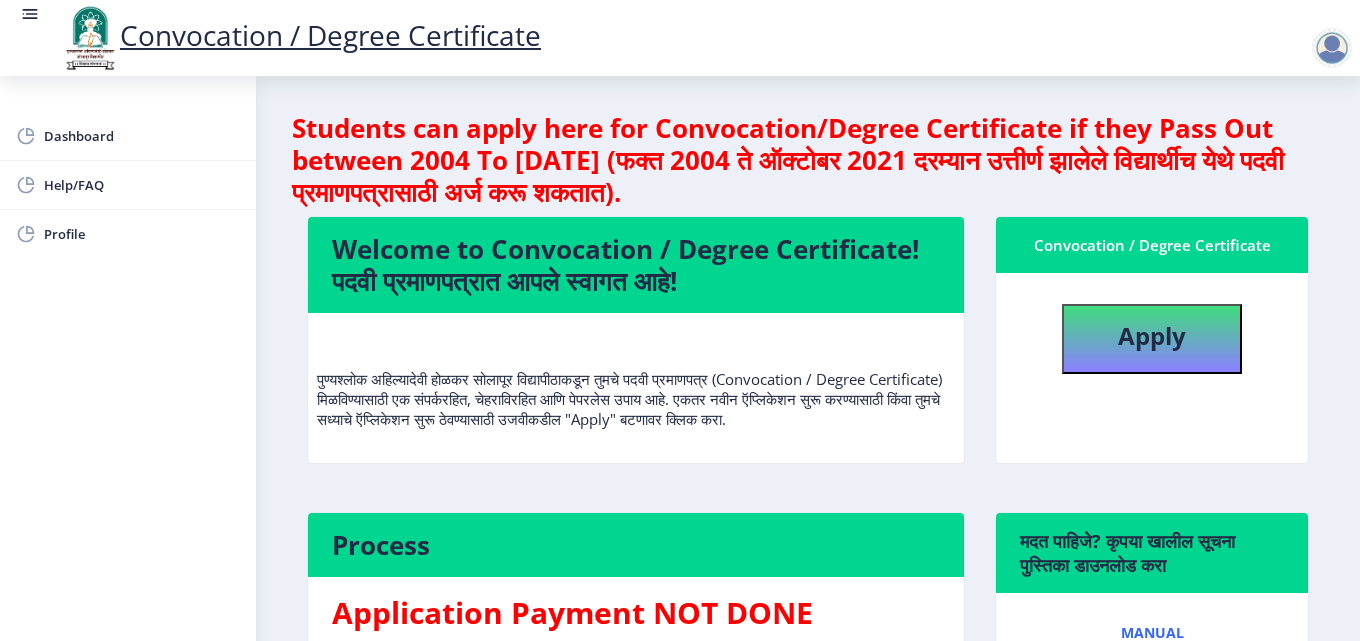select 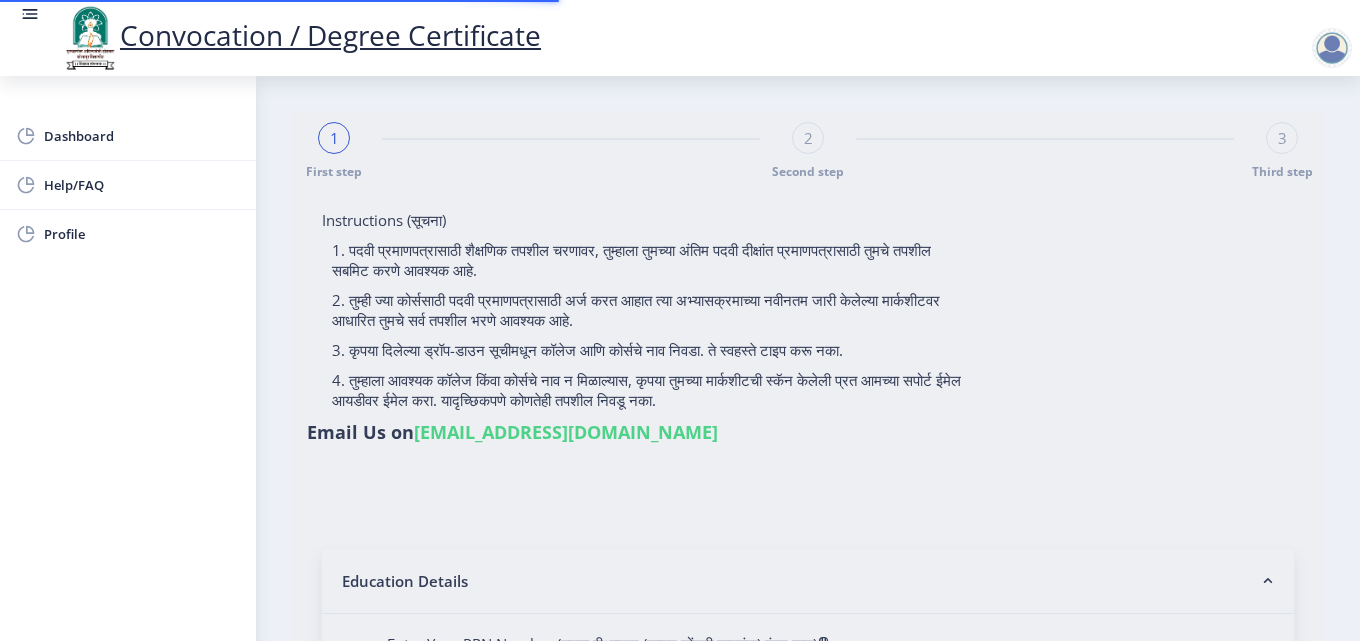 type on "[PERSON_NAME]" 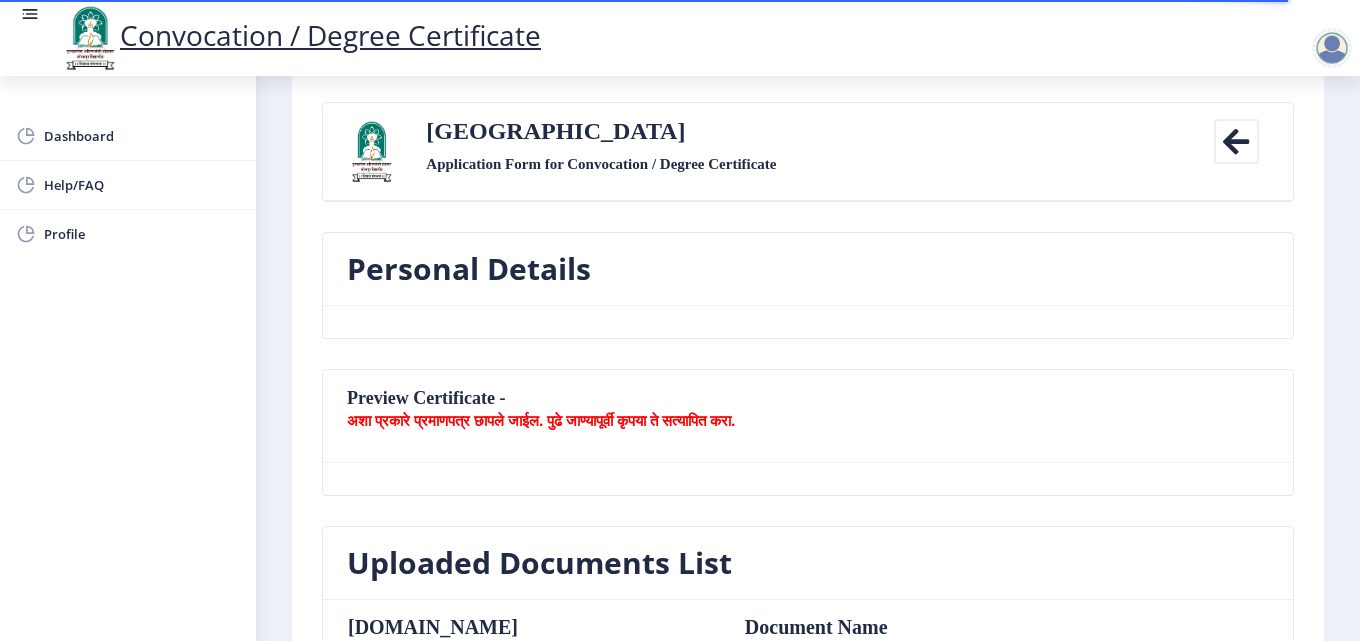 scroll, scrollTop: 300, scrollLeft: 0, axis: vertical 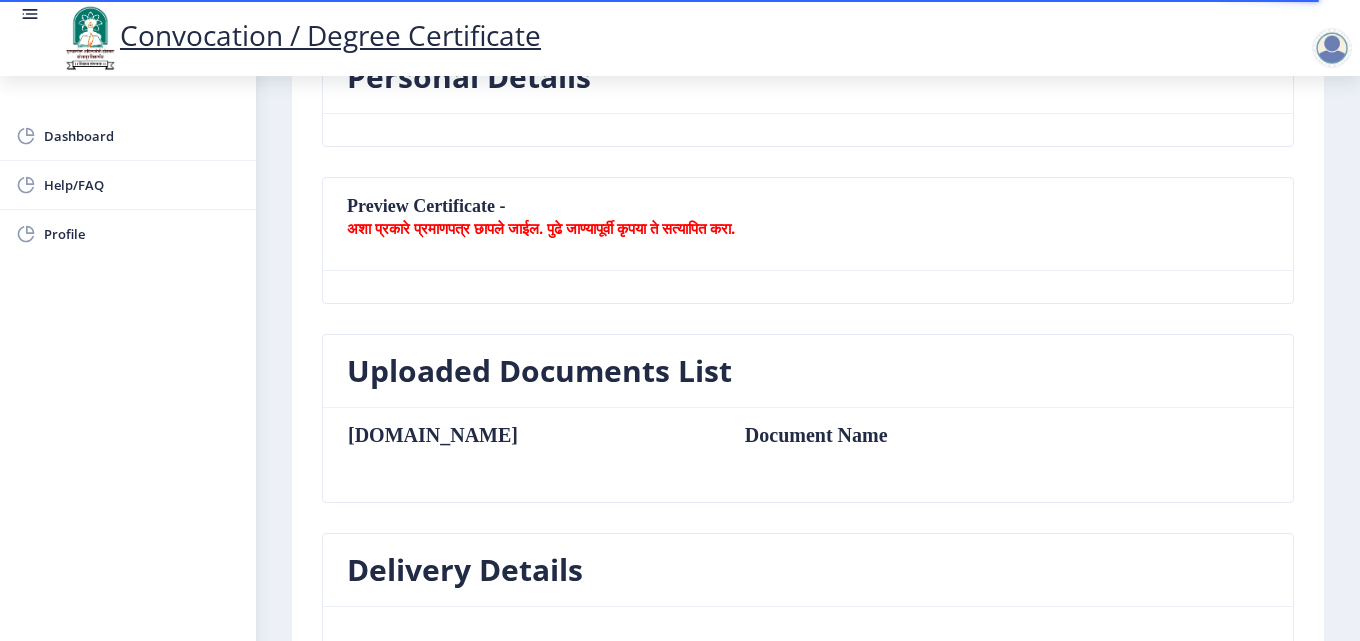 click on "[DOMAIN_NAME]  Document Name" 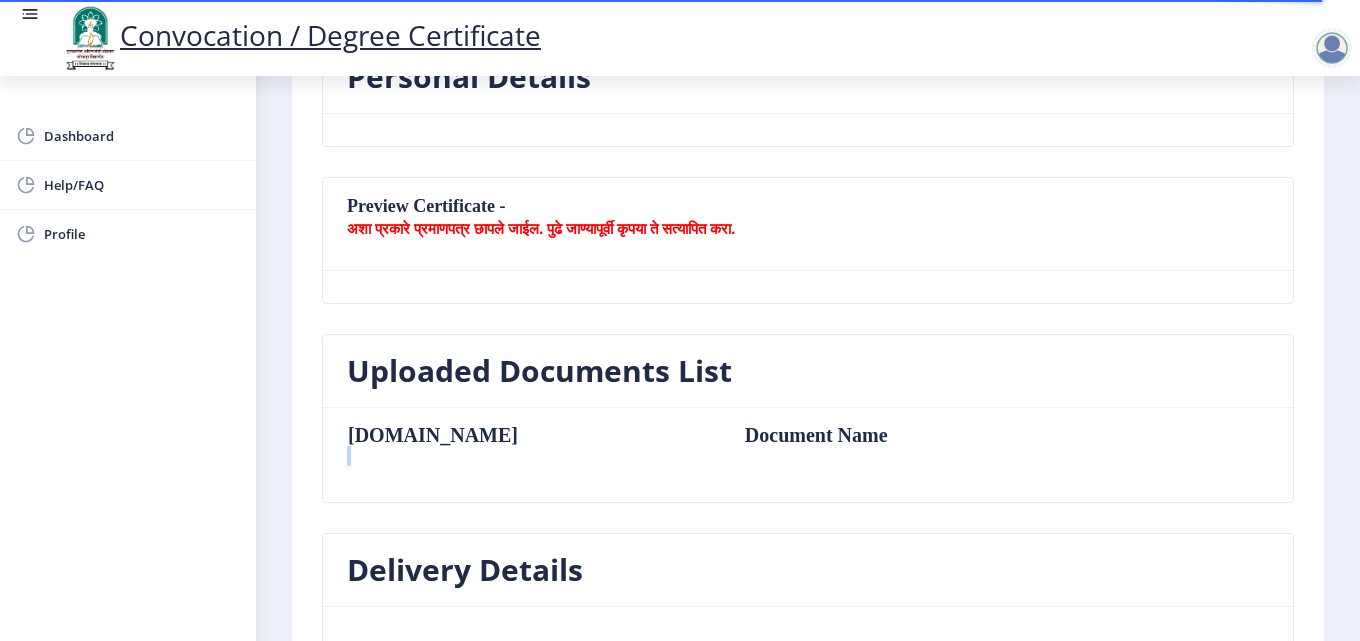 click on "[DOMAIN_NAME]  Document Name" 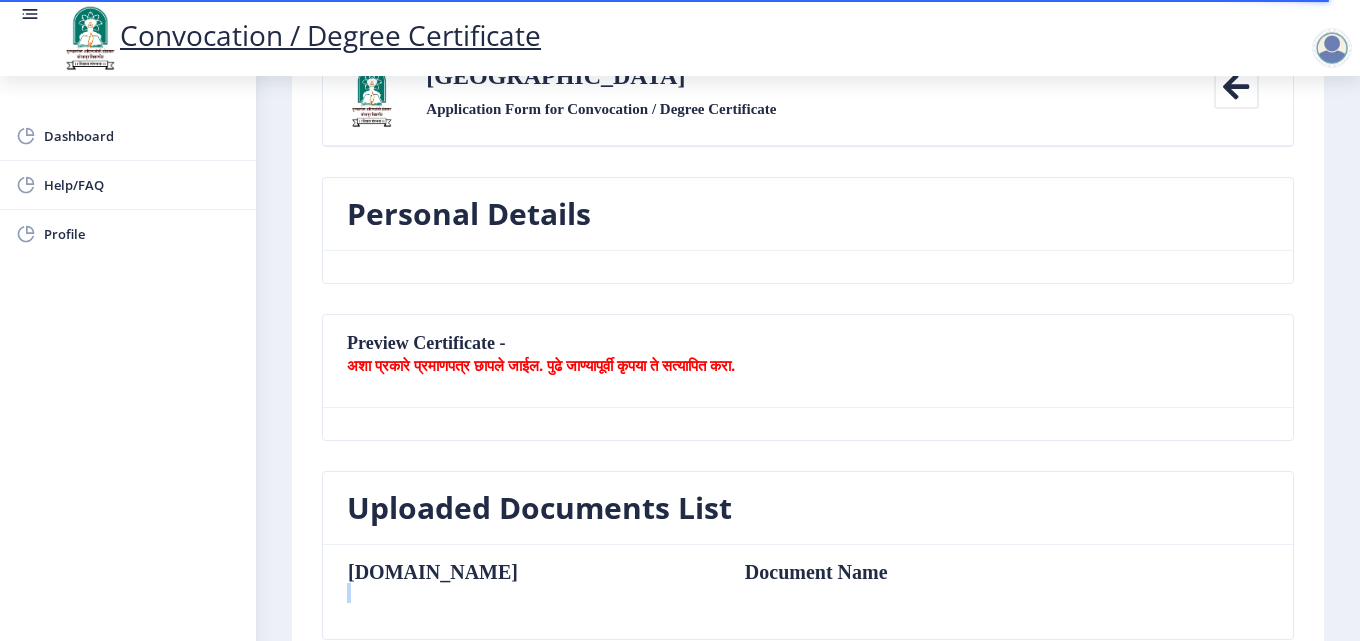 scroll, scrollTop: 0, scrollLeft: 0, axis: both 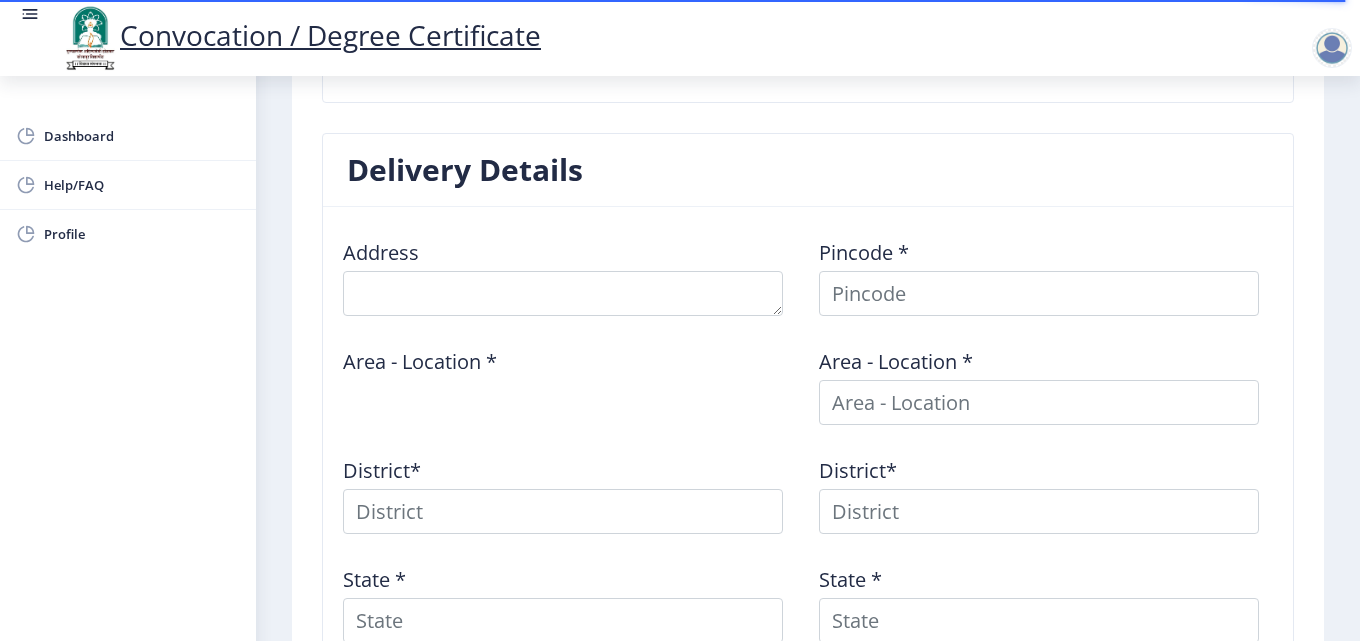 select 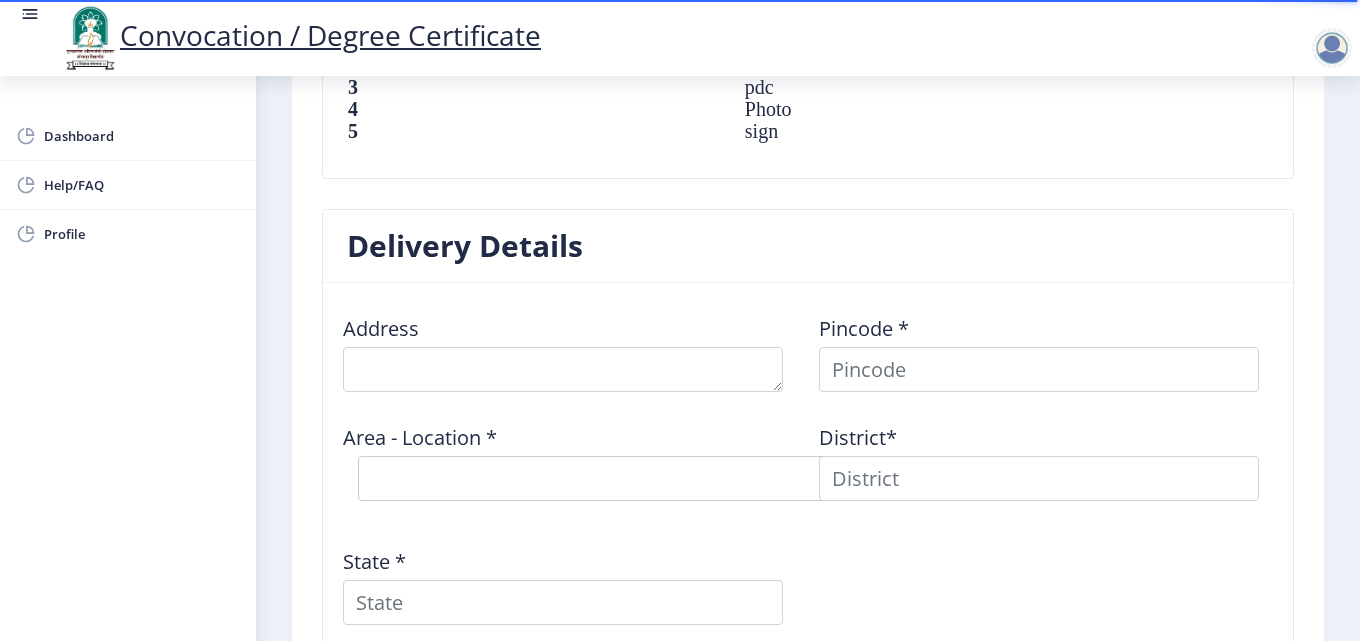 scroll, scrollTop: 1600, scrollLeft: 0, axis: vertical 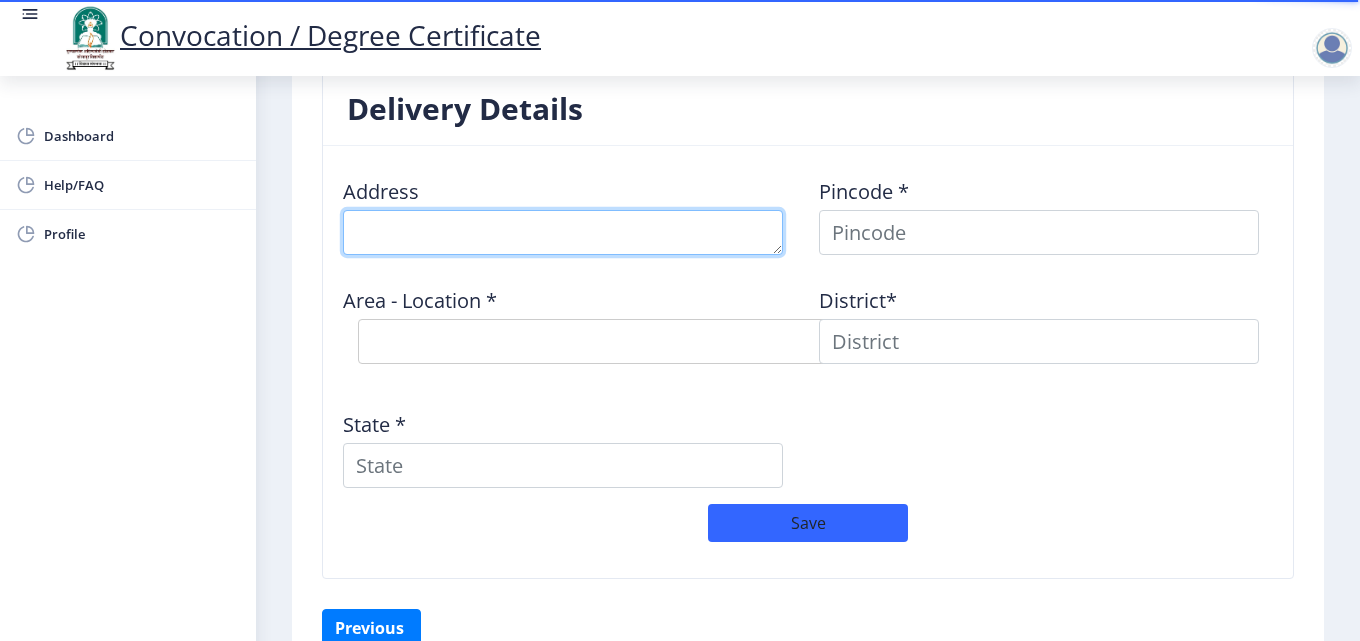 click at bounding box center (563, 232) 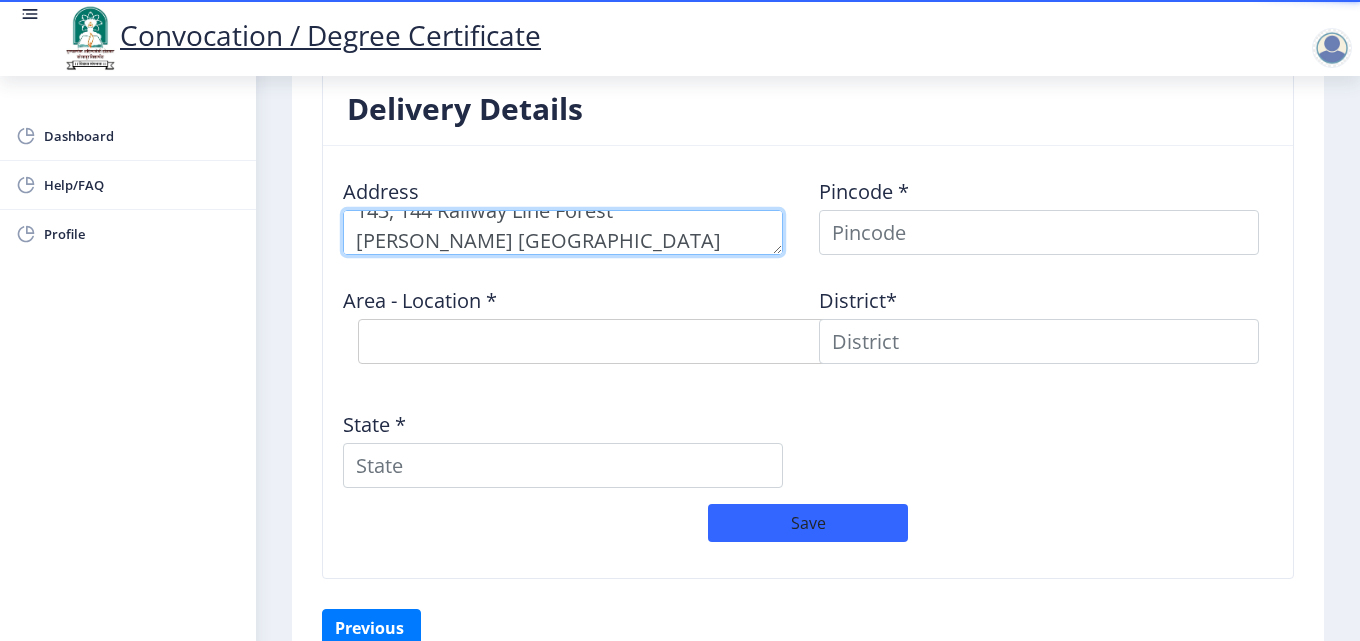 scroll, scrollTop: 0, scrollLeft: 0, axis: both 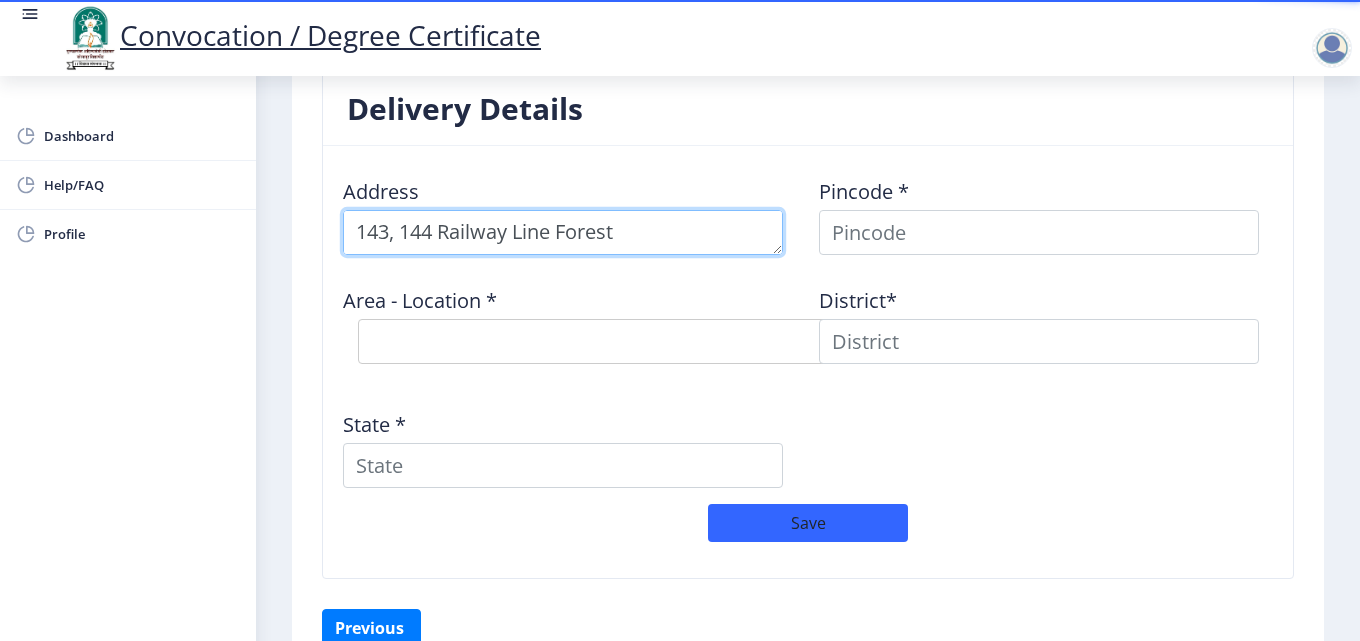 click at bounding box center [563, 232] 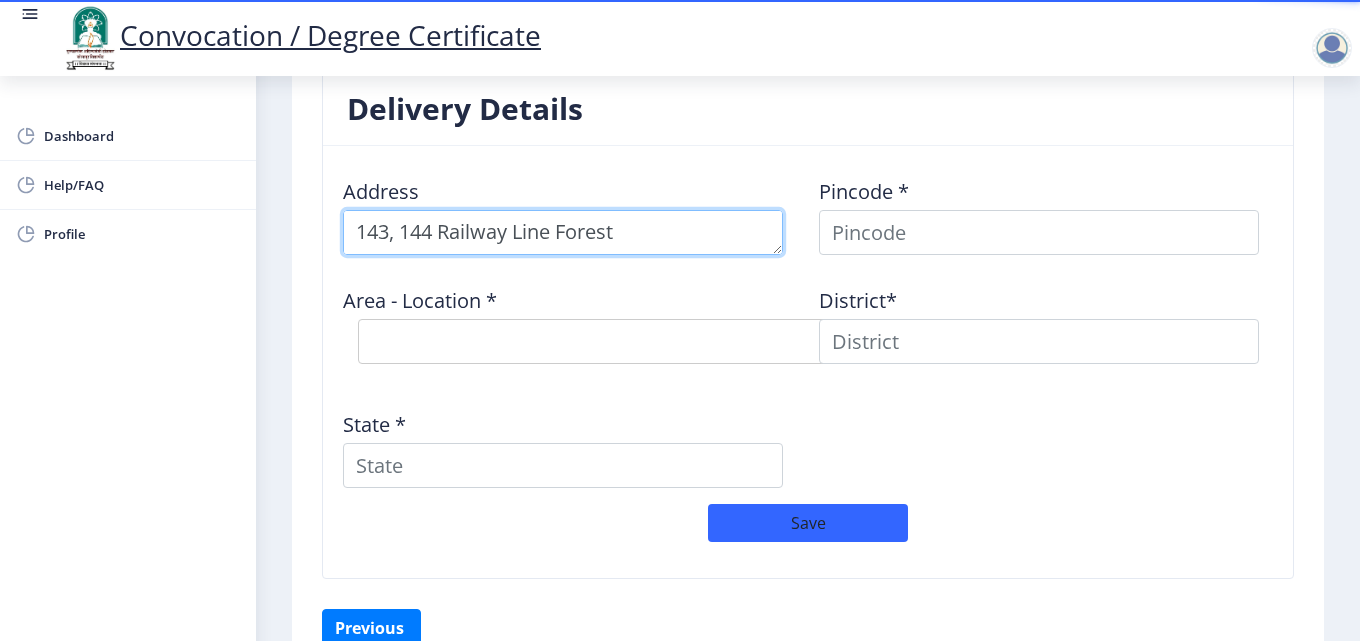 scroll, scrollTop: 29, scrollLeft: 0, axis: vertical 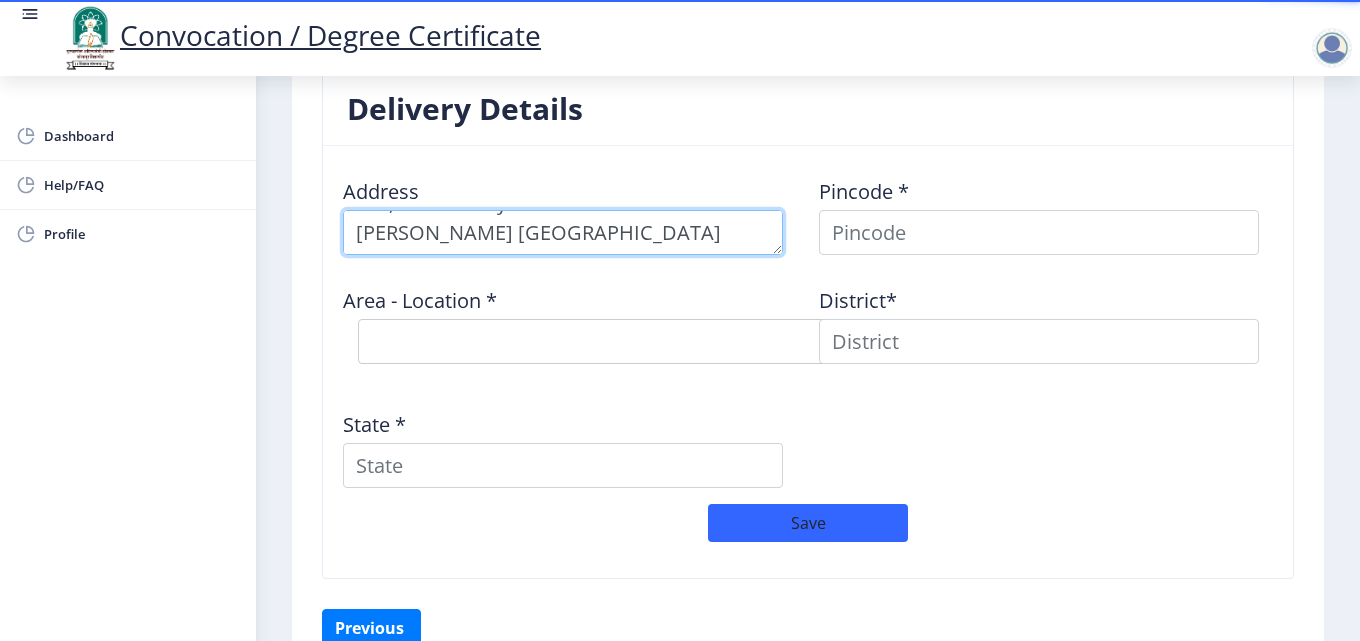 type on "143, 144 Railway Line Forest [PERSON_NAME] [GEOGRAPHIC_DATA] [GEOGRAPHIC_DATA]" 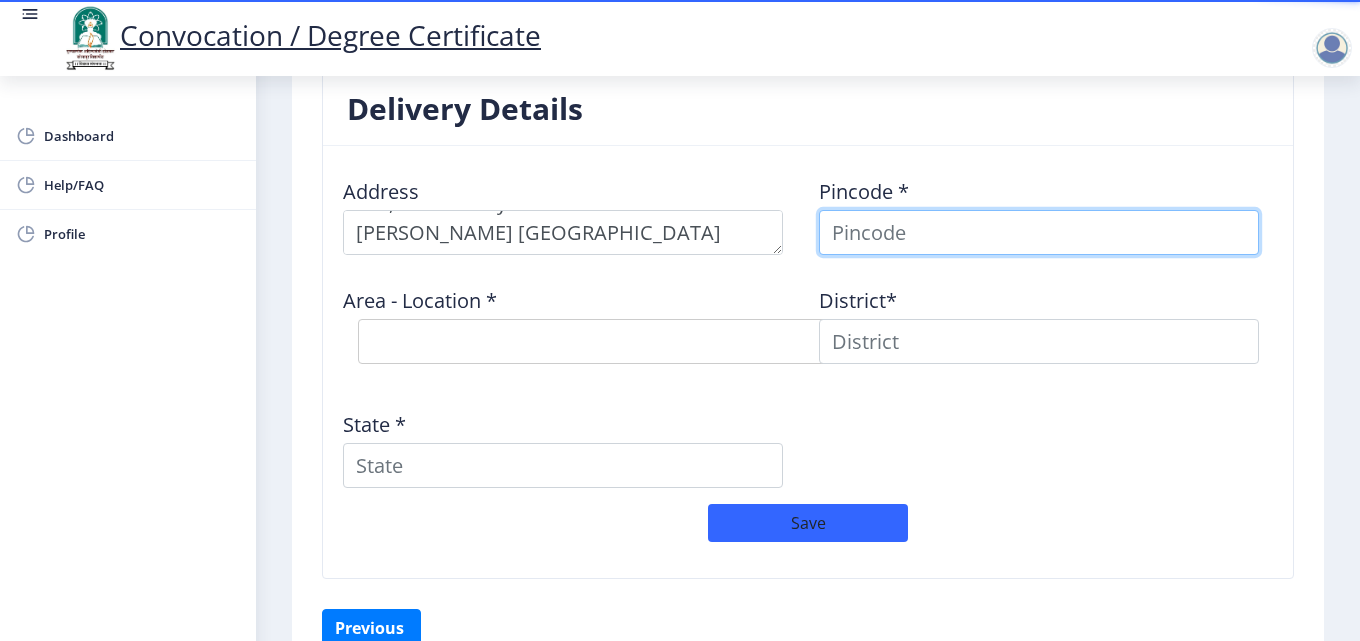 drag, startPoint x: 956, startPoint y: 240, endPoint x: 941, endPoint y: 243, distance: 15.297058 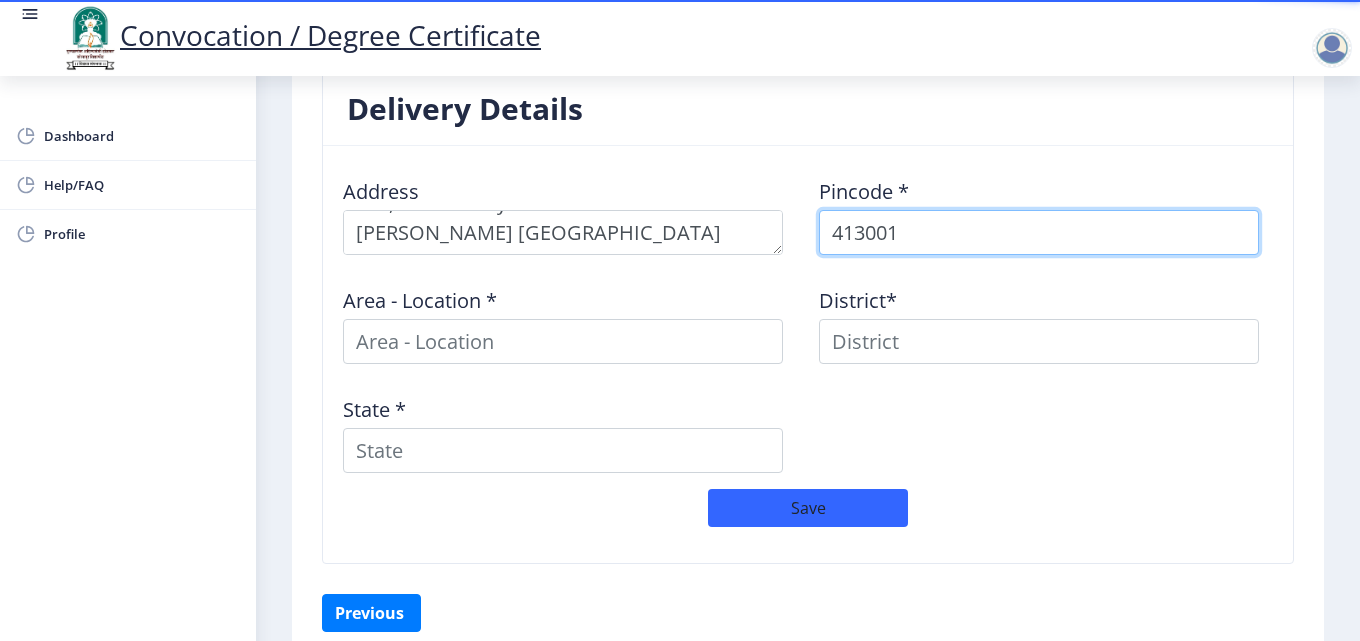 type on "413001" 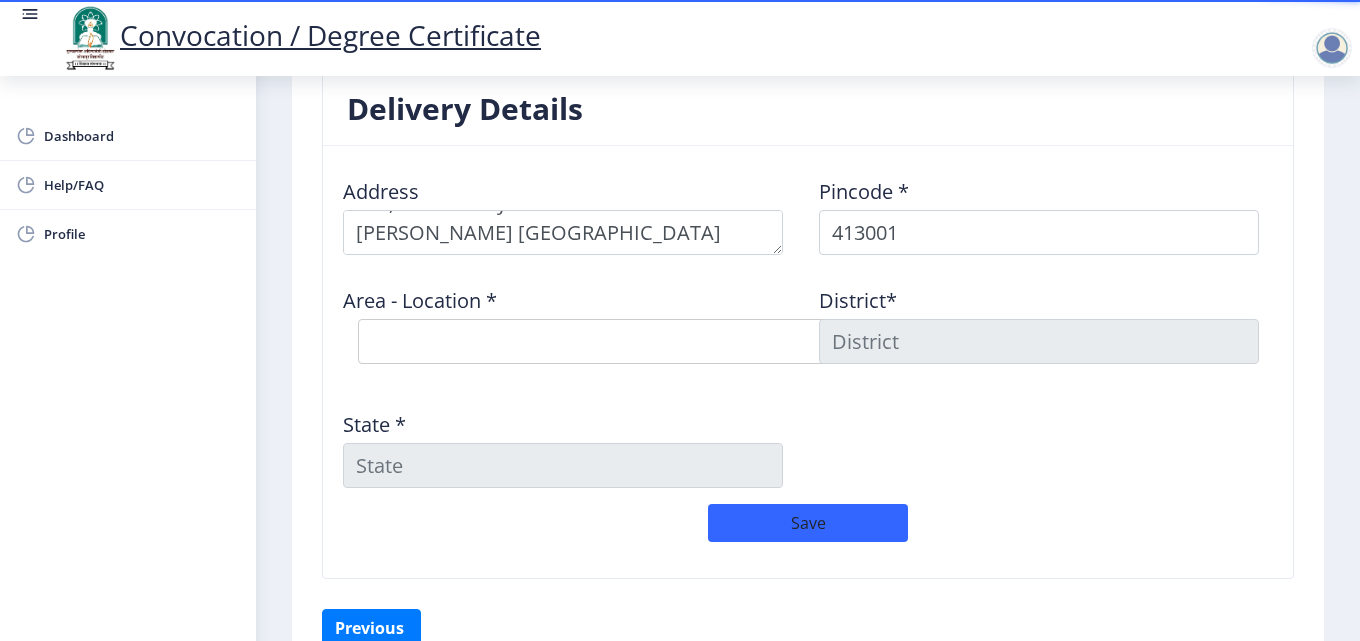 click on "Area - Location *  Select Area Location [PERSON_NAME] Vastigrah S.O Navi Peth [GEOGRAPHIC_DATA] S.O [PERSON_NAME] S.O [GEOGRAPHIC_DATA] H.O" 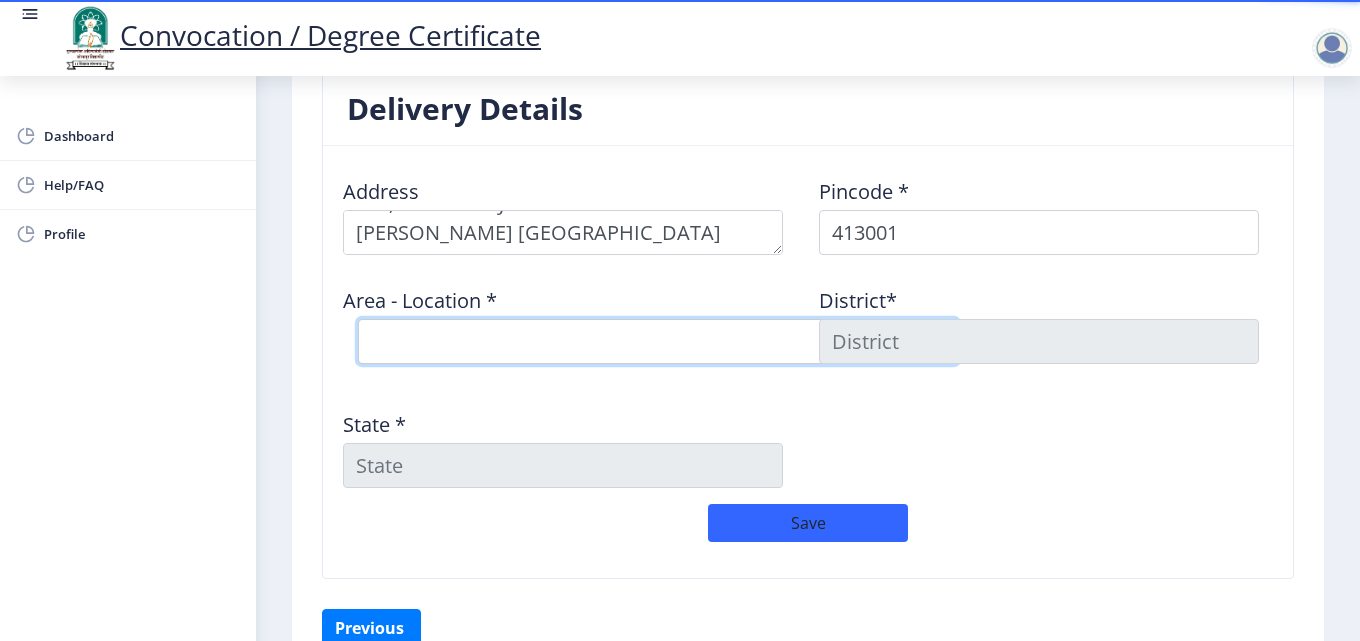 click on "Select Area Location [PERSON_NAME] Vastigrah S.O Navi Peth [GEOGRAPHIC_DATA] S.O [PERSON_NAME] S.O [GEOGRAPHIC_DATA] H.O" at bounding box center (658, 341) 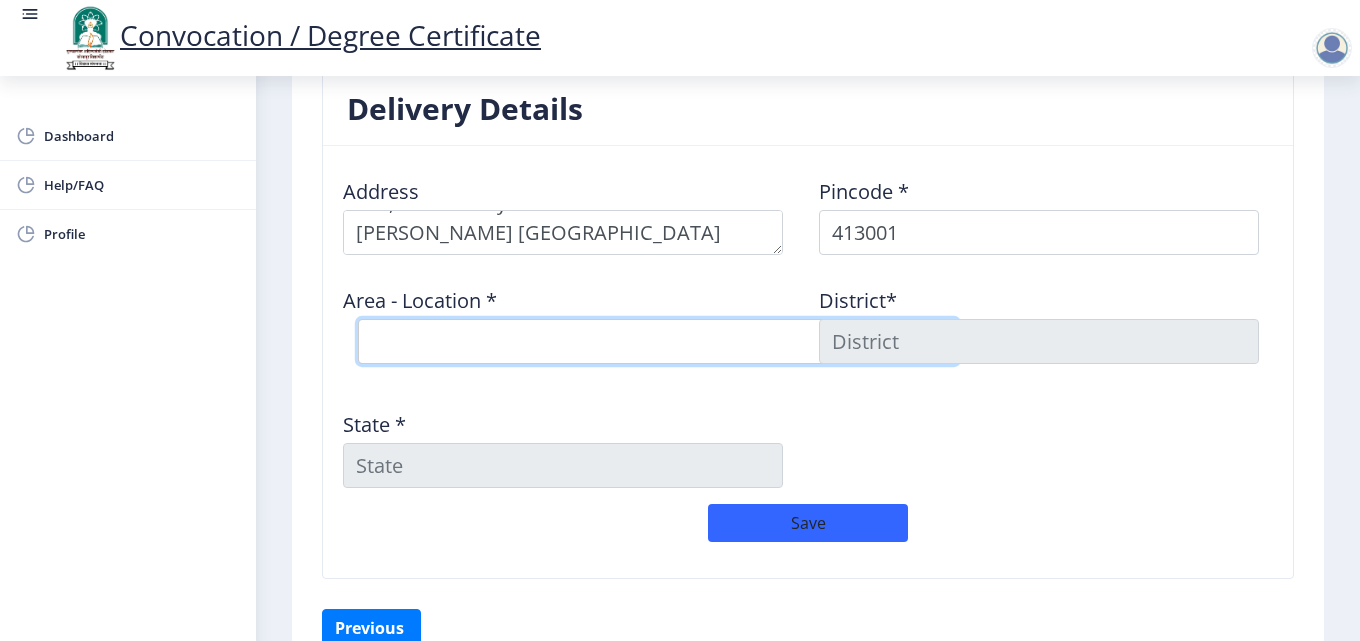 select on "3: Object" 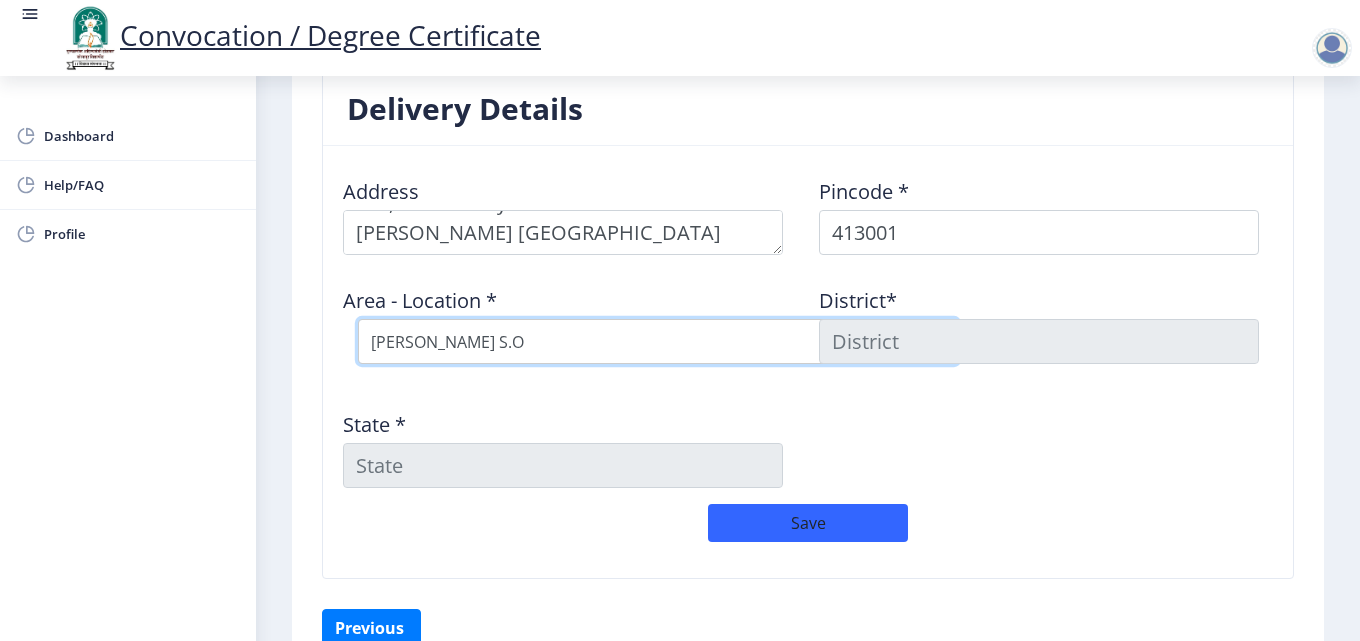 click on "Select Area Location [PERSON_NAME] Vastigrah S.O Navi Peth [GEOGRAPHIC_DATA] S.O [PERSON_NAME] S.O [GEOGRAPHIC_DATA] H.O" at bounding box center [658, 341] 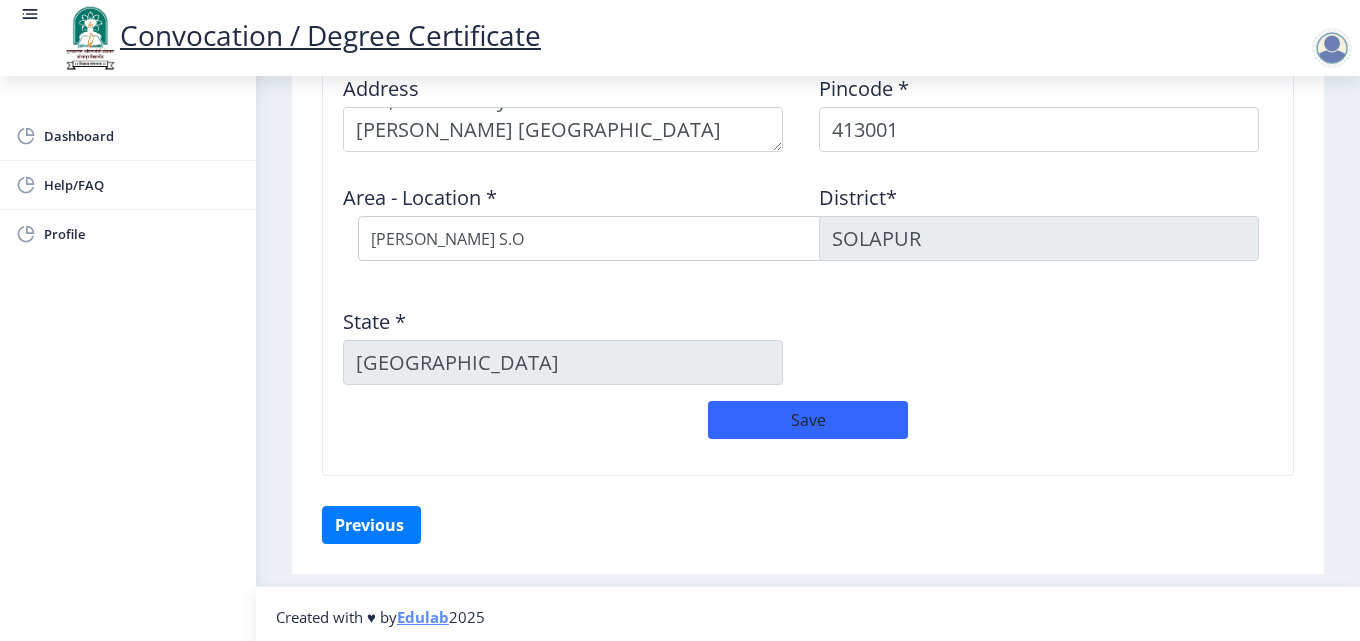 scroll, scrollTop: 1709, scrollLeft: 0, axis: vertical 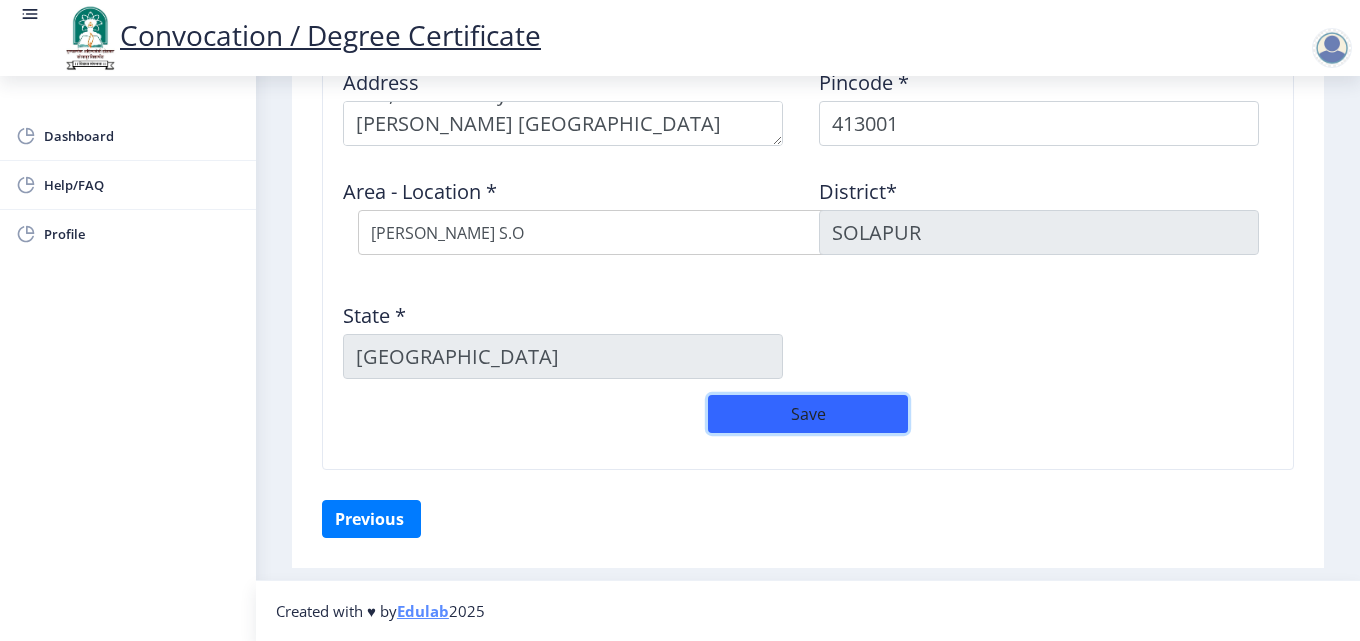 click on "Save" 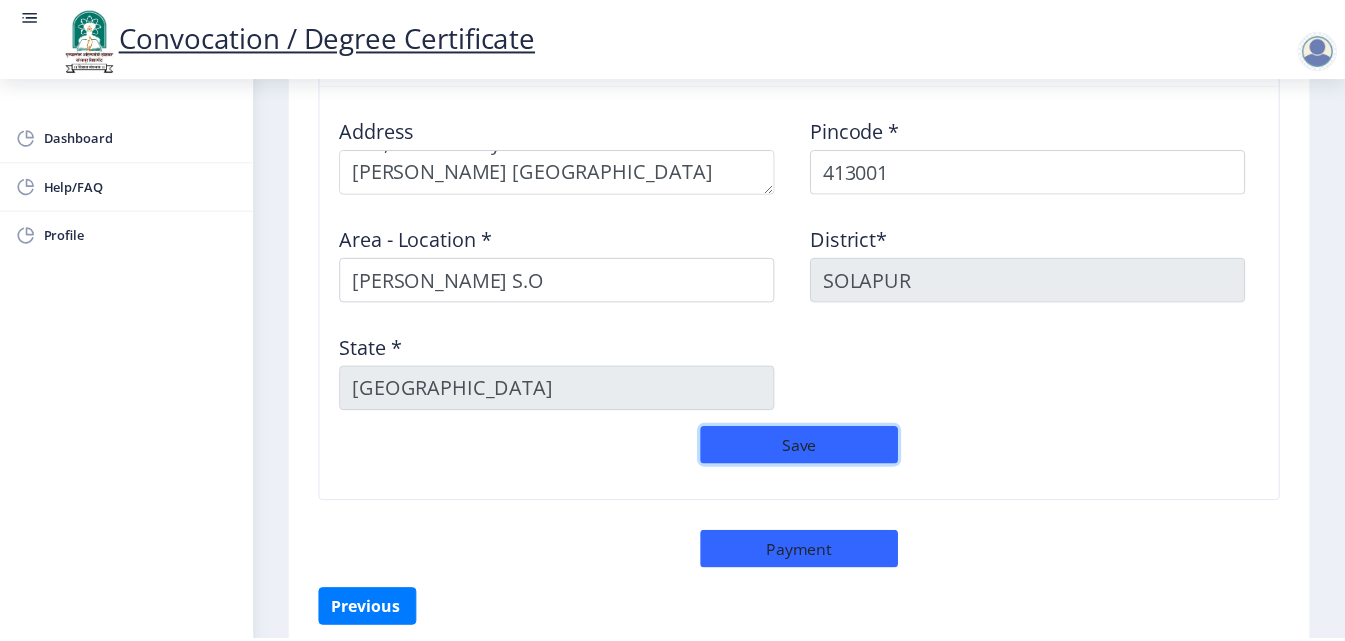 scroll, scrollTop: 1752, scrollLeft: 0, axis: vertical 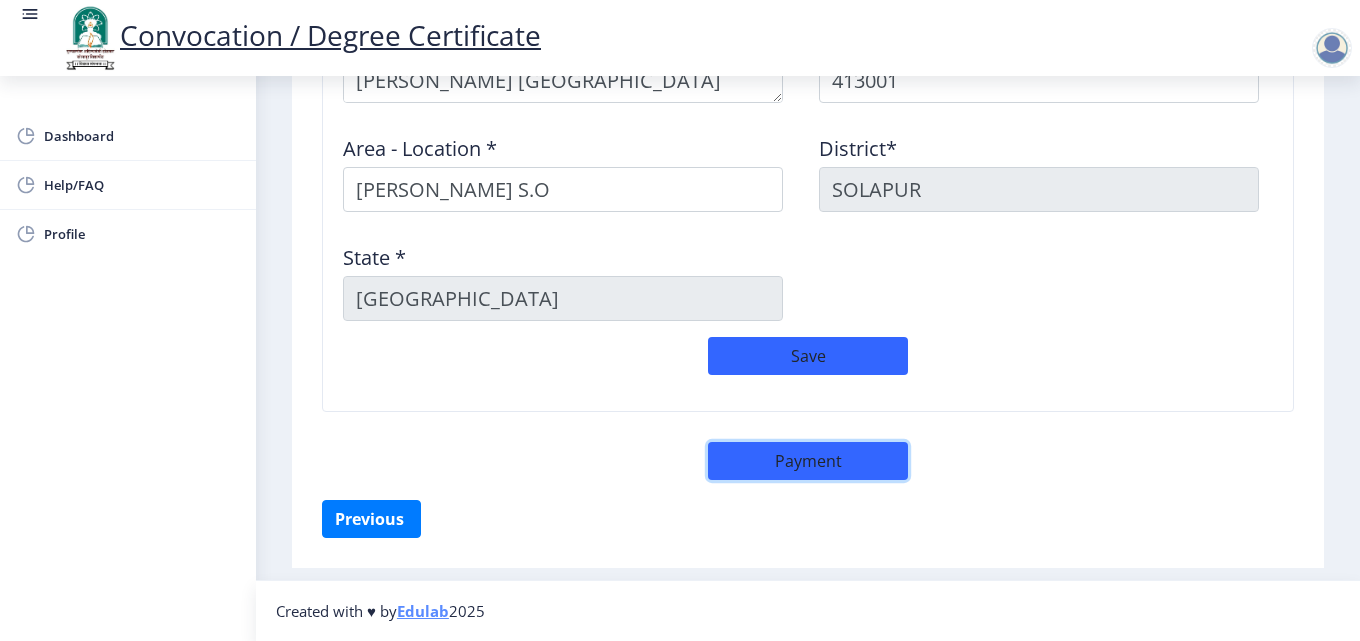 click on "Payment" 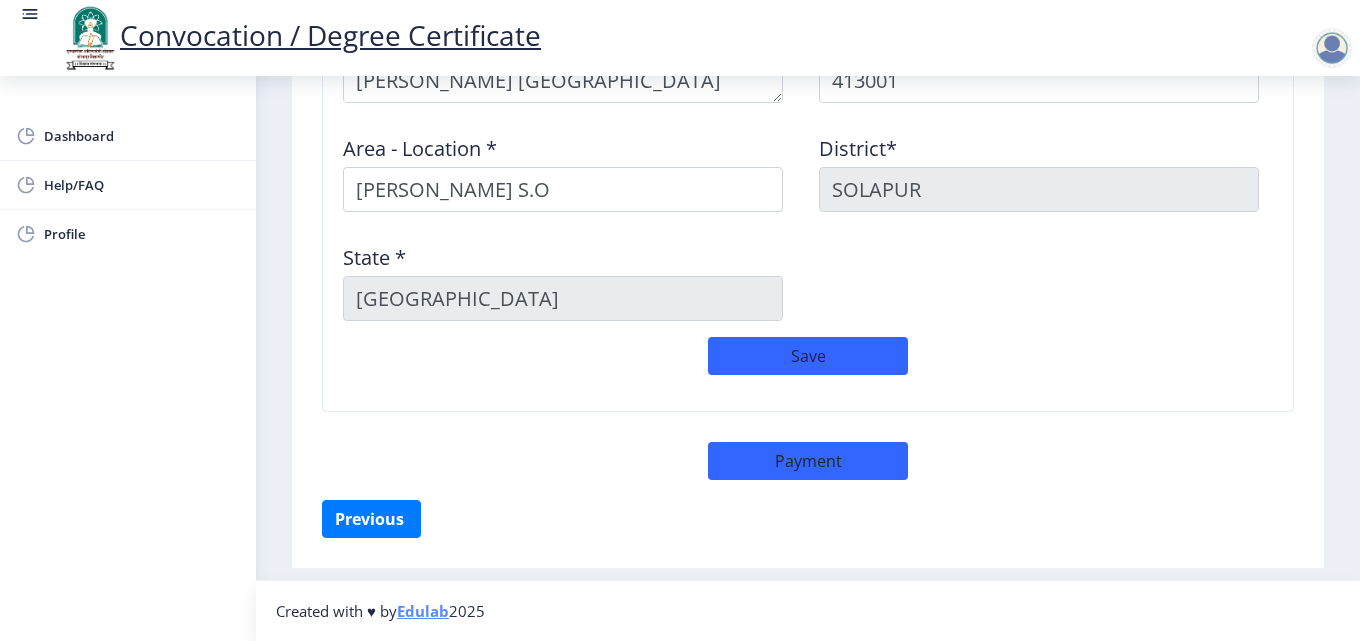 select on "sealed" 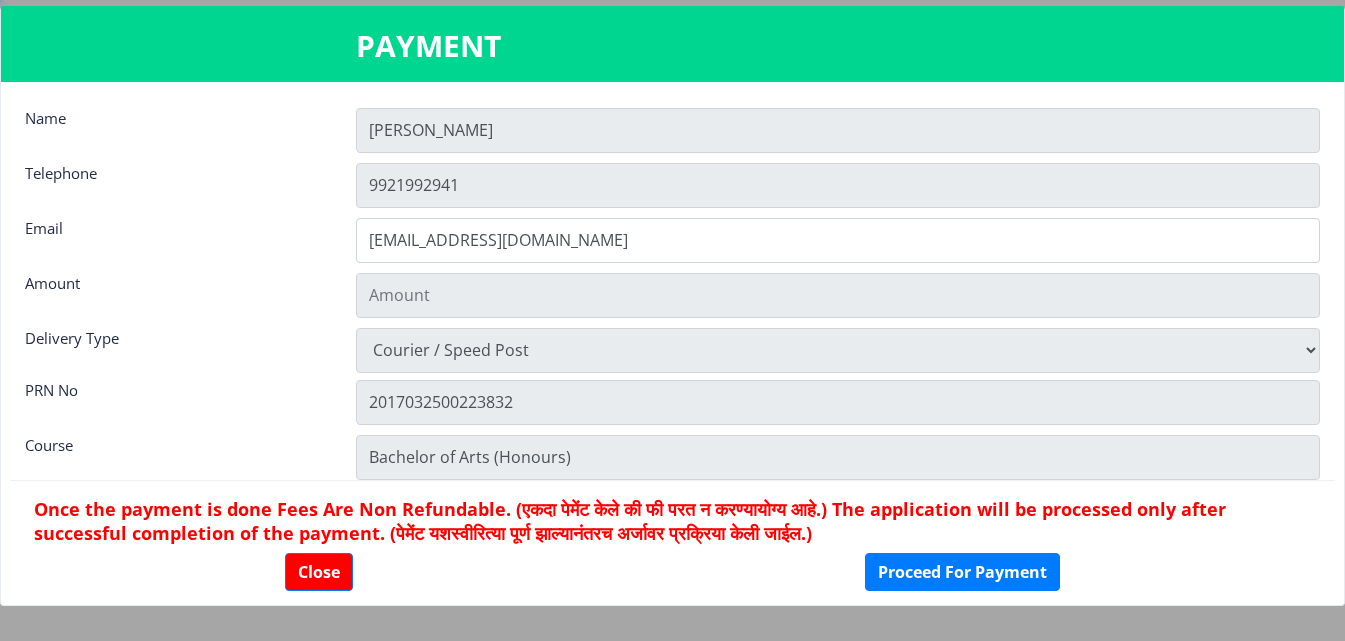 type on "600" 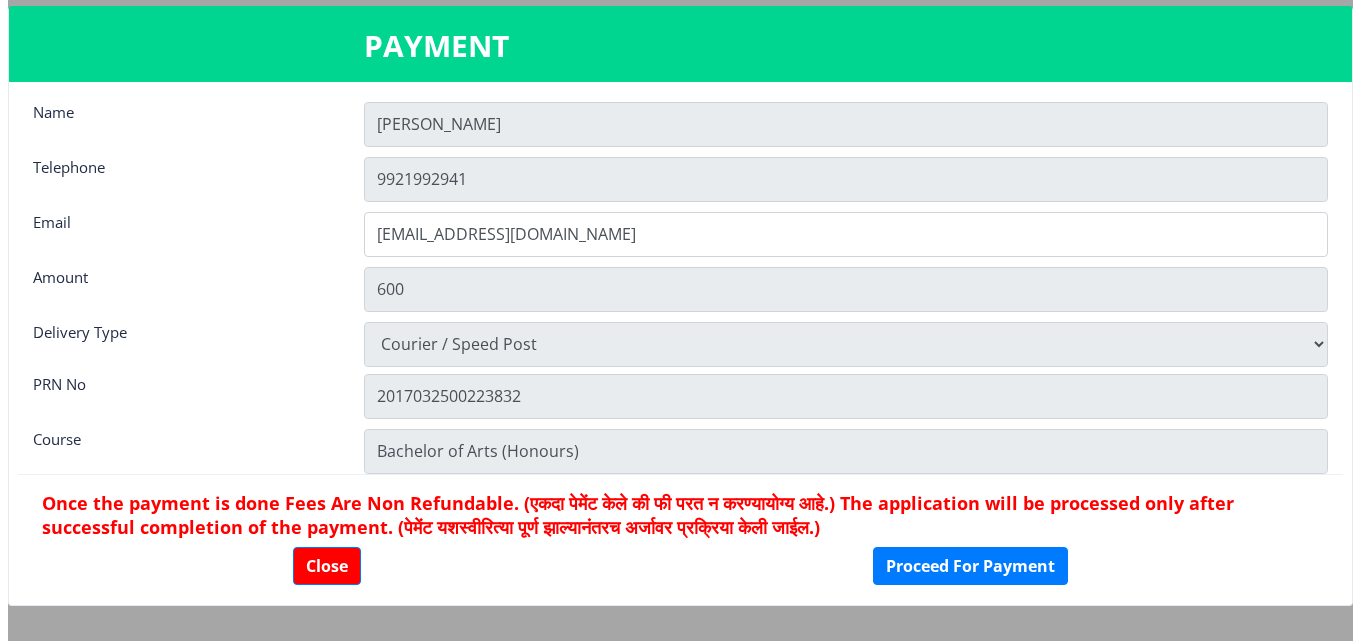 scroll, scrollTop: 0, scrollLeft: 0, axis: both 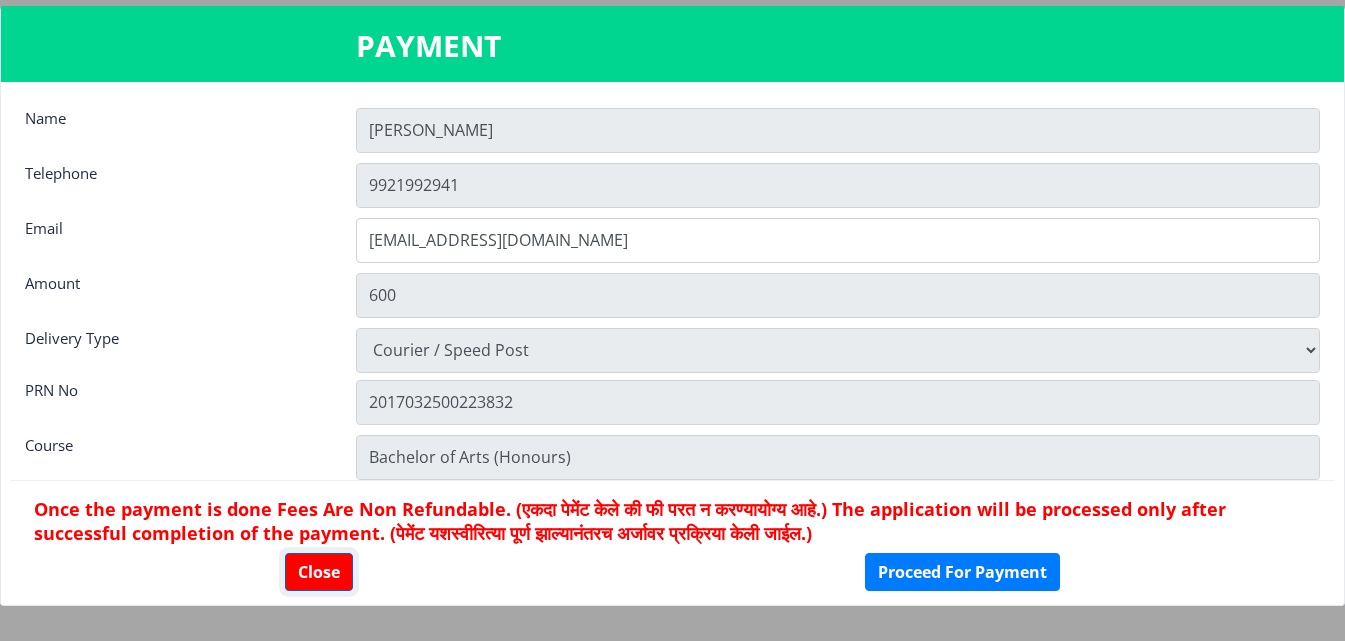 click on "Close" 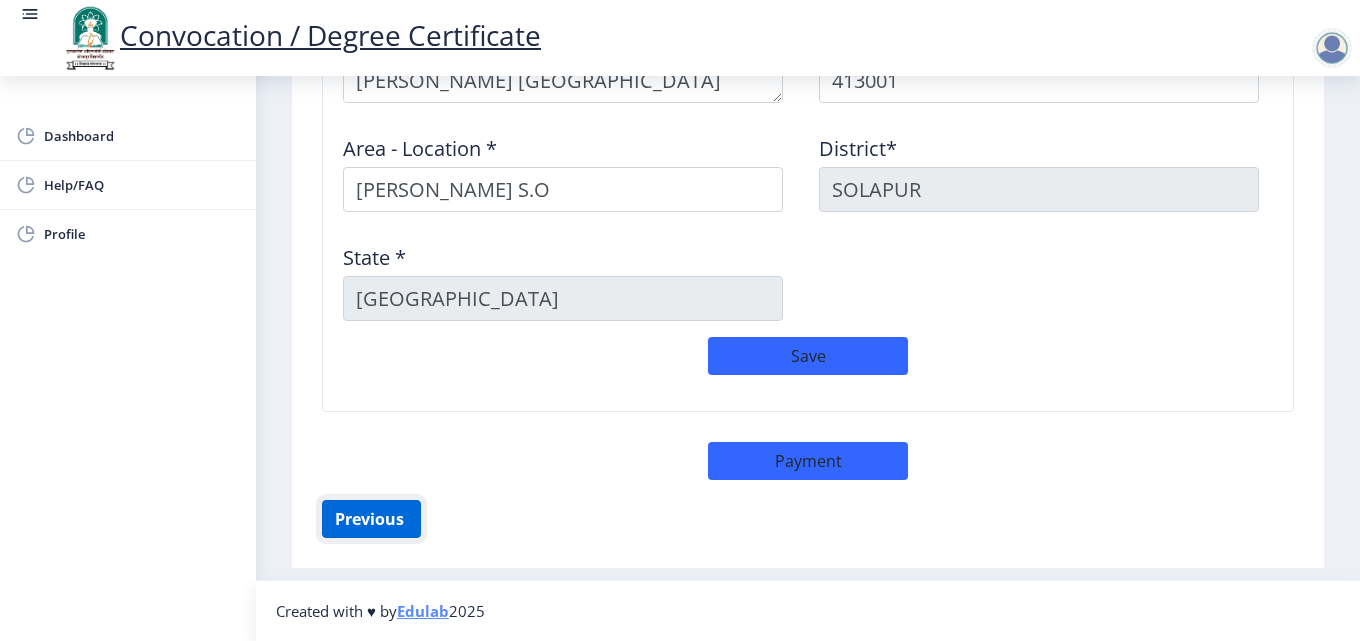 click on "Previous ‍" 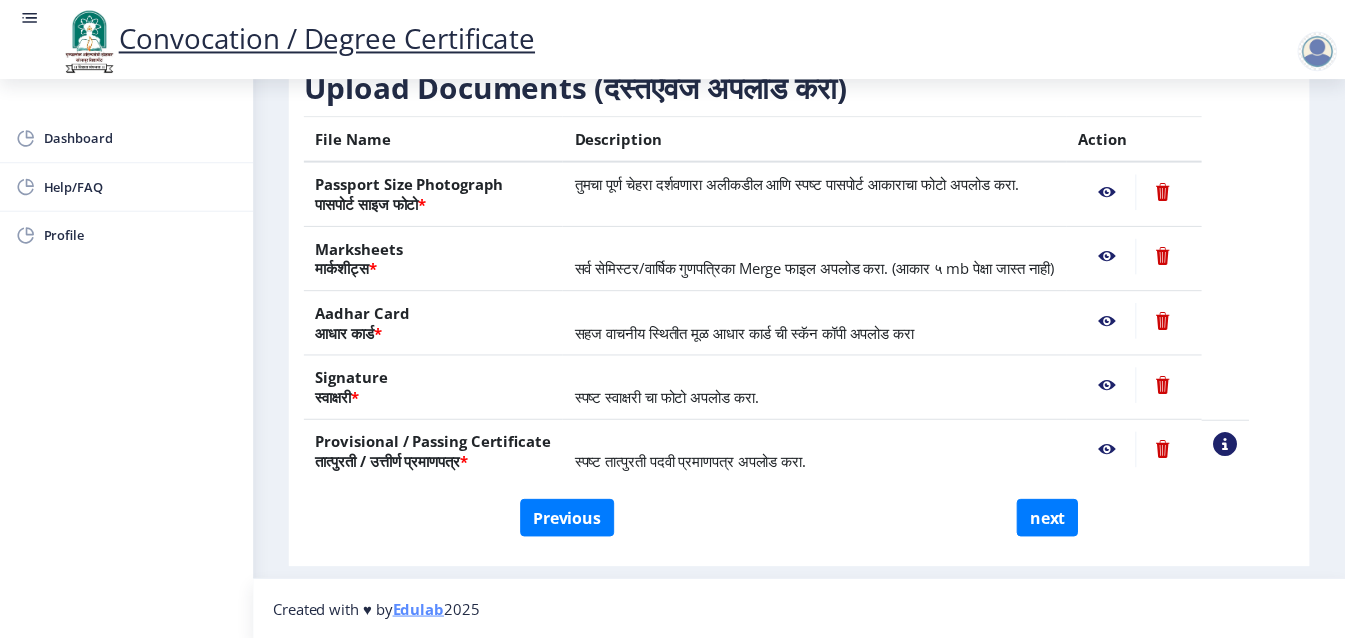 scroll, scrollTop: 0, scrollLeft: 0, axis: both 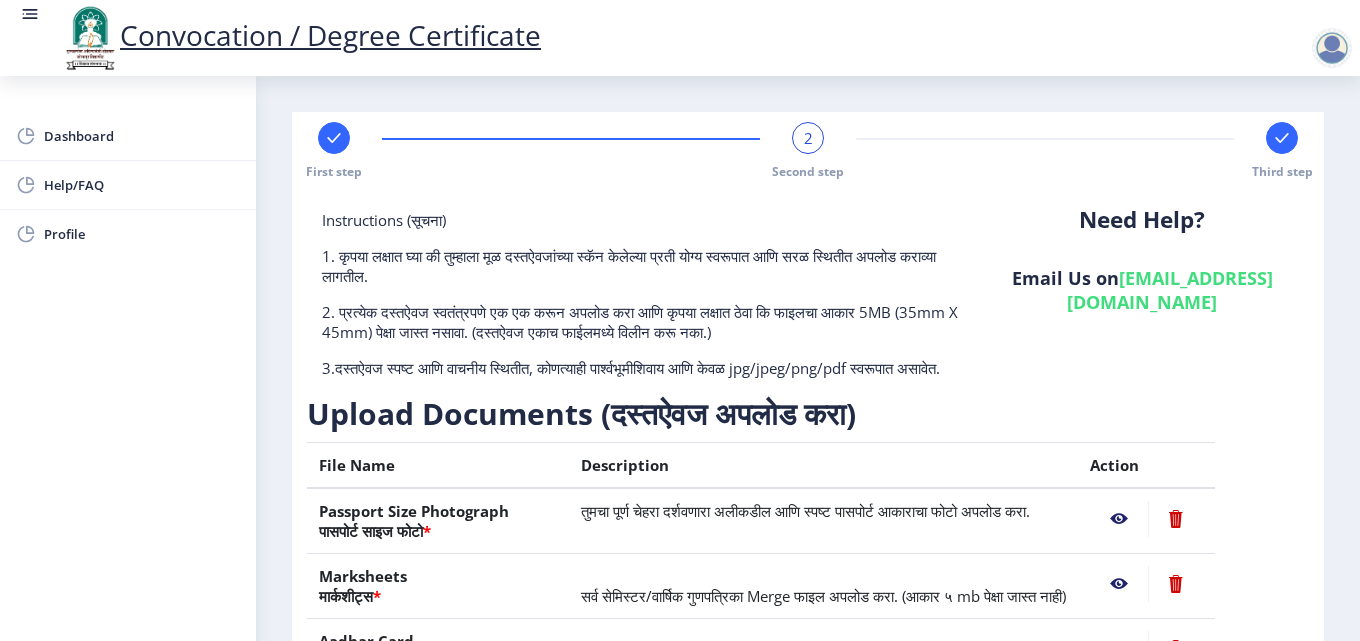 click 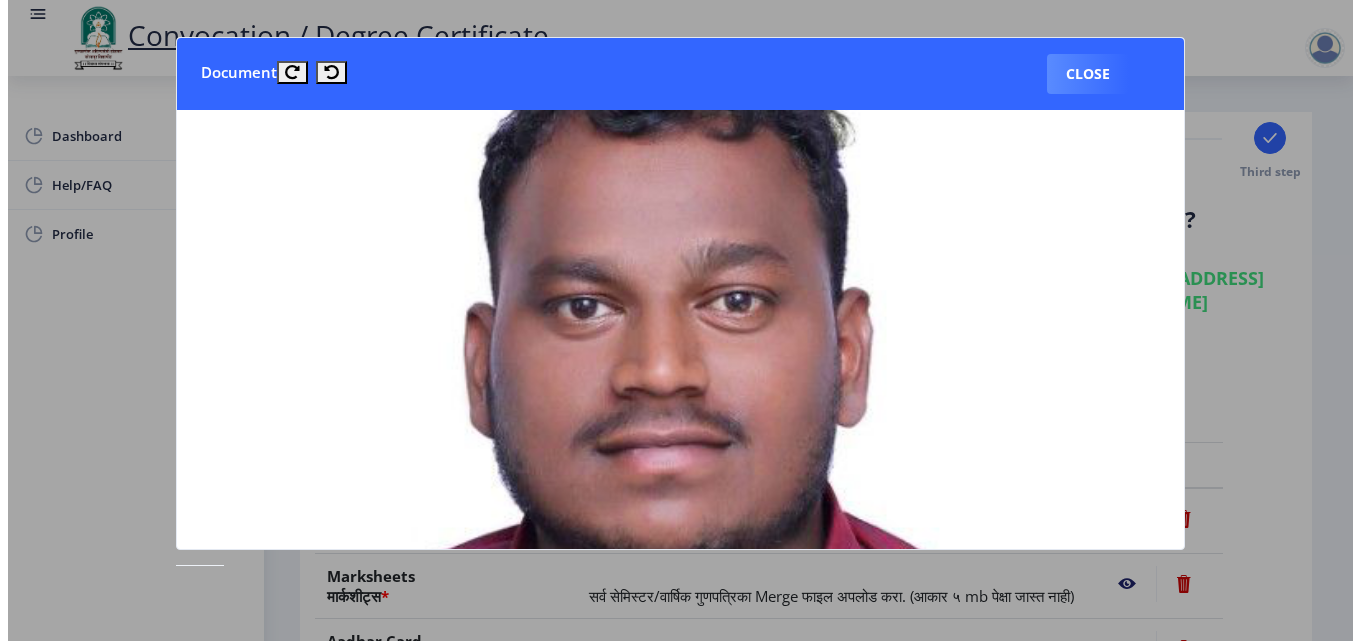 scroll, scrollTop: 658, scrollLeft: 0, axis: vertical 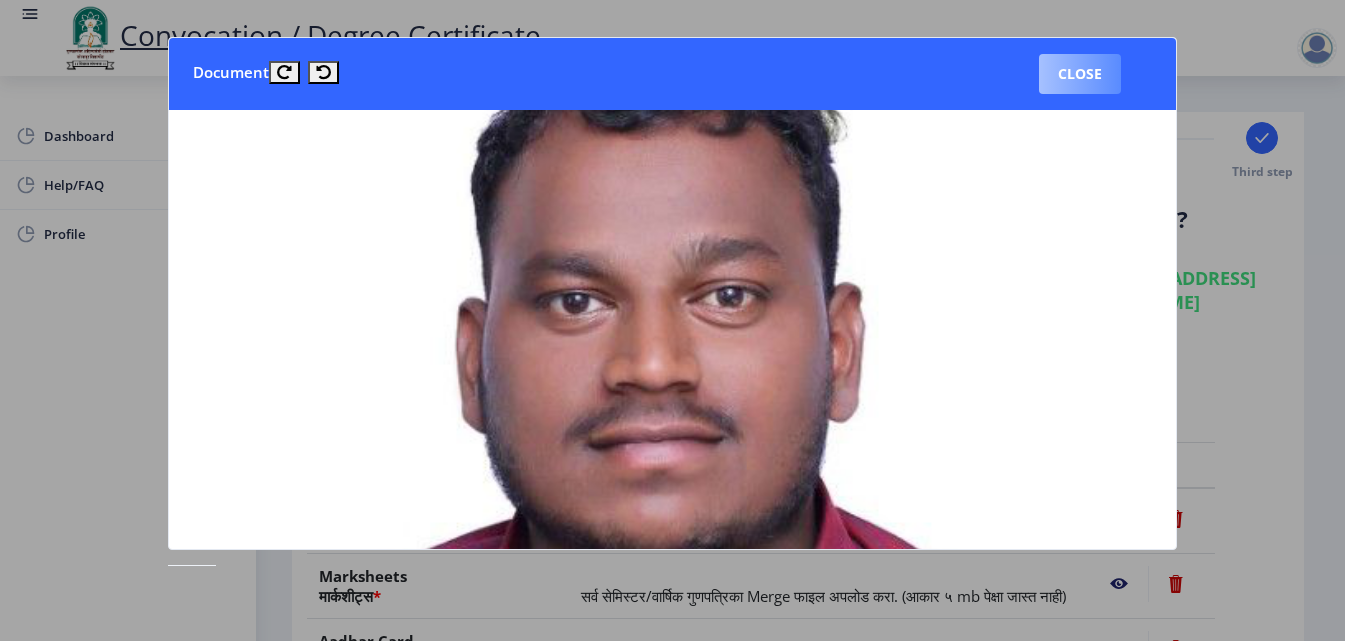 click on "Close" at bounding box center [1080, 74] 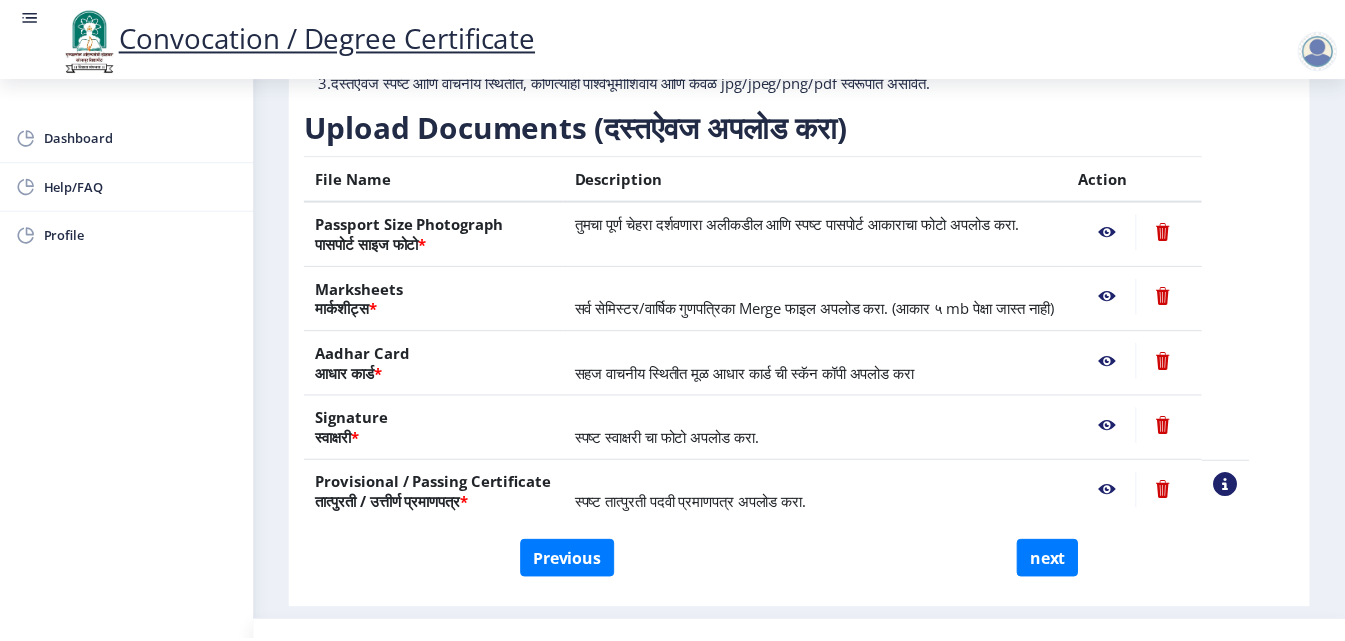 scroll, scrollTop: 300, scrollLeft: 0, axis: vertical 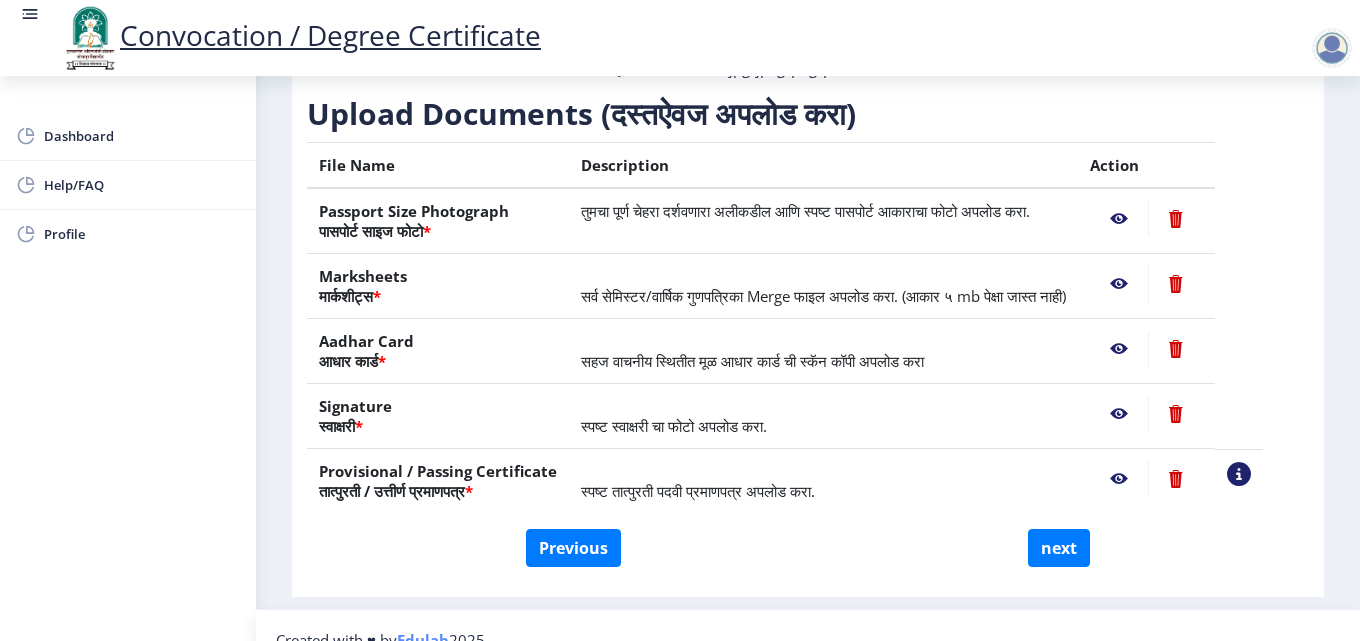 click 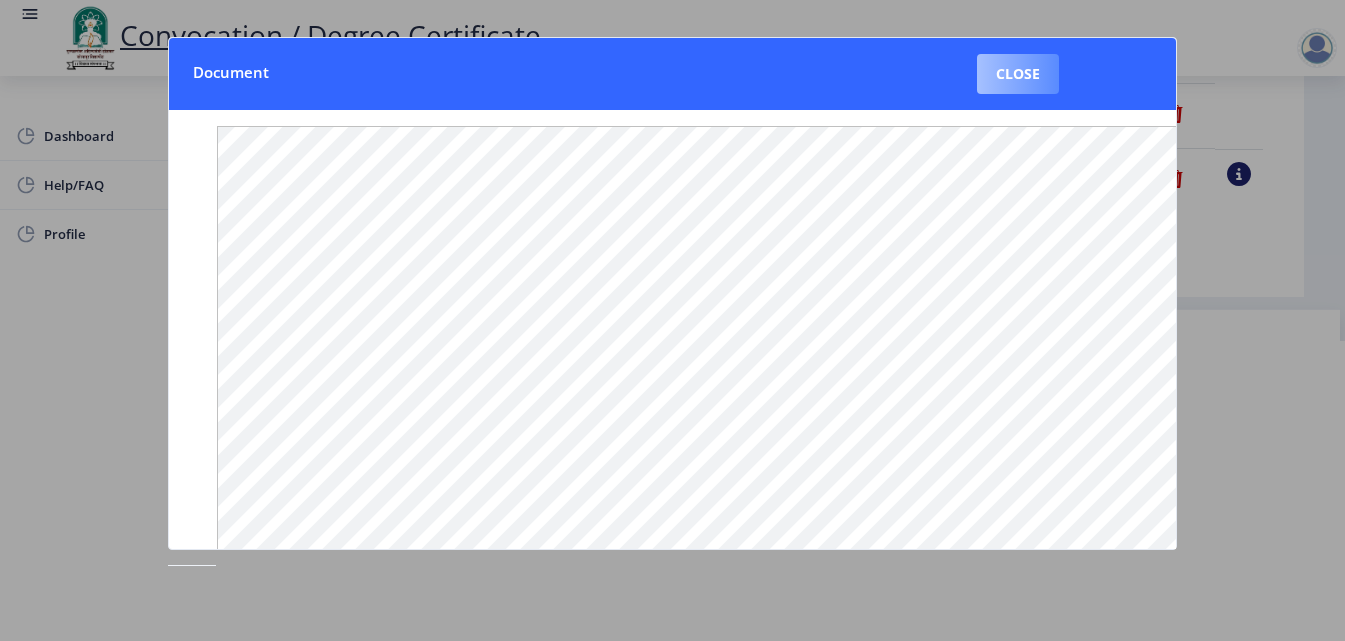 click on "Close" at bounding box center (1018, 74) 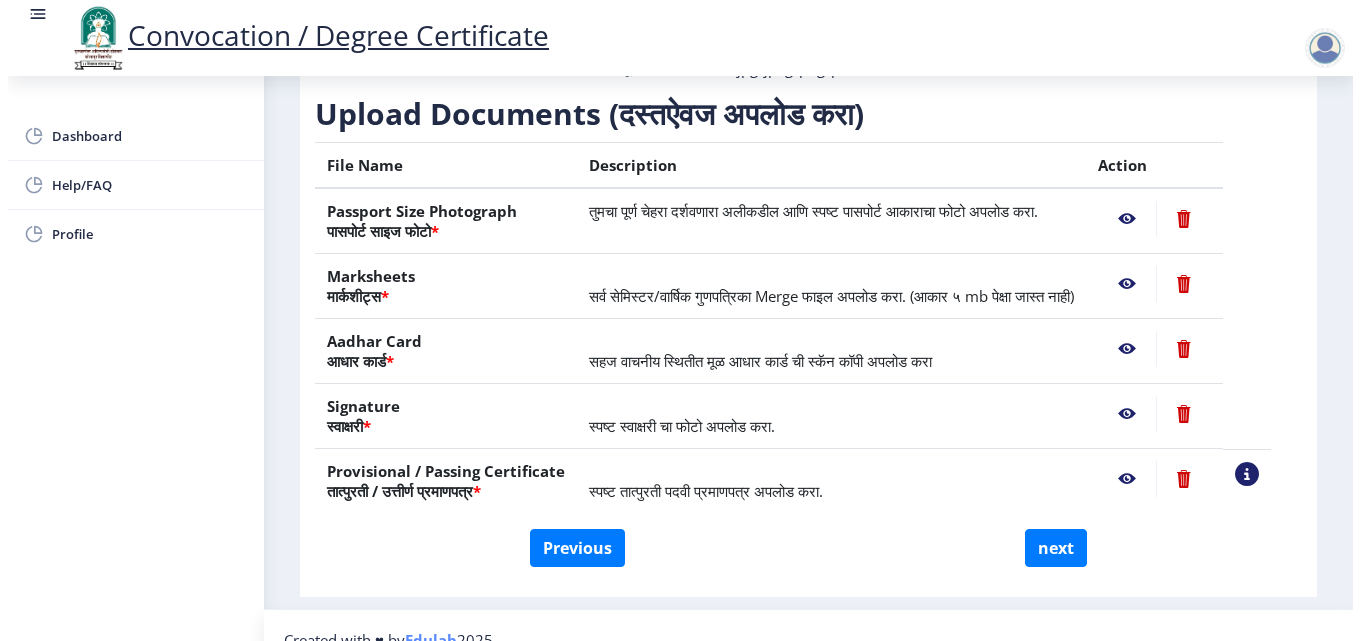 scroll, scrollTop: 173, scrollLeft: 0, axis: vertical 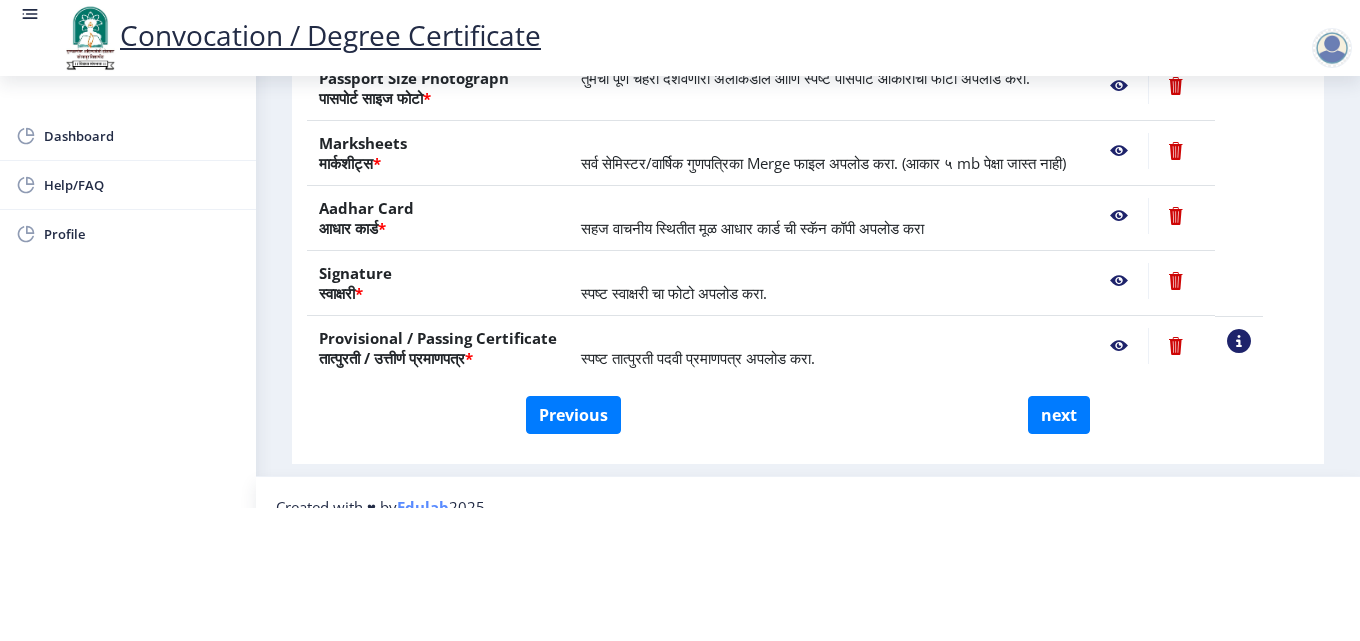 click 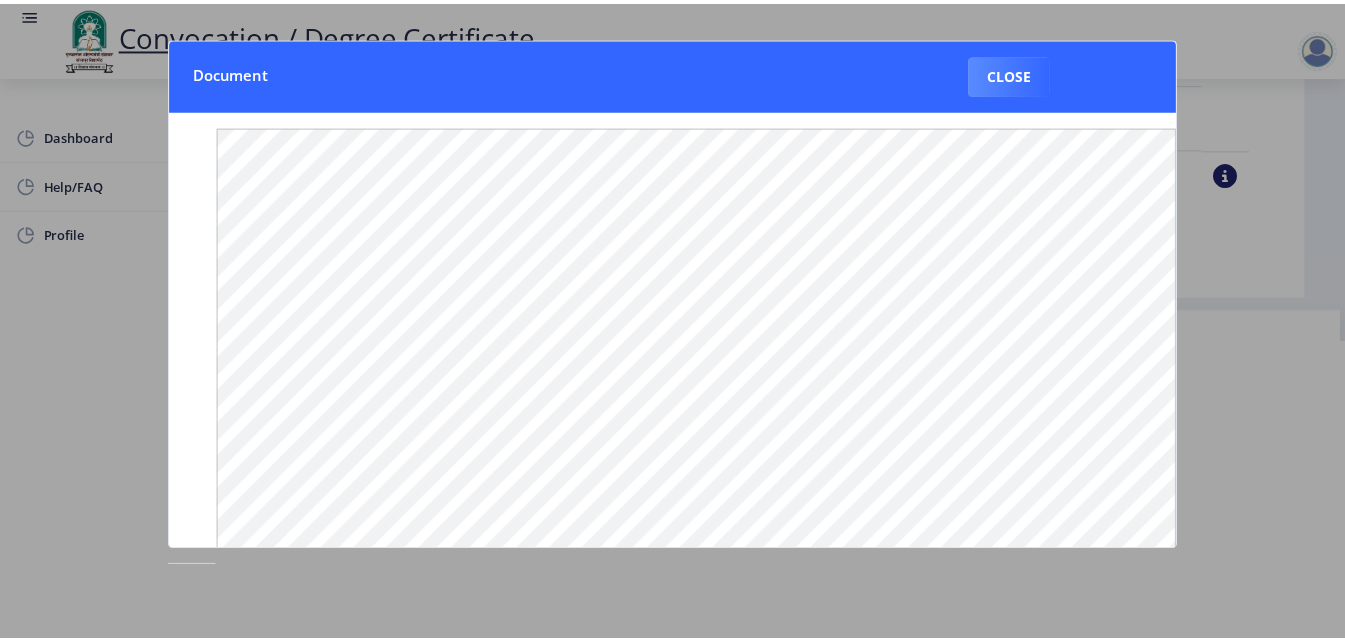 scroll, scrollTop: 0, scrollLeft: 0, axis: both 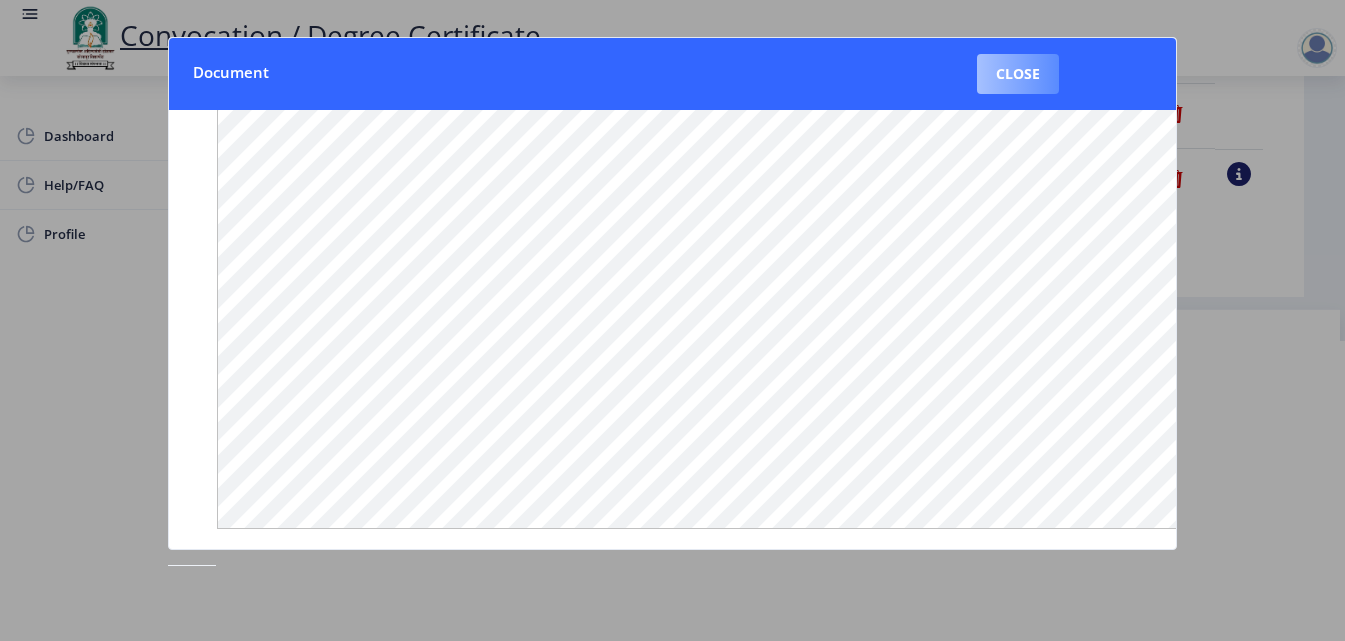 click on "Close" at bounding box center [1018, 74] 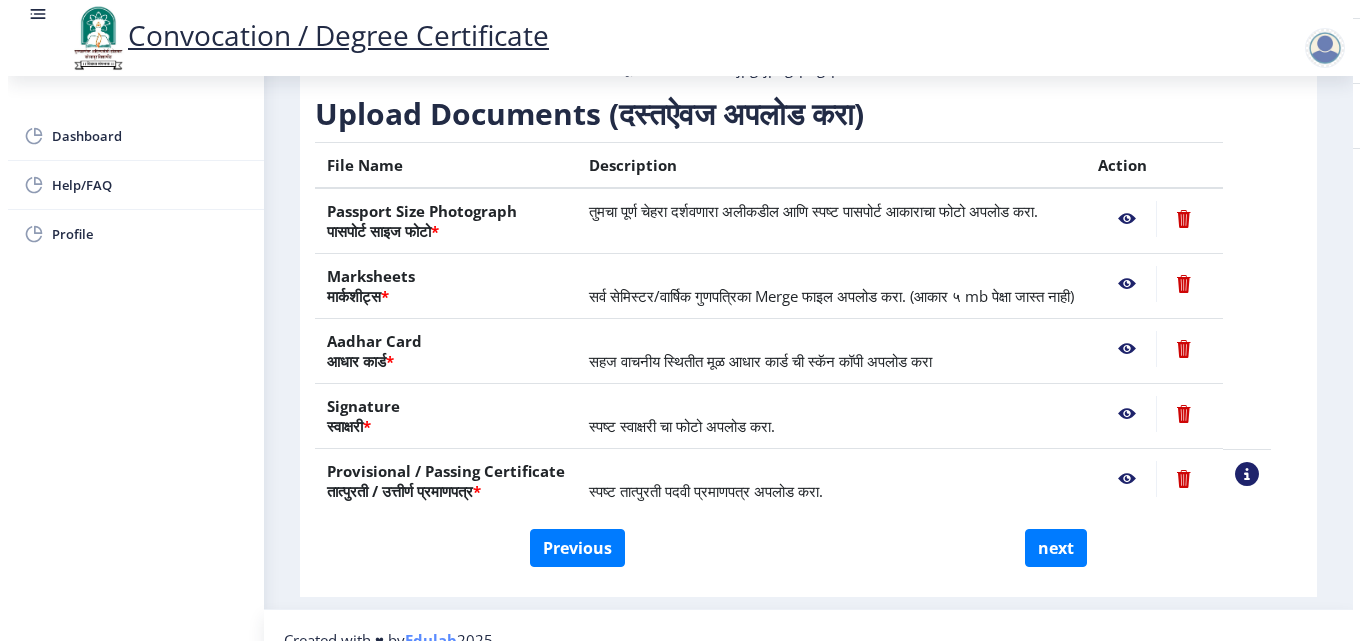 scroll, scrollTop: 173, scrollLeft: 0, axis: vertical 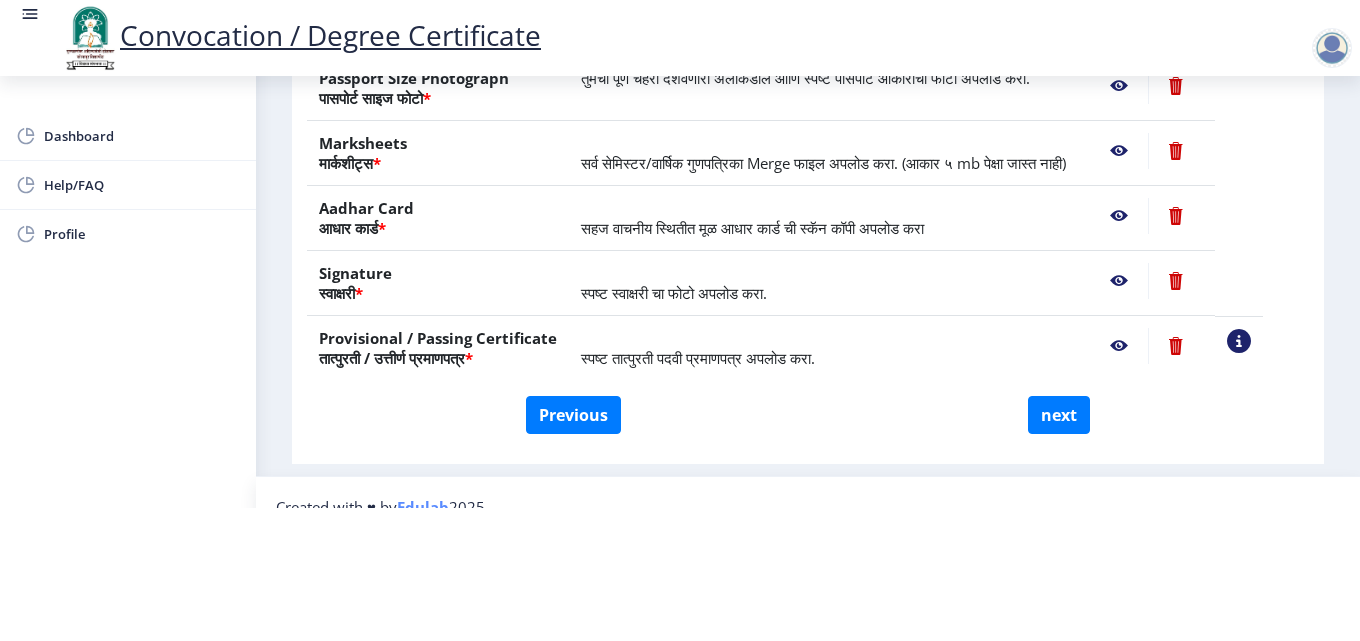 click 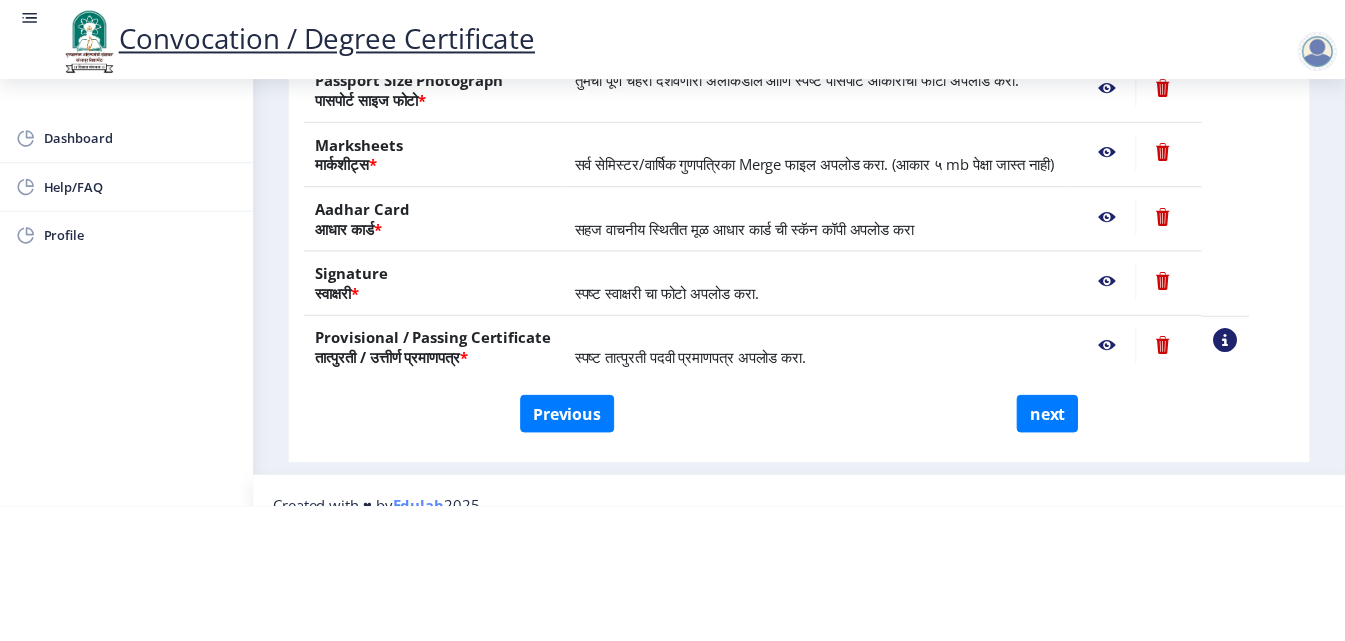 scroll, scrollTop: 0, scrollLeft: 0, axis: both 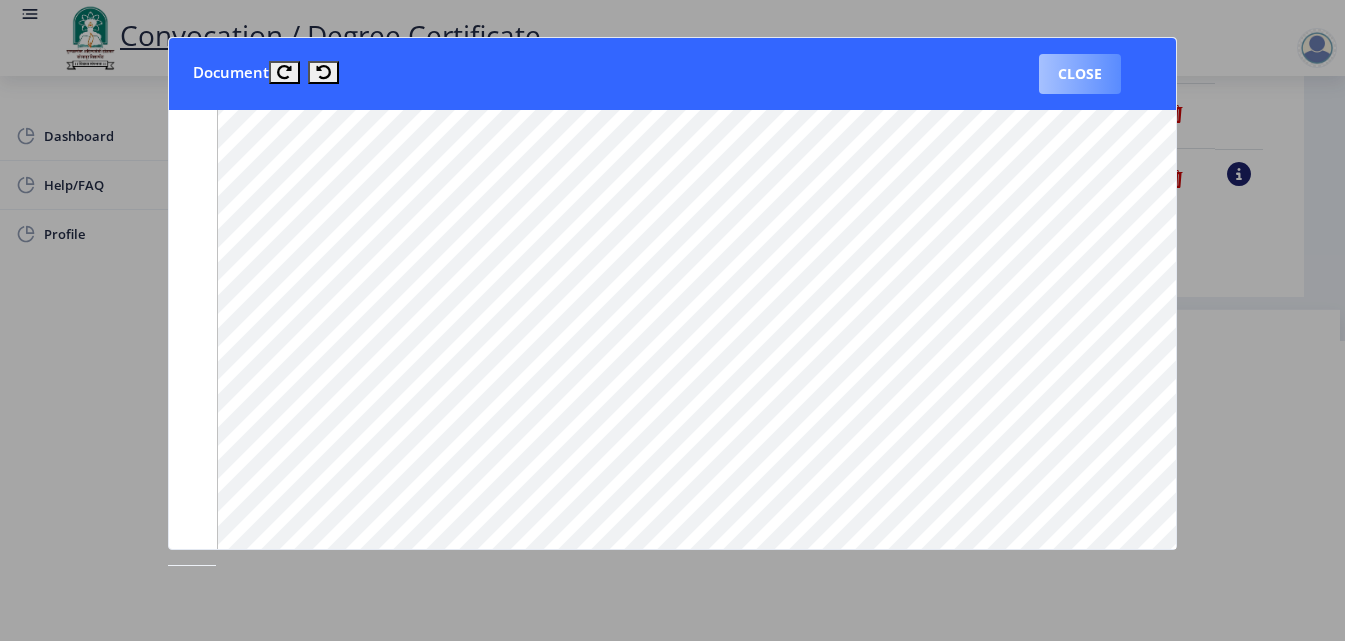 click on "Close" at bounding box center [1080, 74] 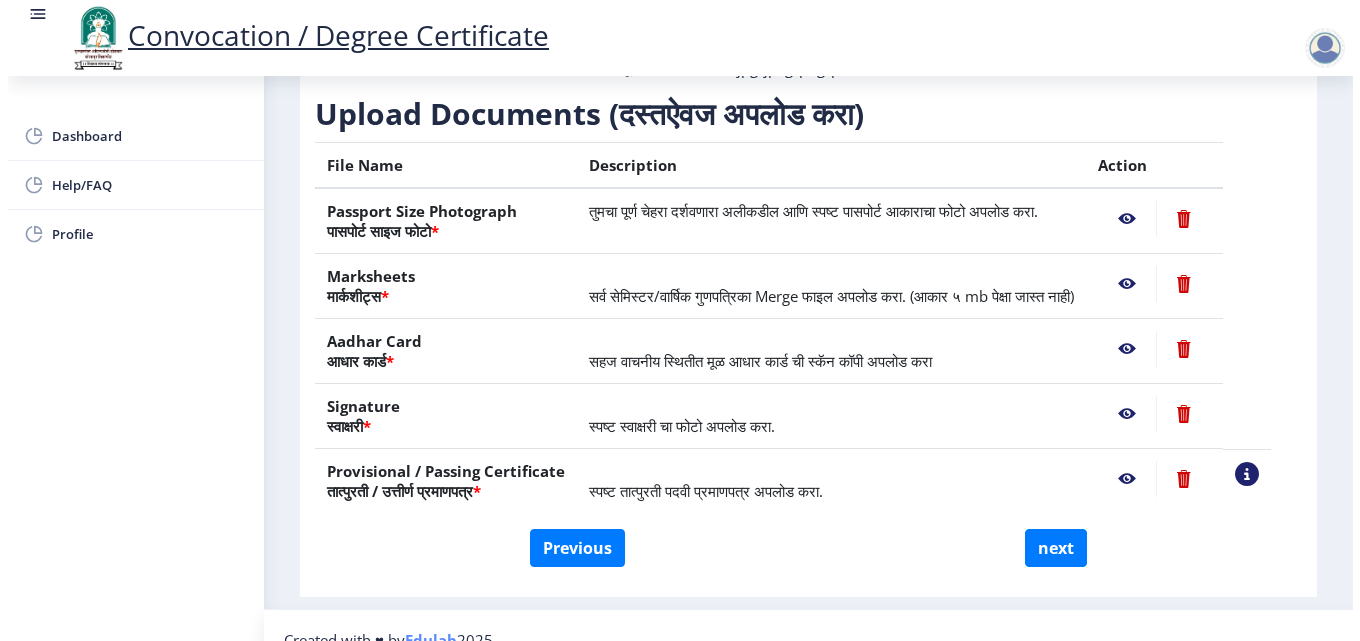 scroll, scrollTop: 173, scrollLeft: 0, axis: vertical 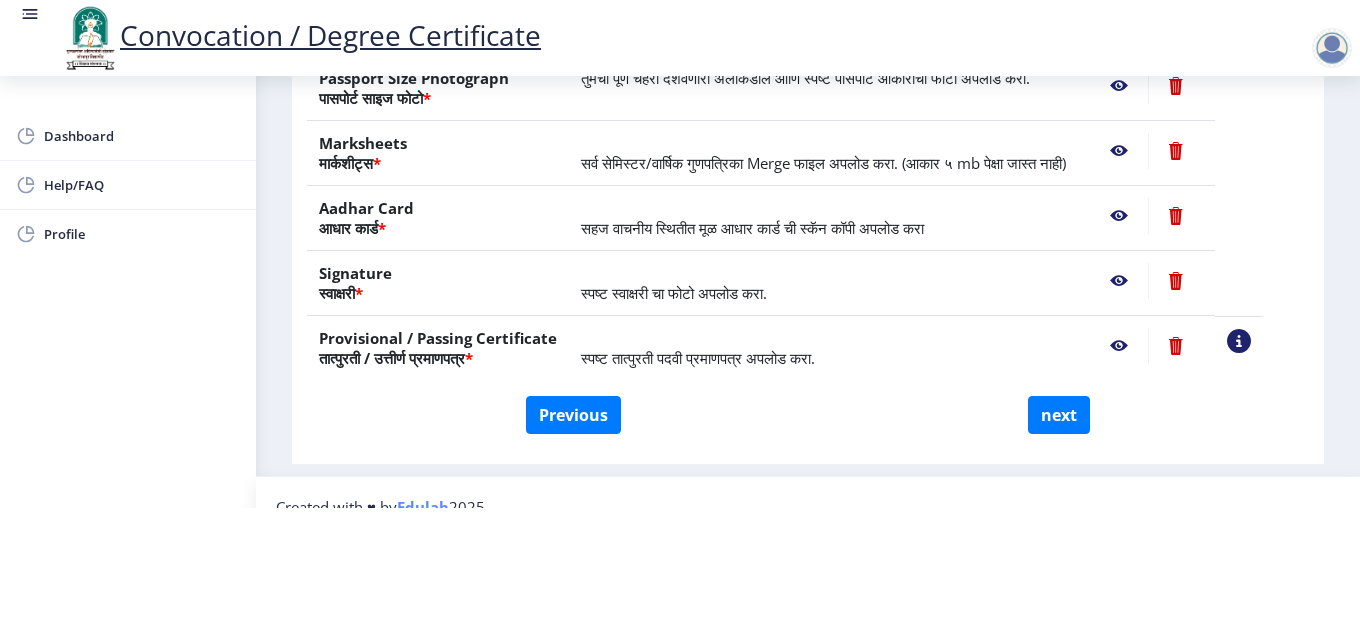 click 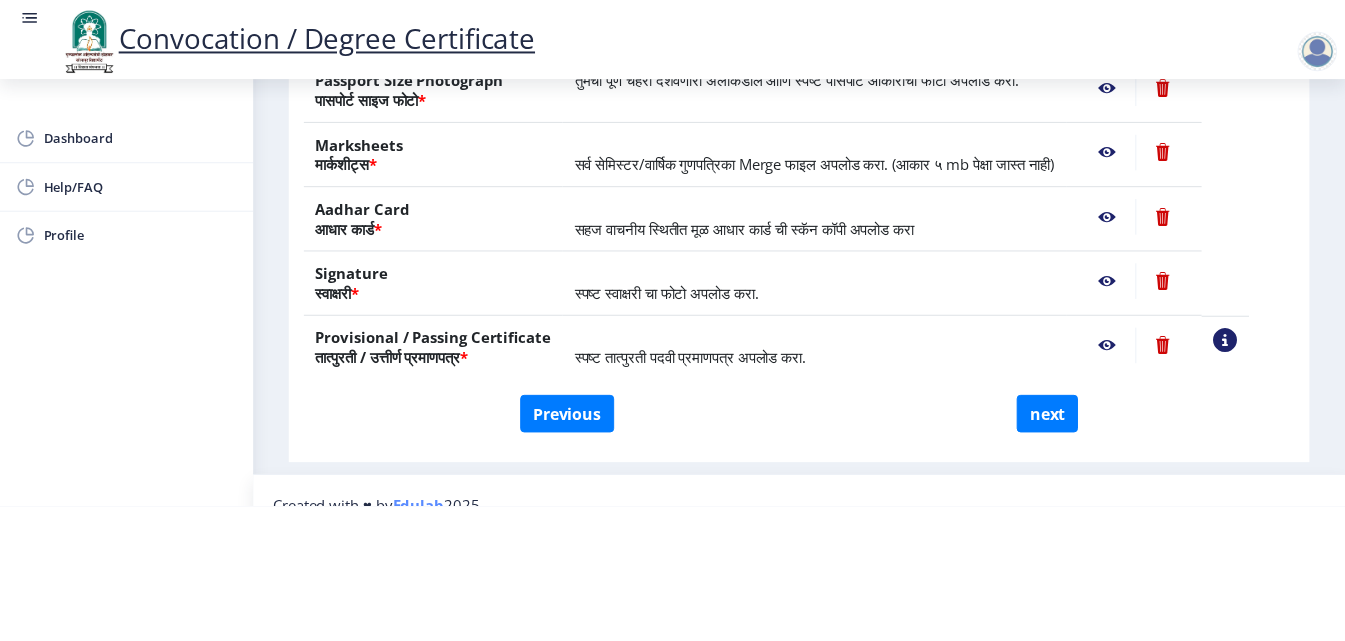 scroll, scrollTop: 0, scrollLeft: 0, axis: both 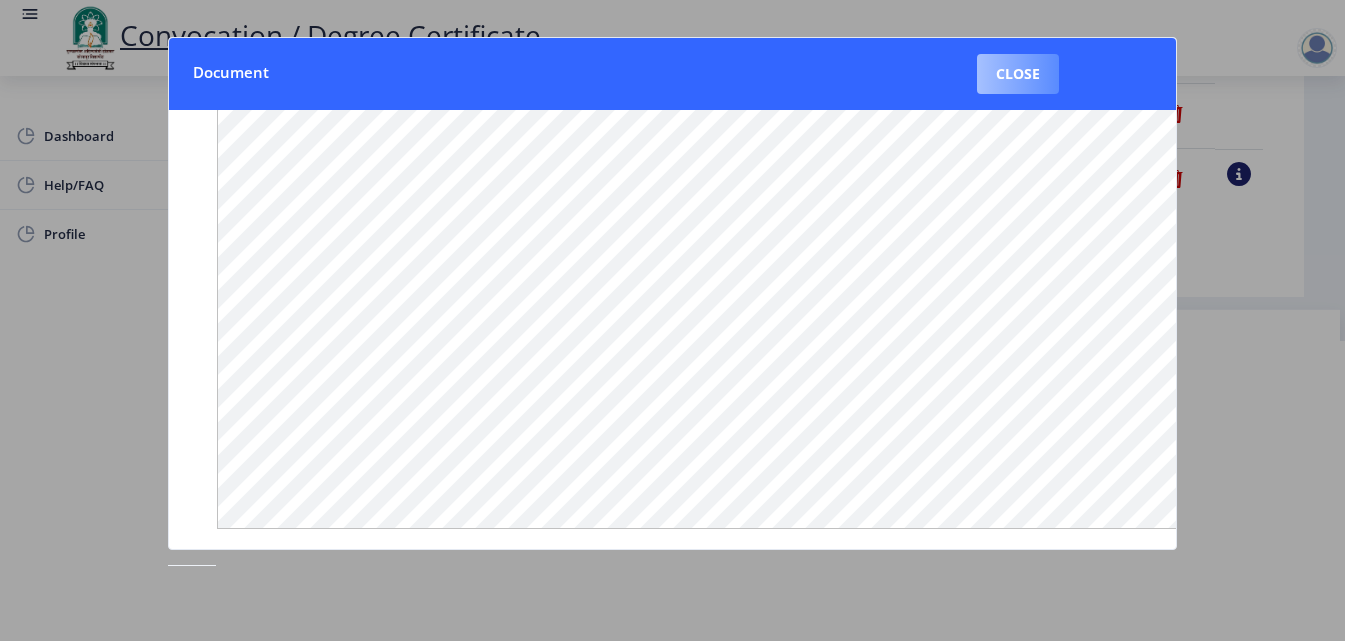 click on "Close" at bounding box center [1018, 74] 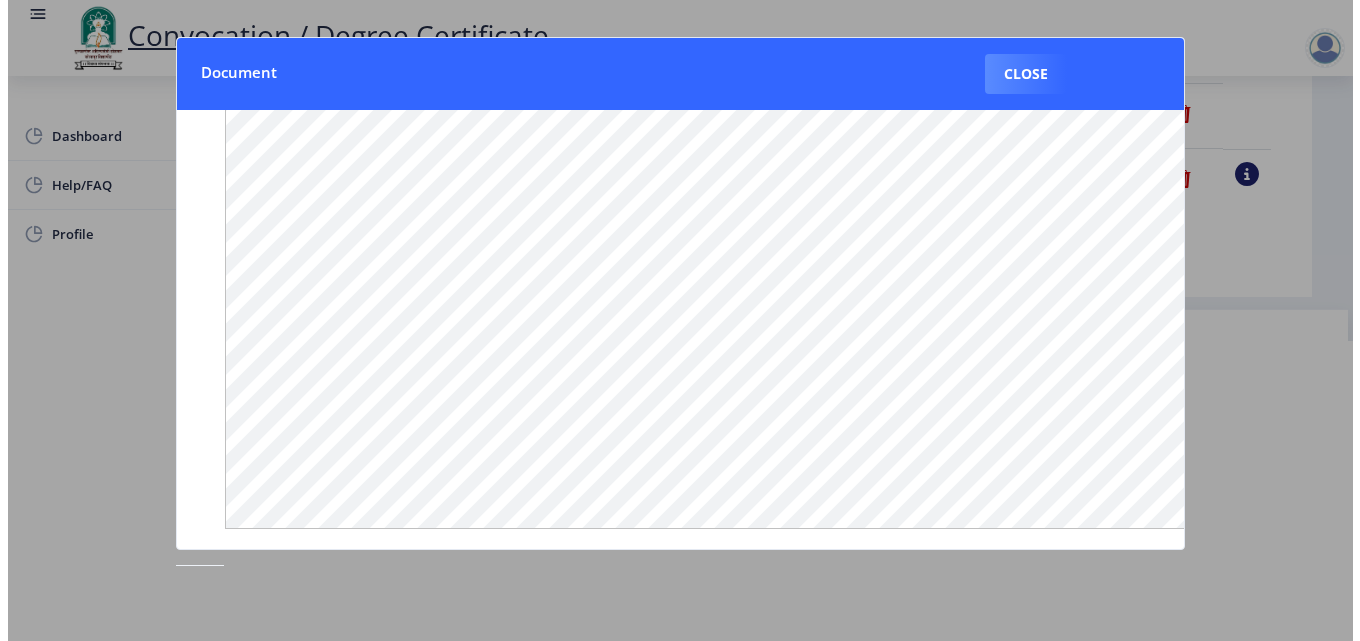 scroll, scrollTop: 173, scrollLeft: 0, axis: vertical 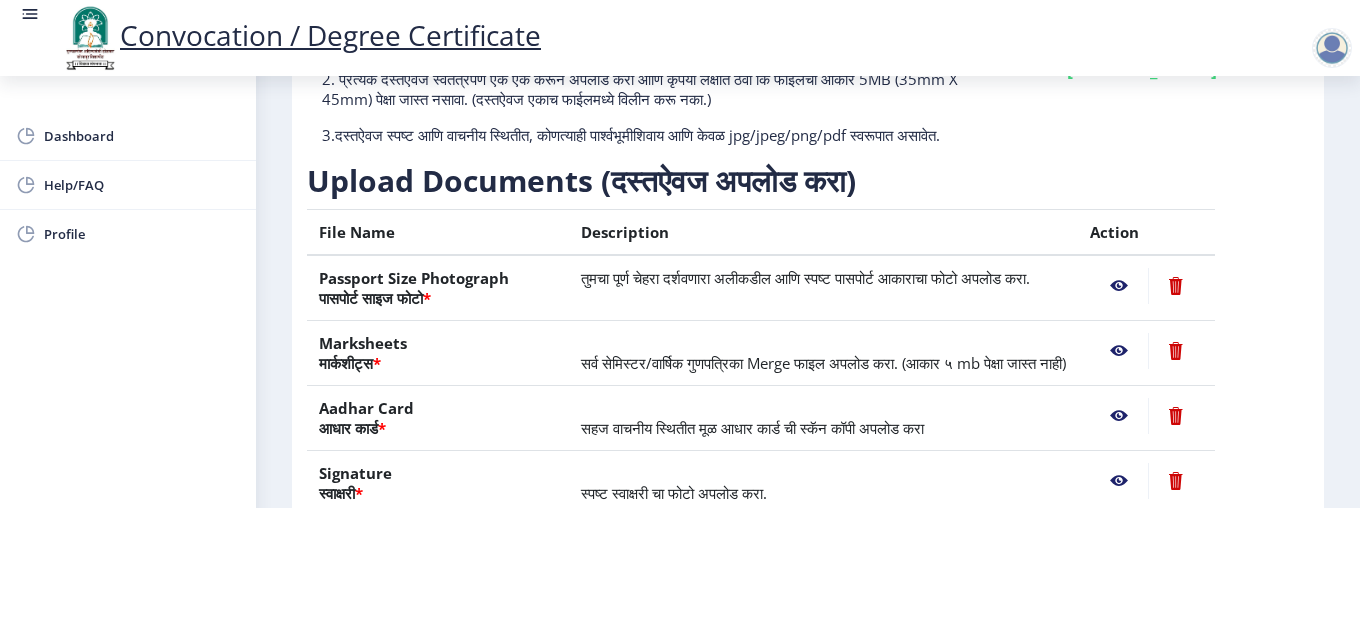 click 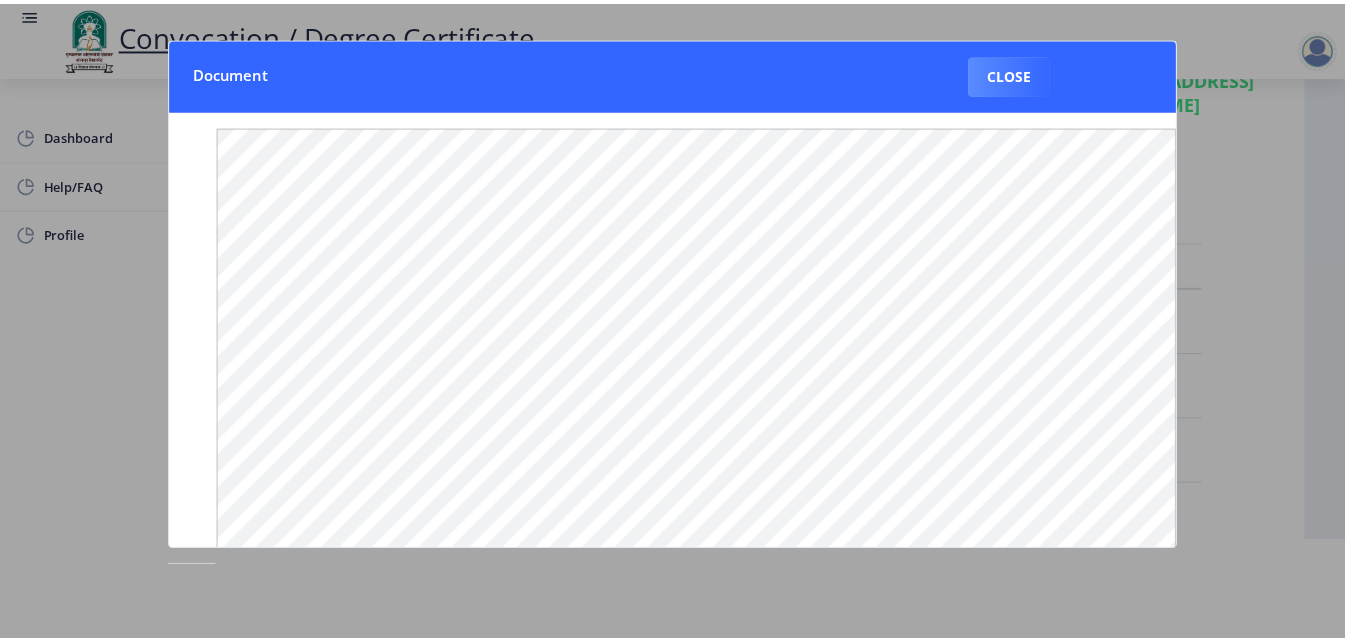 scroll, scrollTop: 0, scrollLeft: 0, axis: both 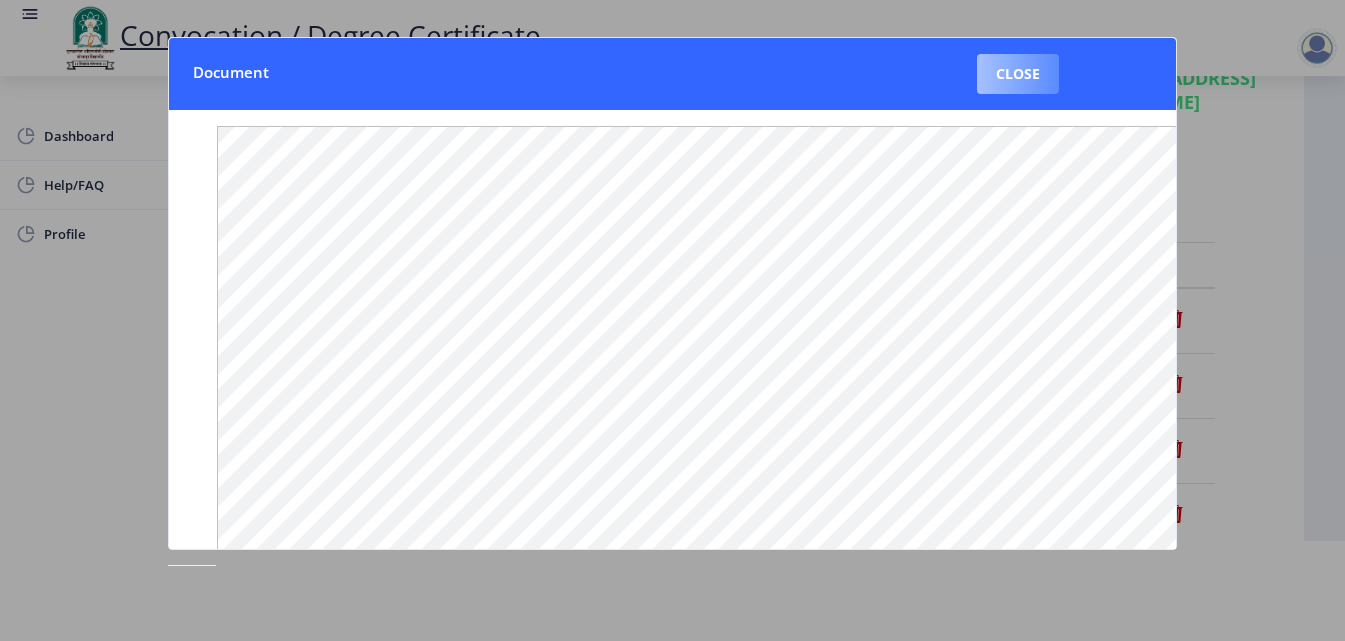 click on "Close" at bounding box center (1018, 74) 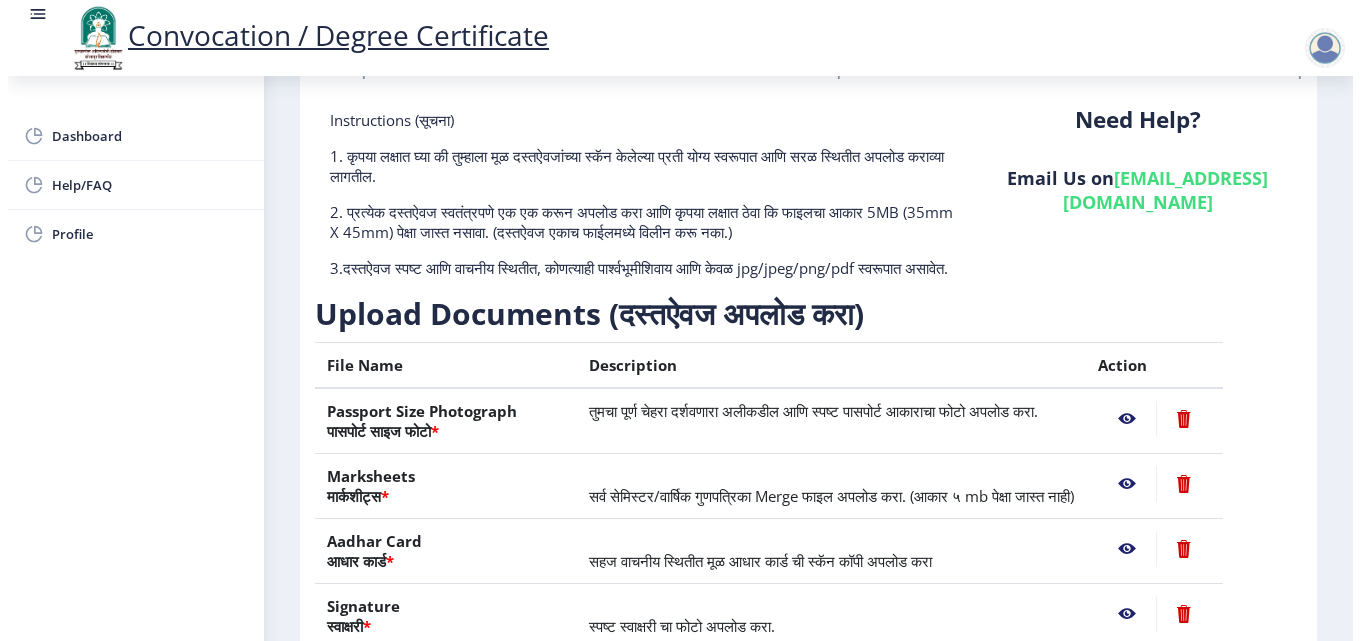 scroll, scrollTop: 100, scrollLeft: 0, axis: vertical 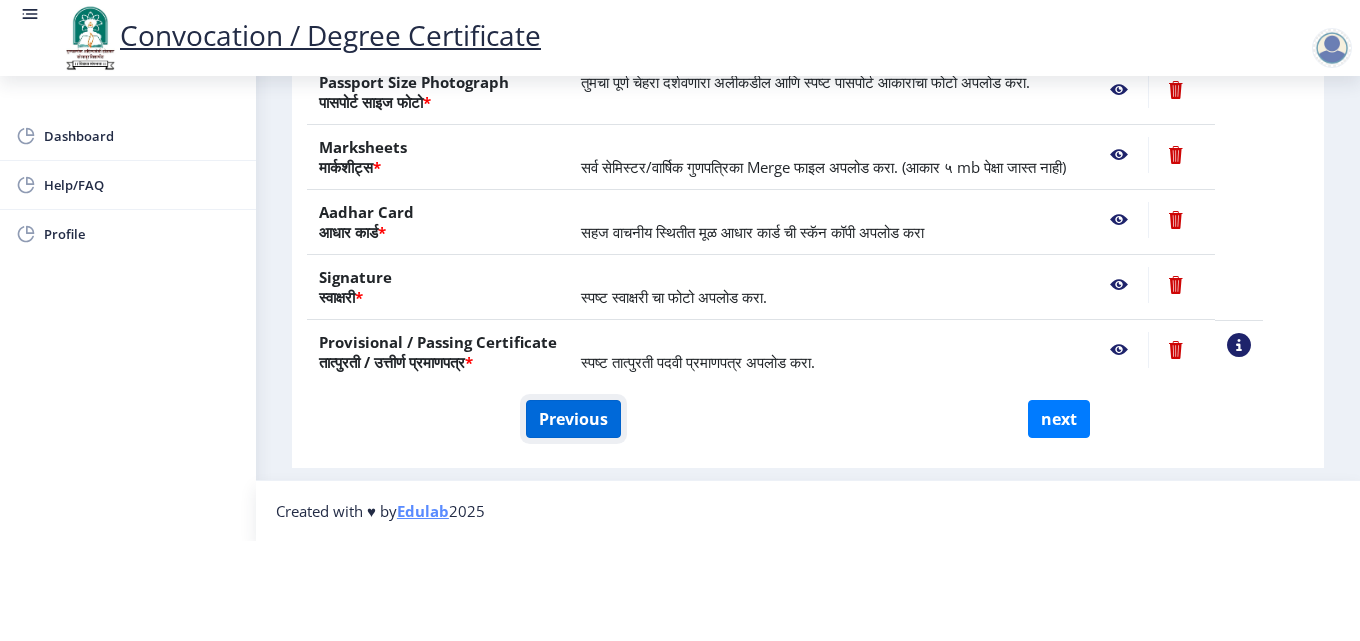 click on "Previous" 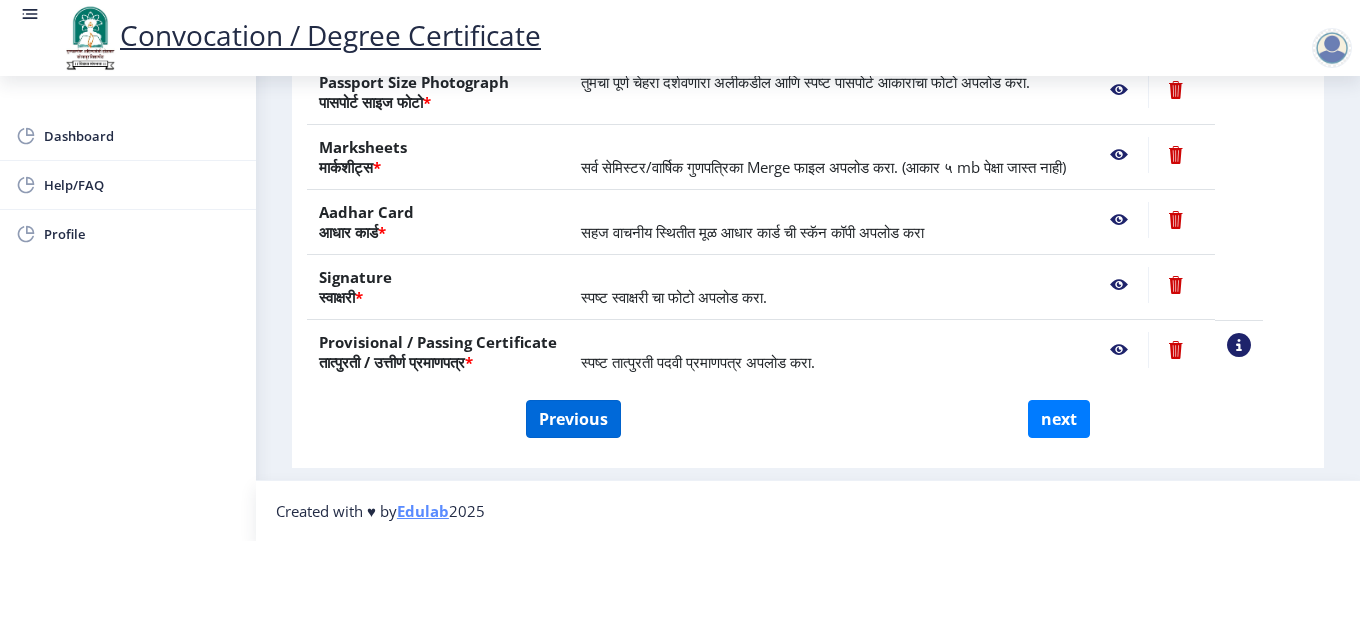 scroll, scrollTop: 0, scrollLeft: 0, axis: both 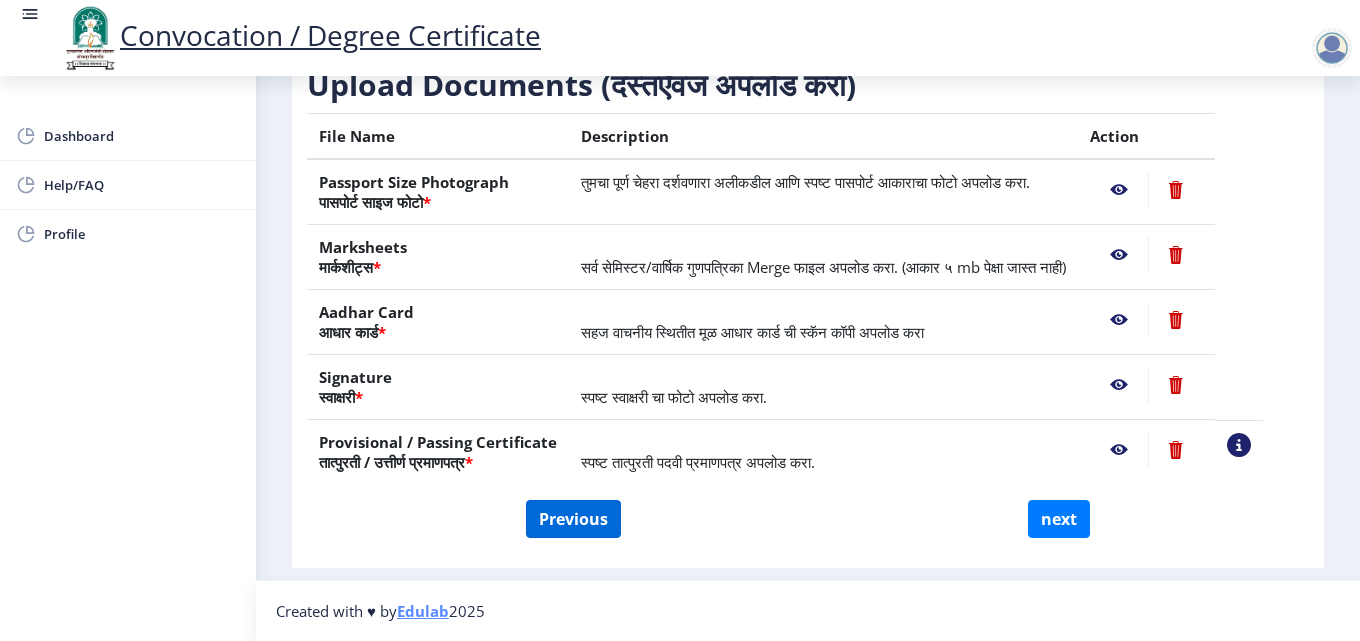 select on "Regular" 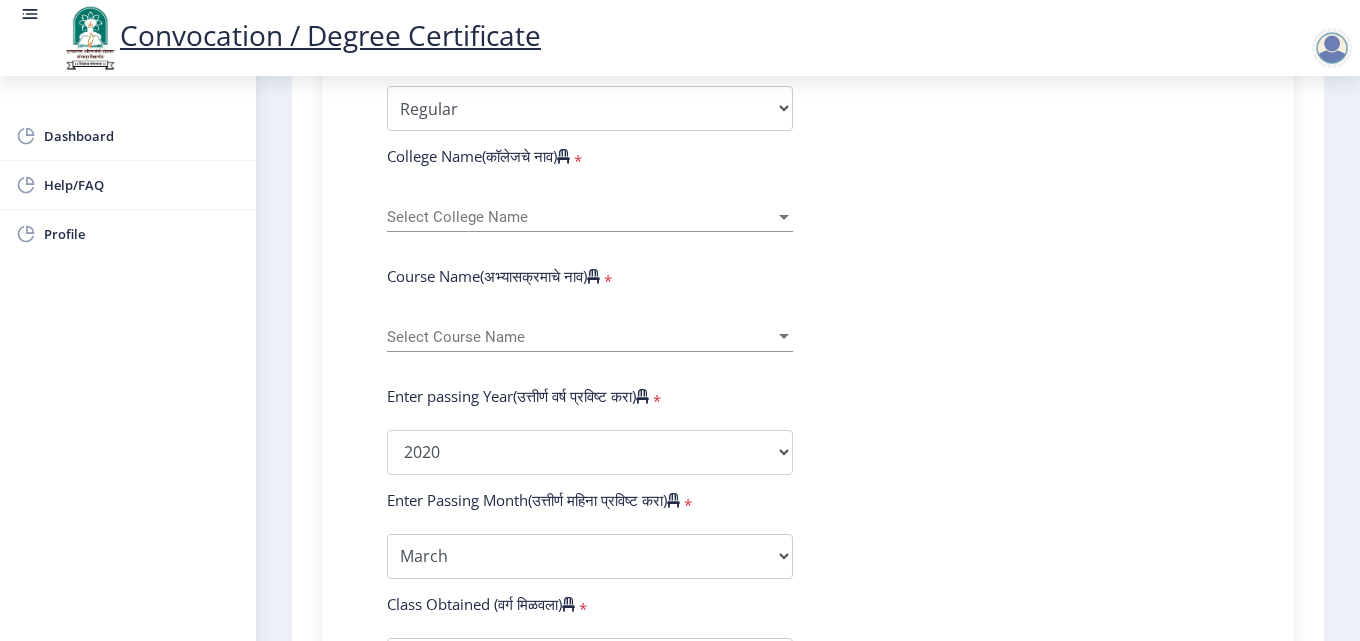 scroll, scrollTop: 700, scrollLeft: 0, axis: vertical 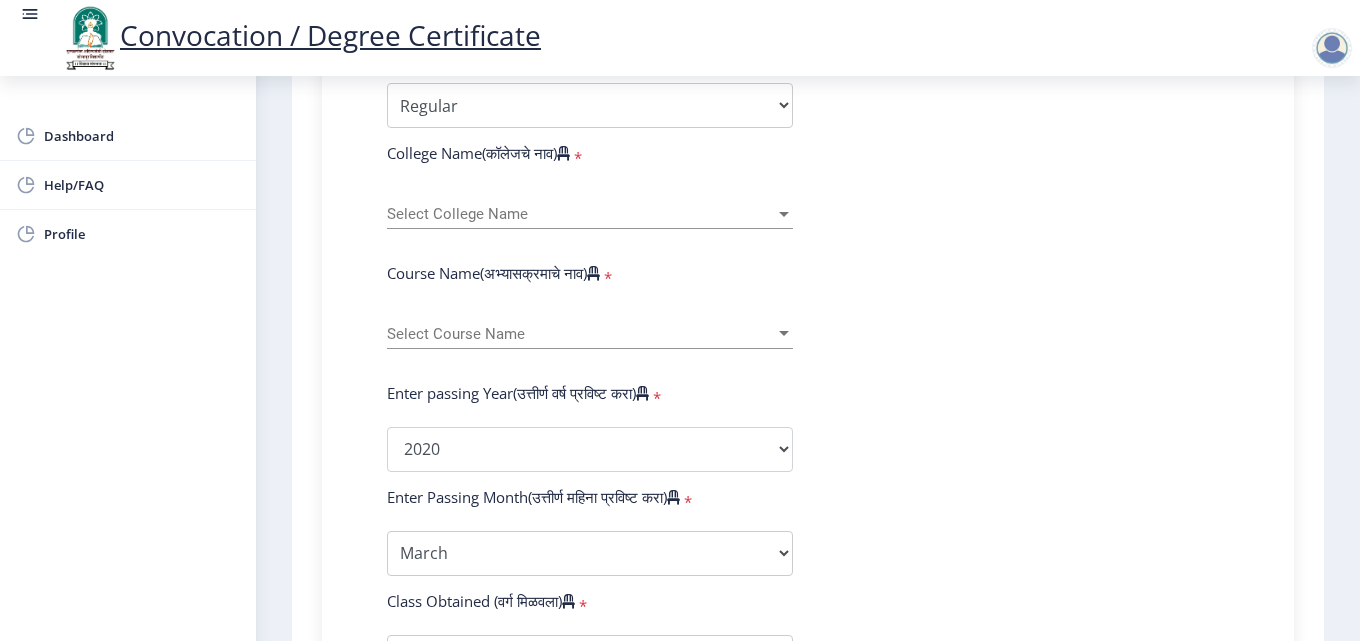 click on "Select Course Name Select Course Name" 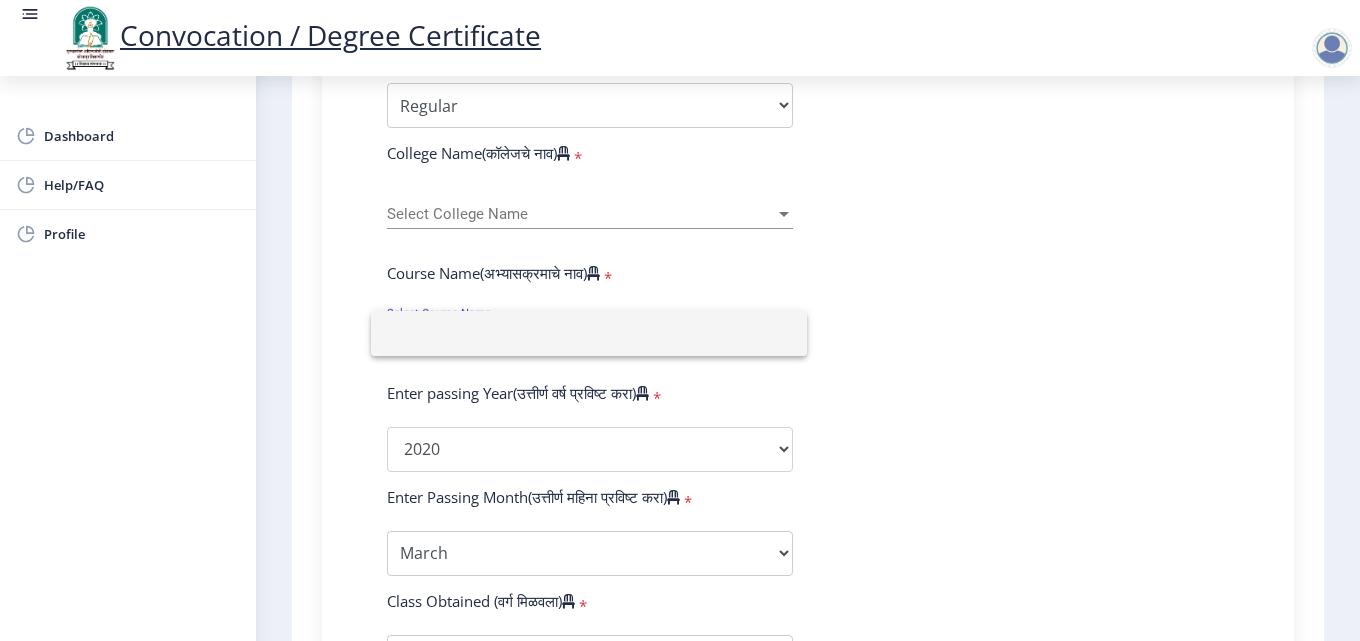 click 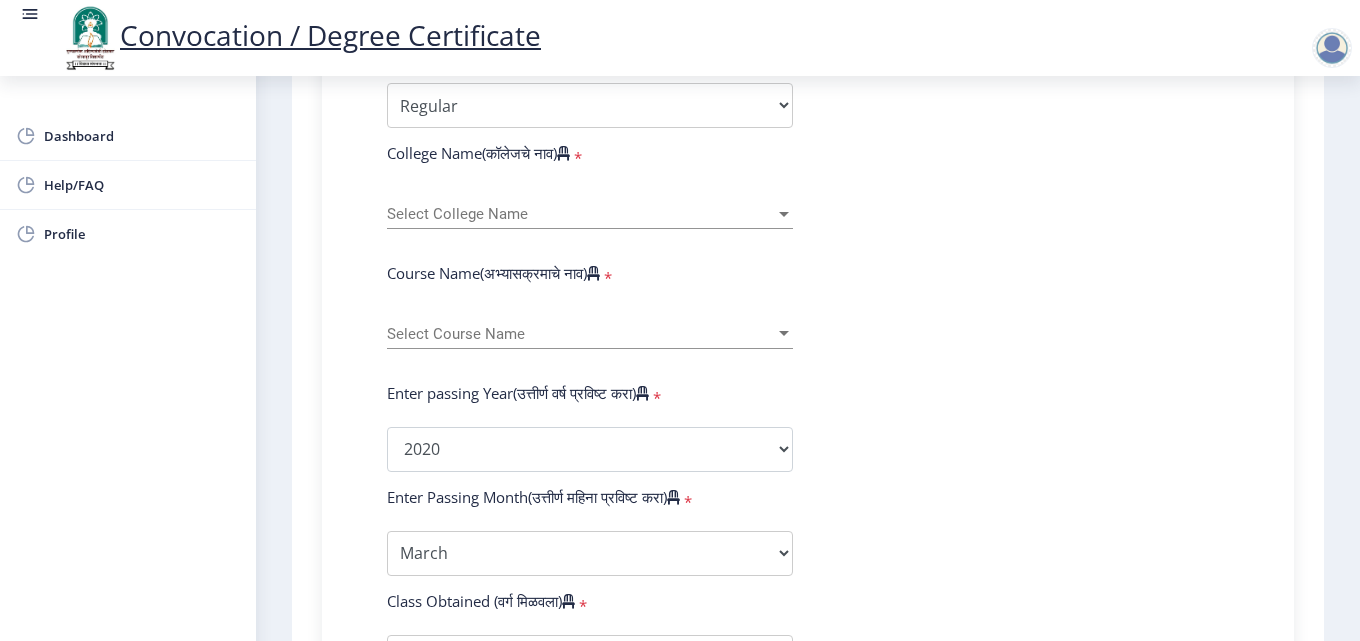 click on "Select Course Name Select Course Name" 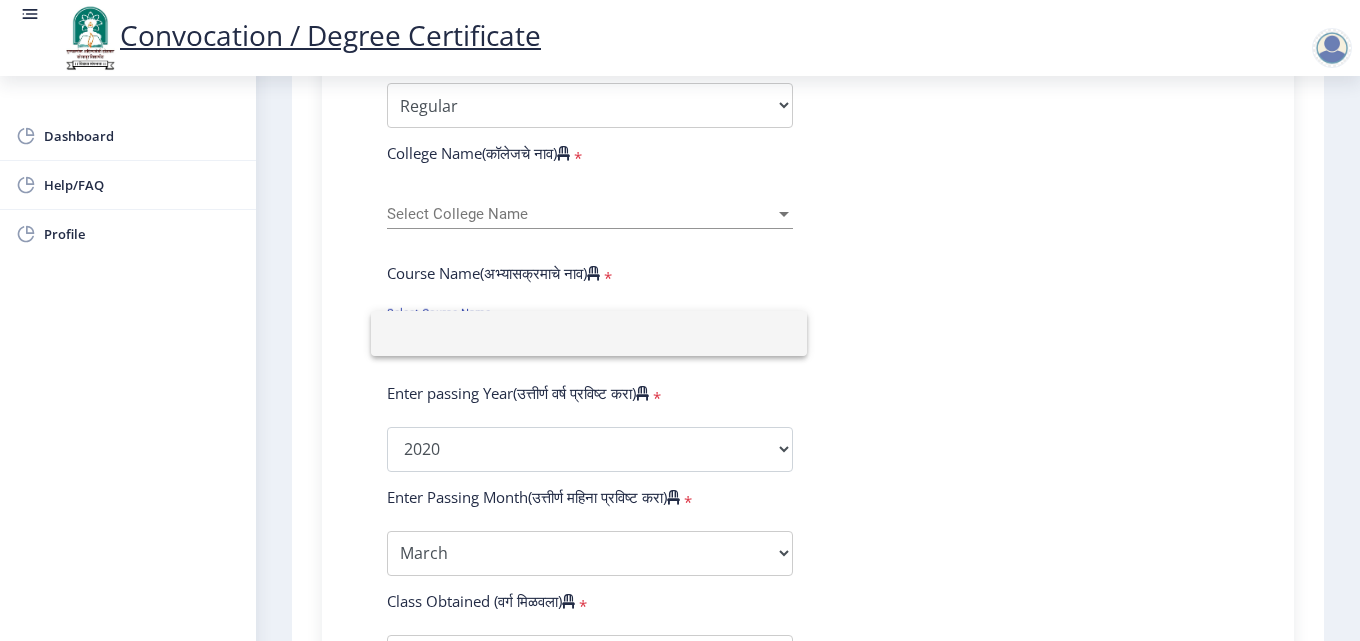 drag, startPoint x: 946, startPoint y: 317, endPoint x: 923, endPoint y: 317, distance: 23 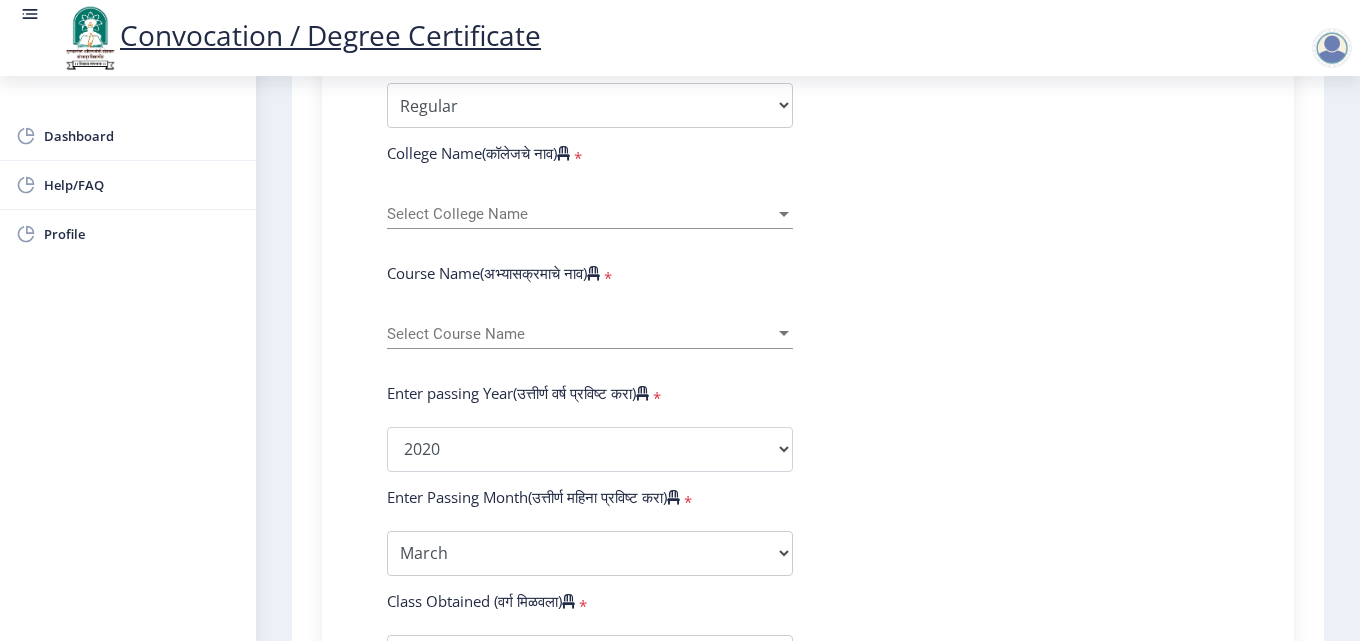 click at bounding box center [784, 333] 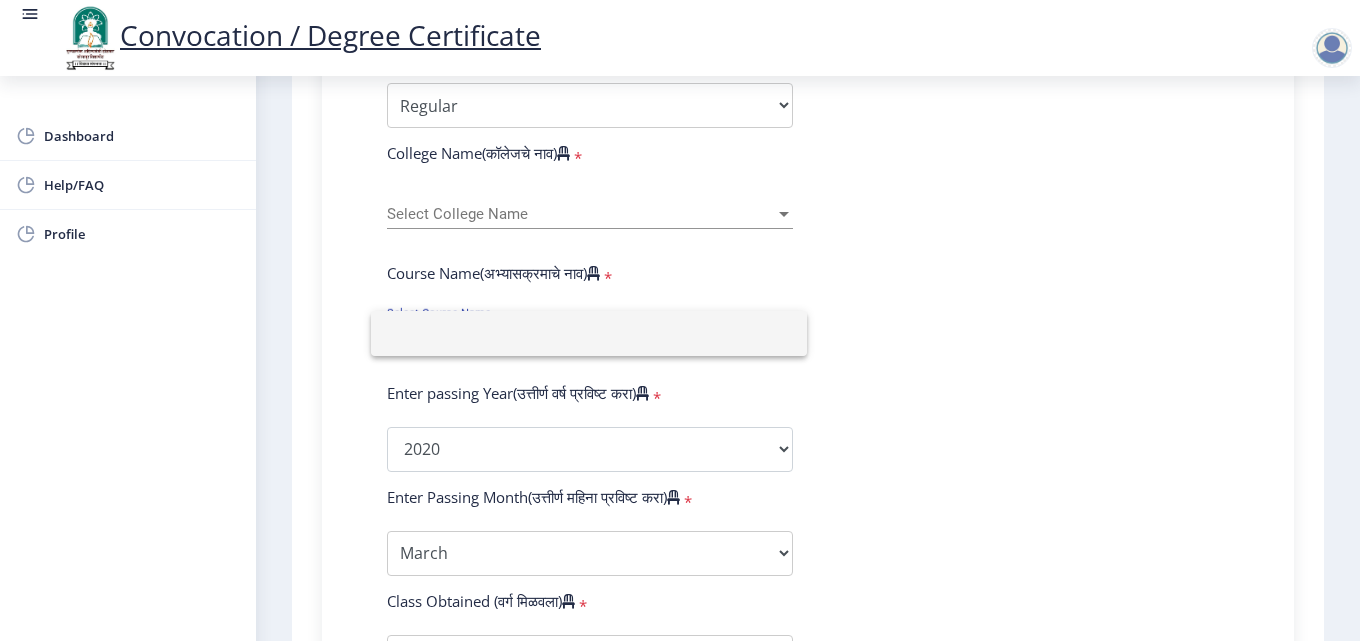 click 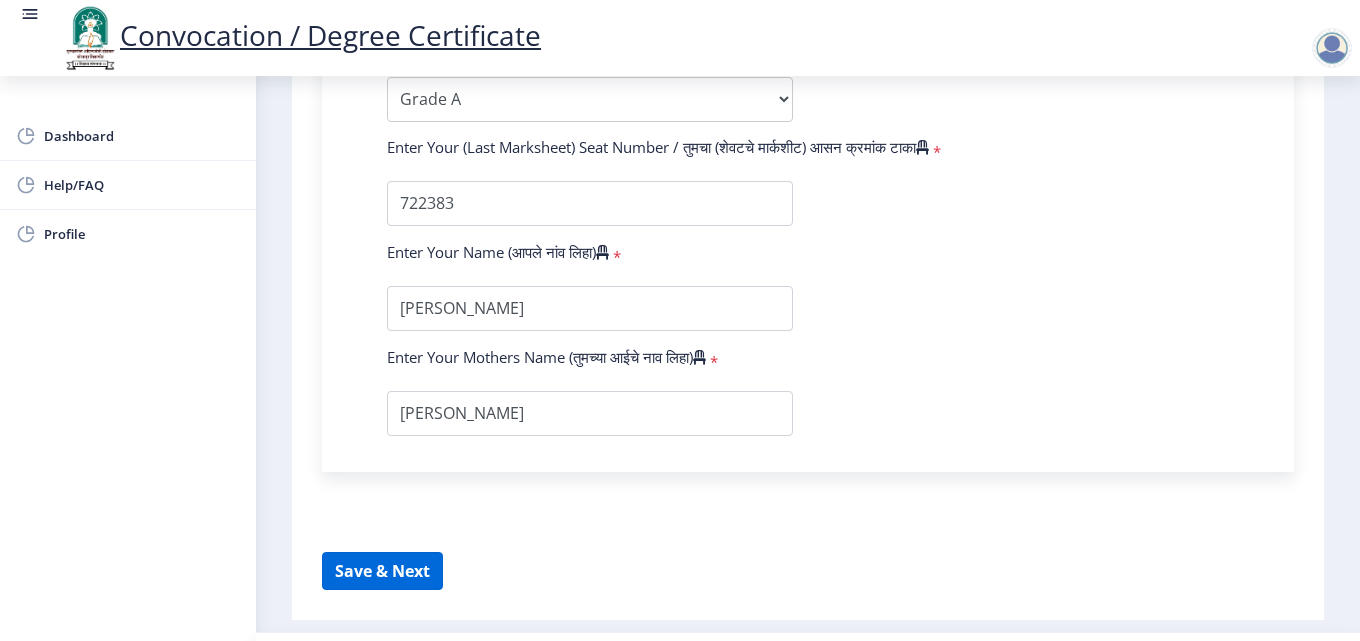 scroll, scrollTop: 1309, scrollLeft: 0, axis: vertical 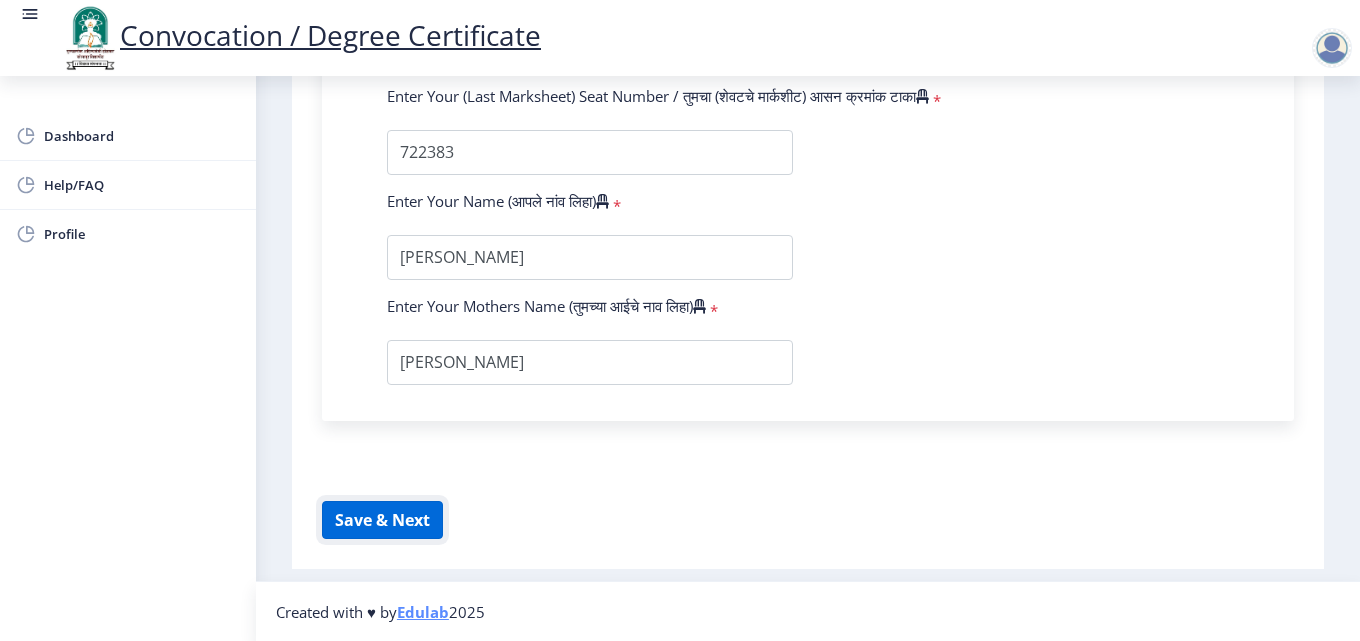 click on "Save & Next" 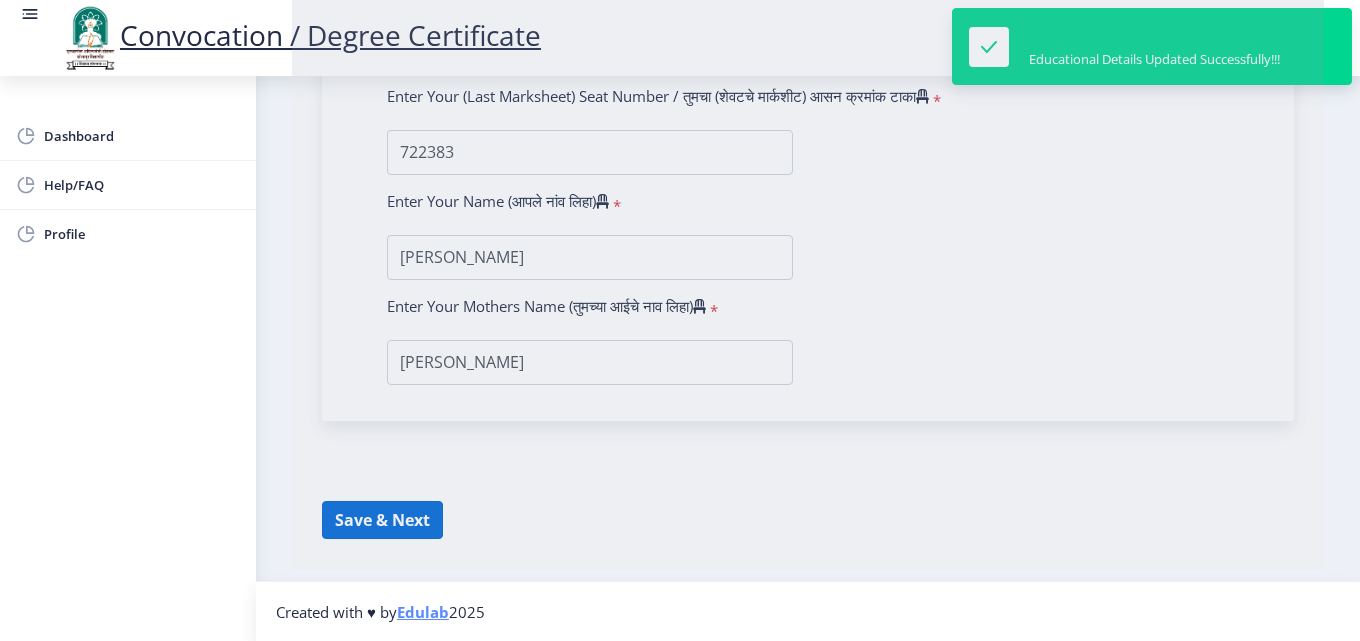 select 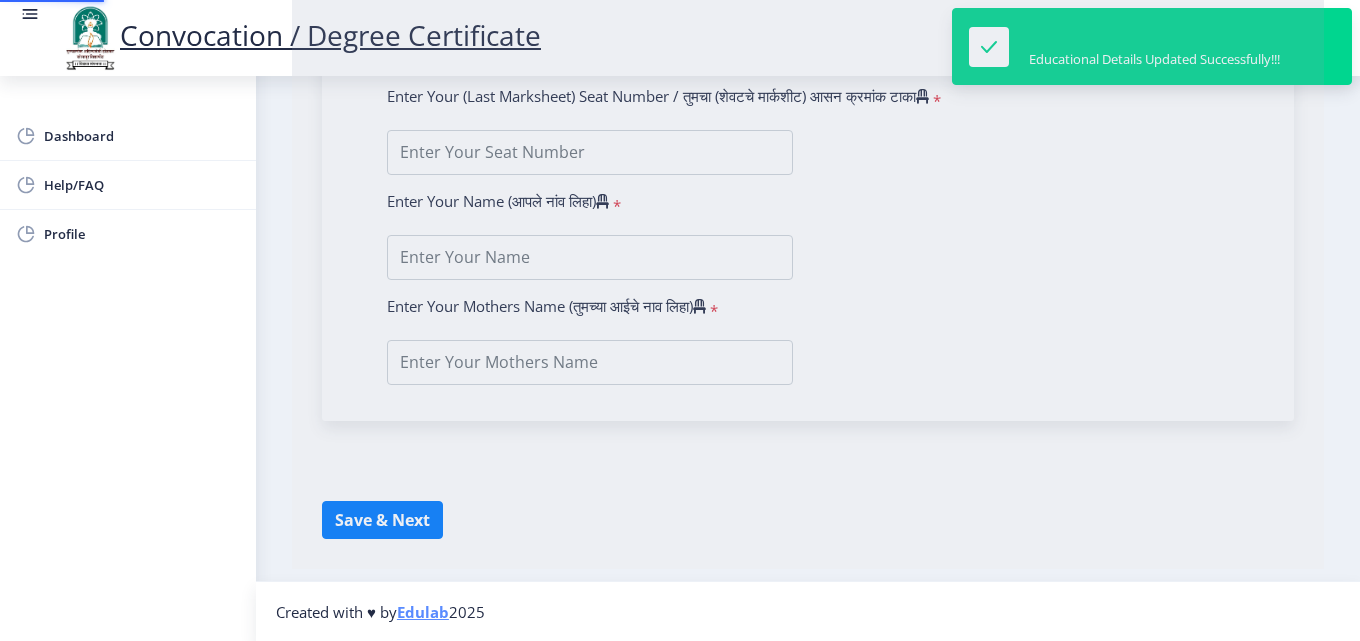 scroll 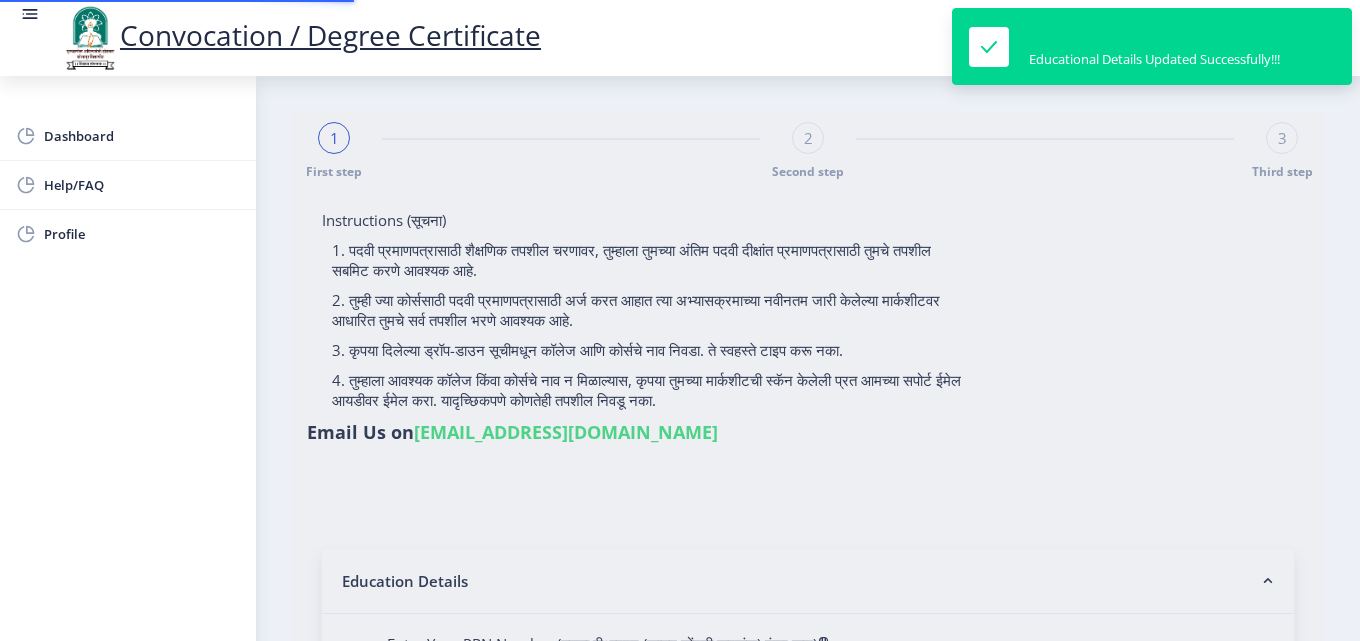 type on "[PERSON_NAME]" 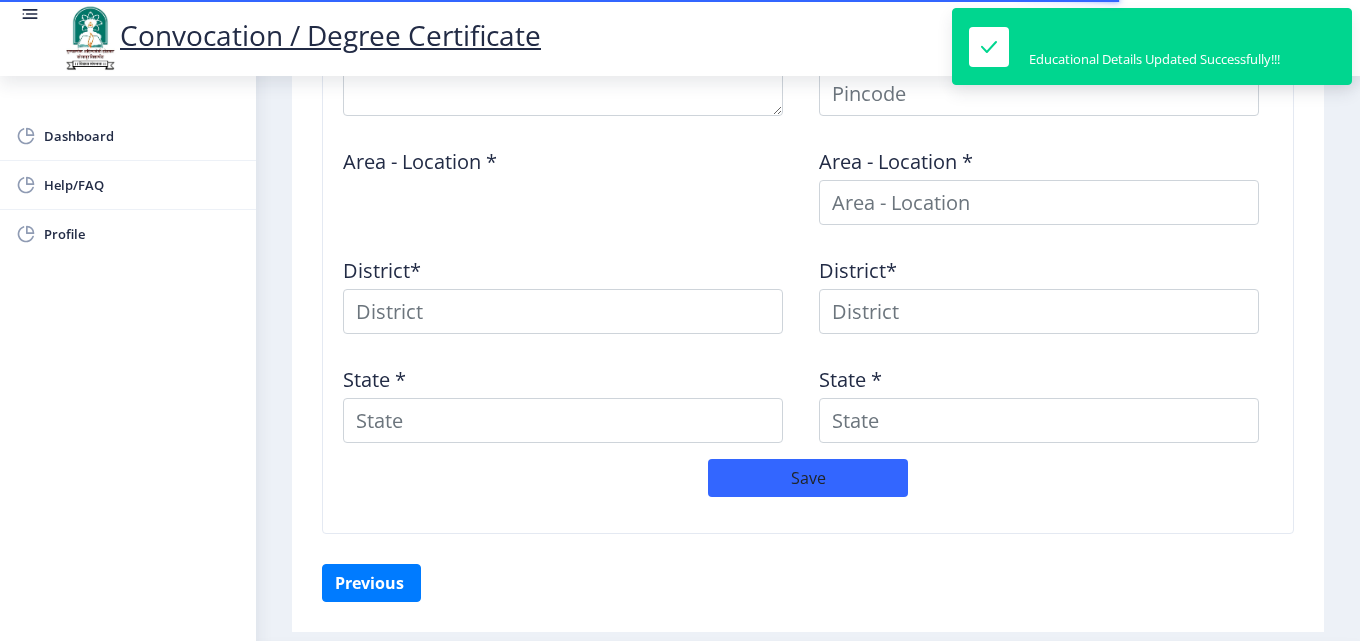 type on "143, 144 Railway Line Forest [PERSON_NAME] [GEOGRAPHIC_DATA] [GEOGRAPHIC_DATA]" 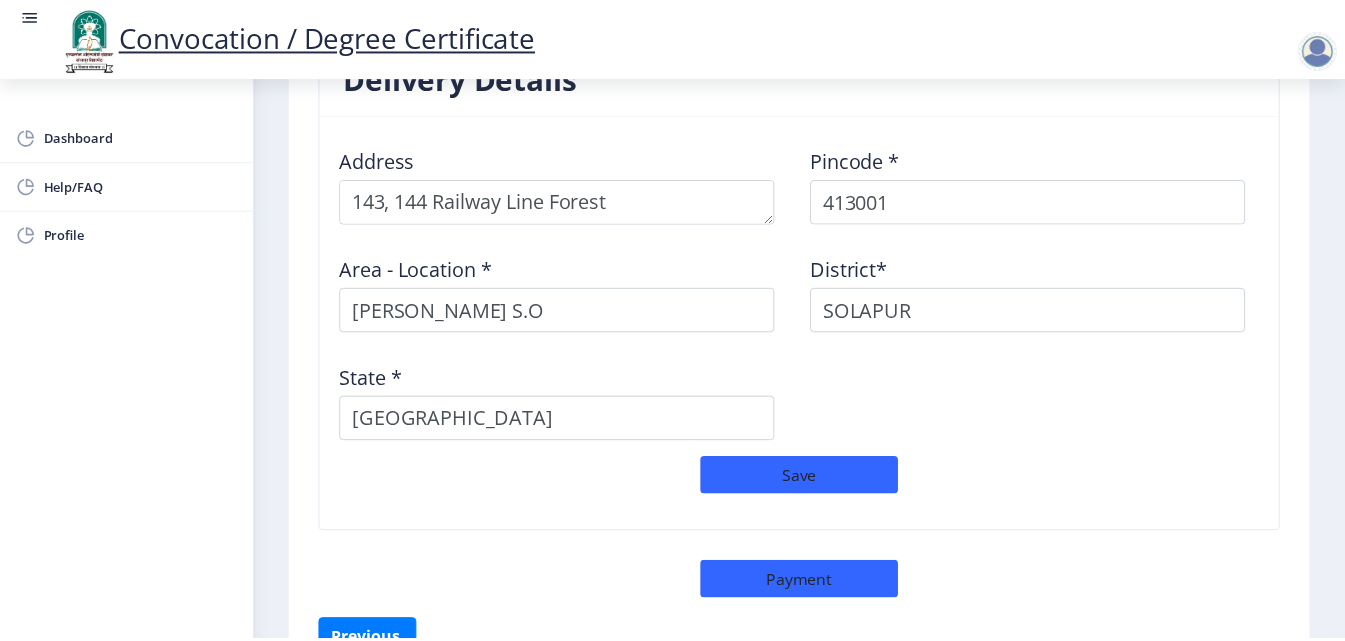 scroll, scrollTop: 1652, scrollLeft: 0, axis: vertical 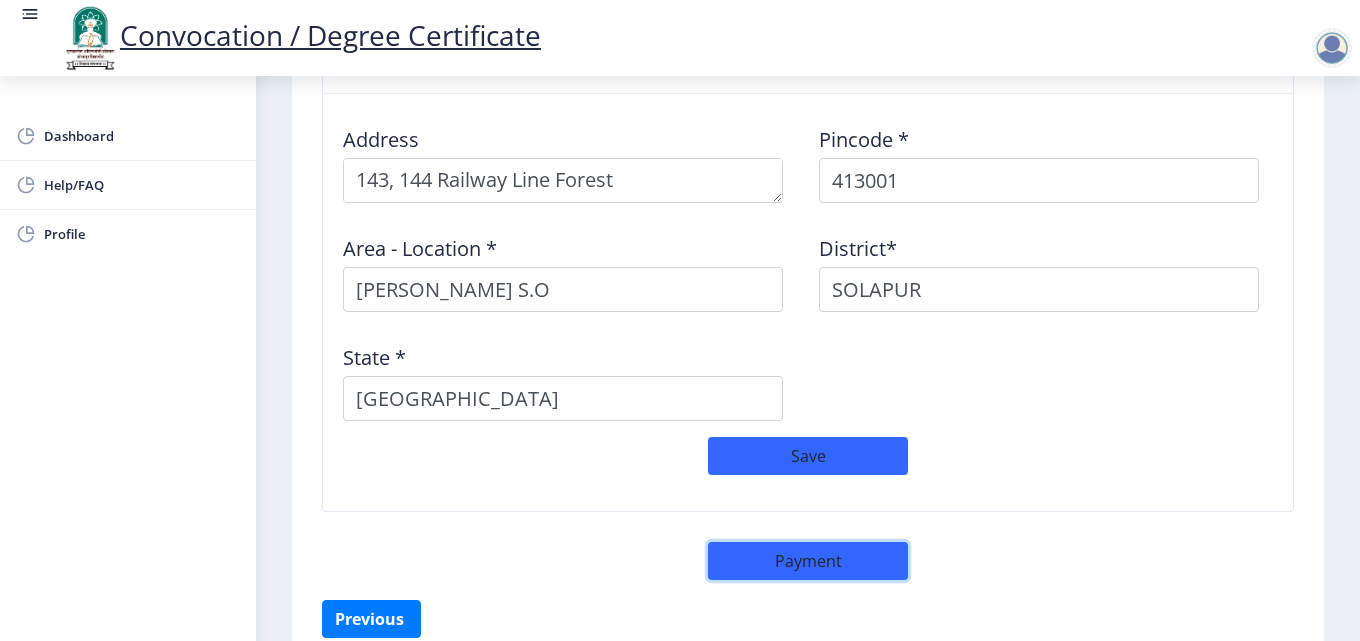 click on "Payment" 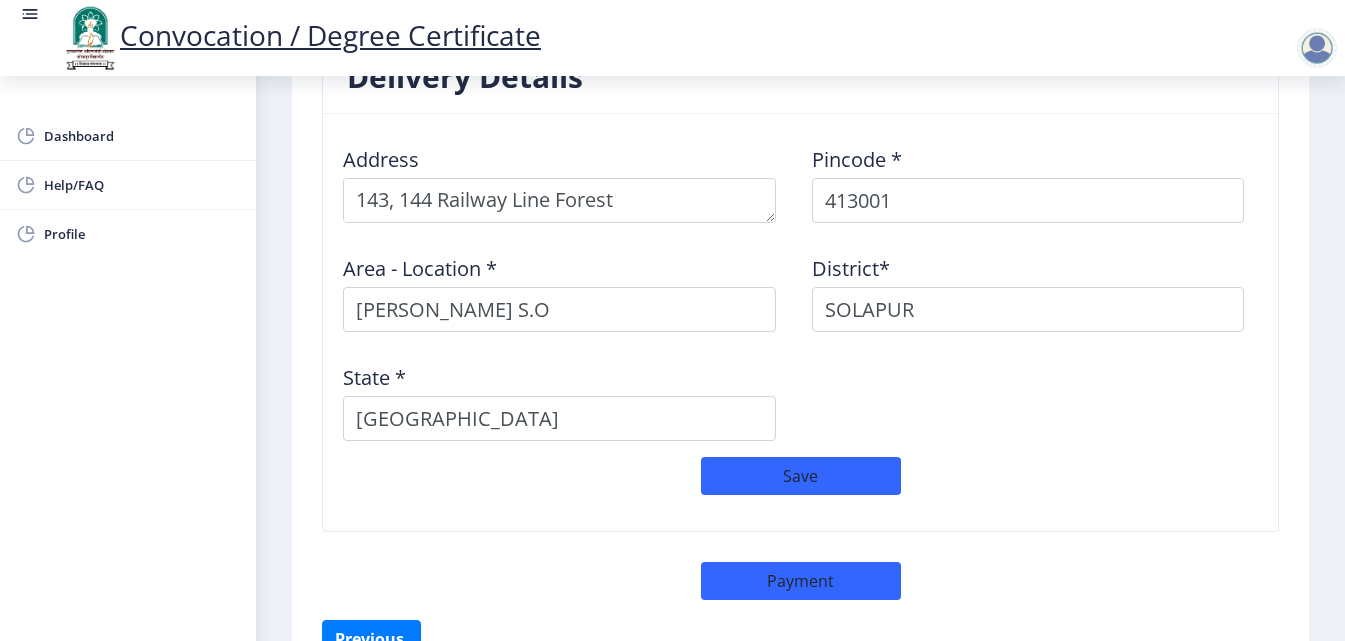 select on "sealed" 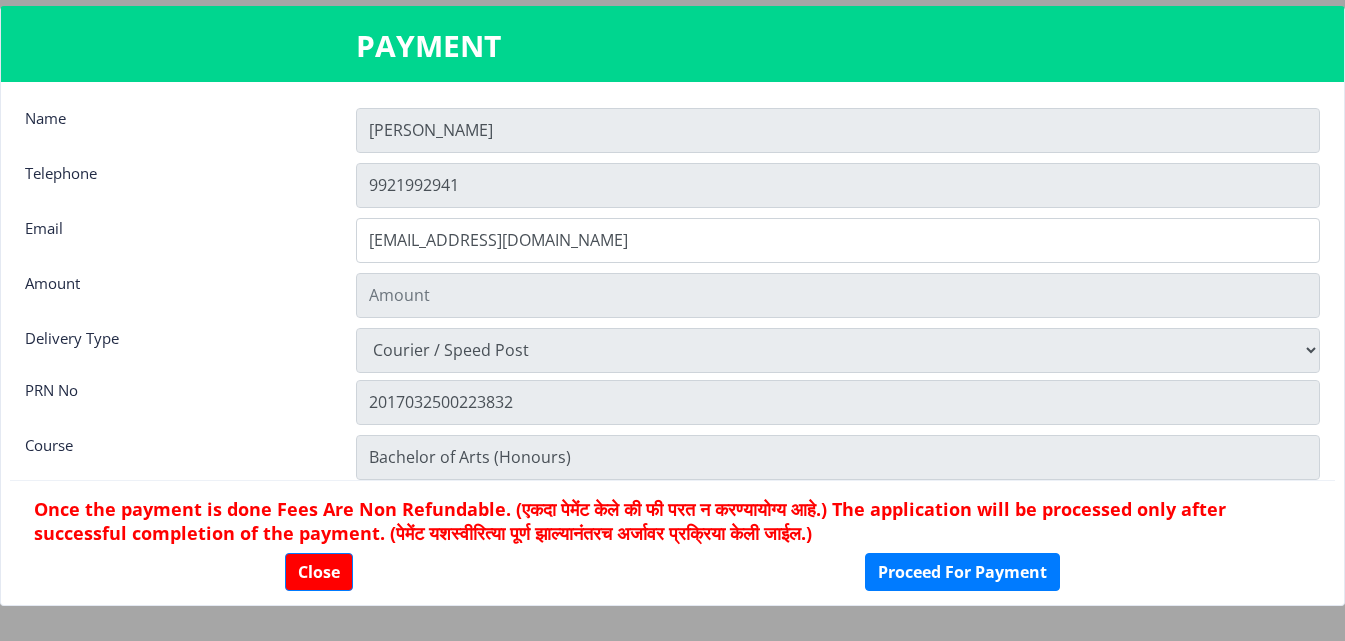 type on "600" 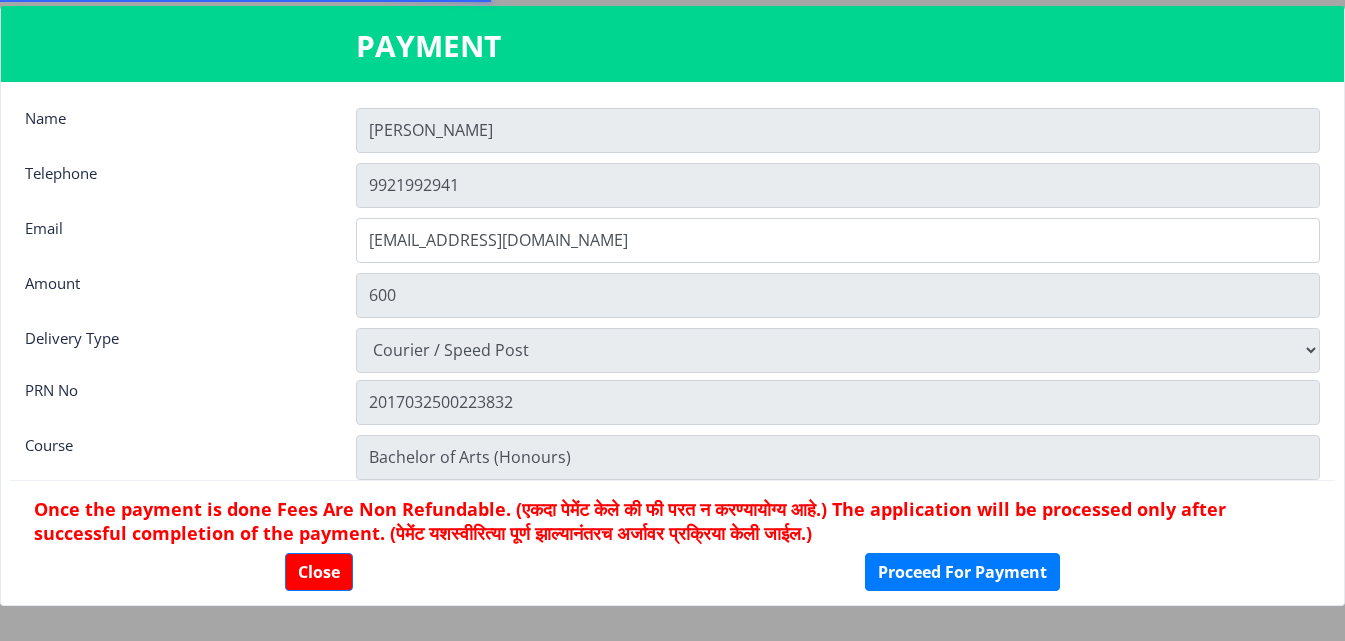 scroll, scrollTop: 28, scrollLeft: 0, axis: vertical 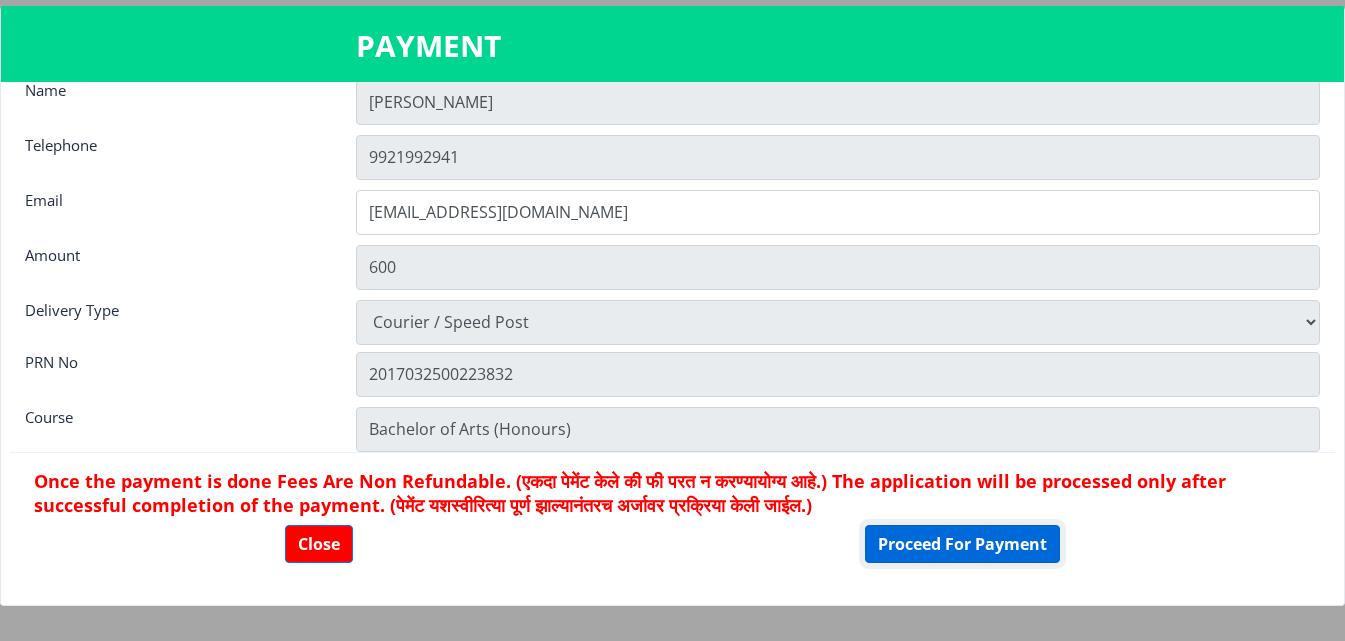 click on "Proceed For Payment" 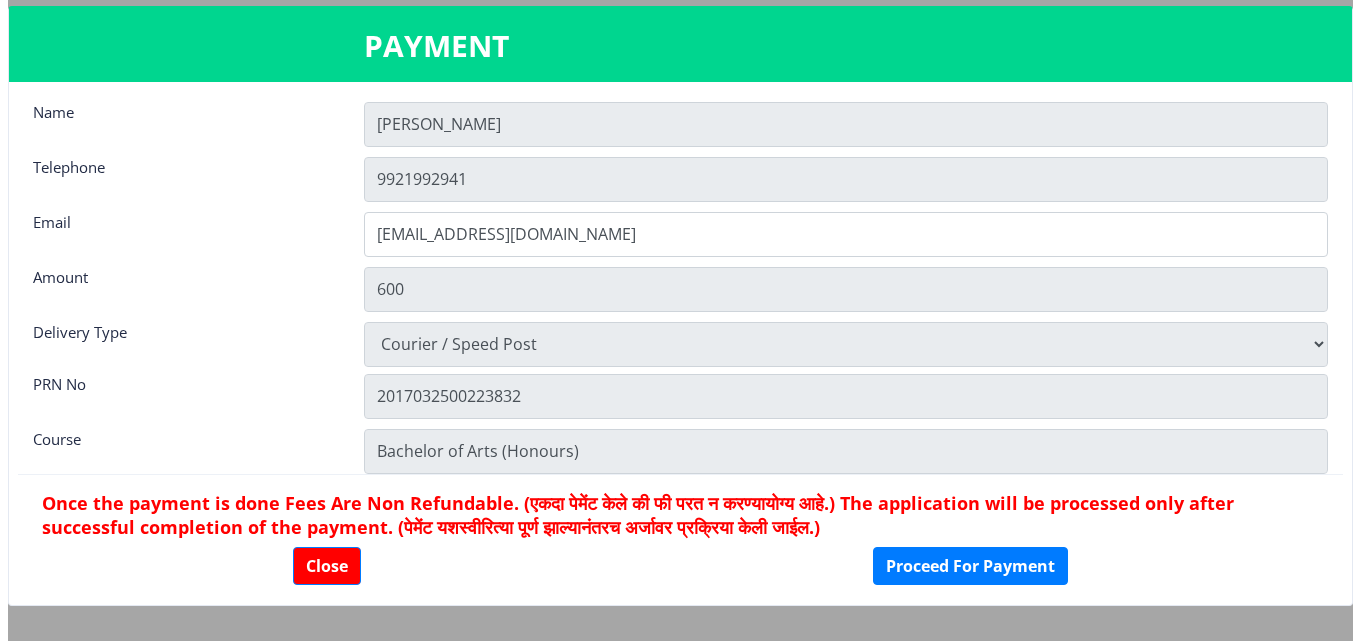 scroll, scrollTop: 0, scrollLeft: 0, axis: both 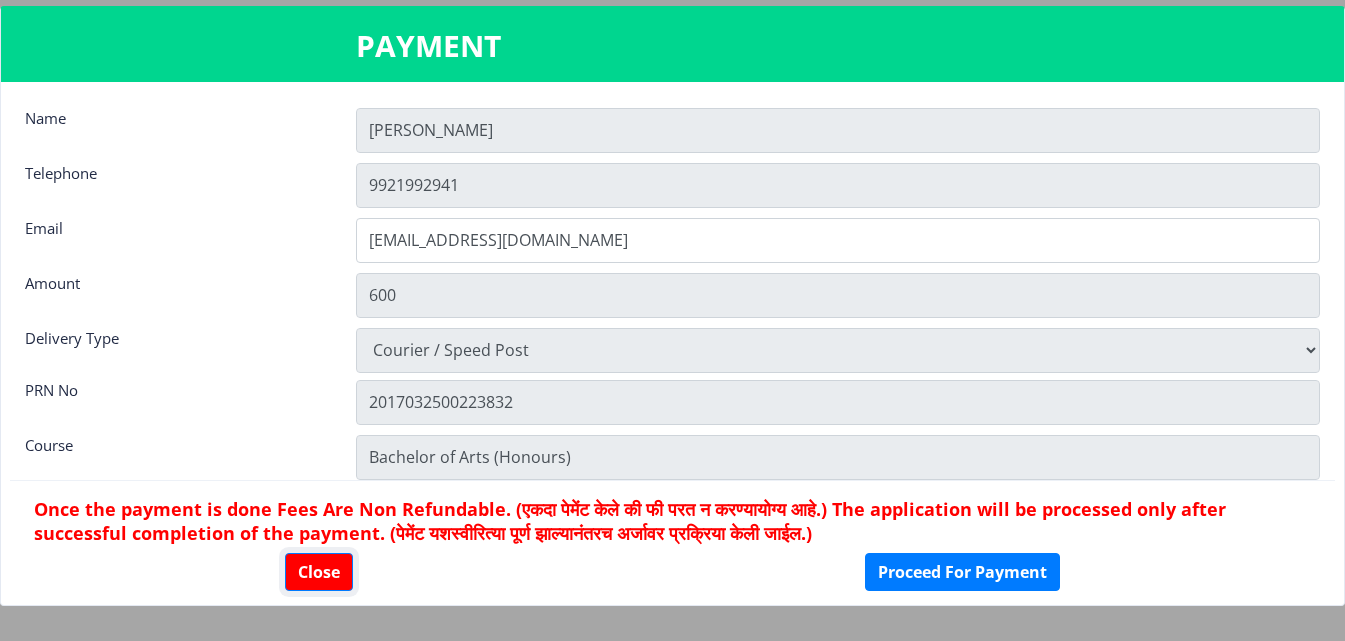 click on "Close" 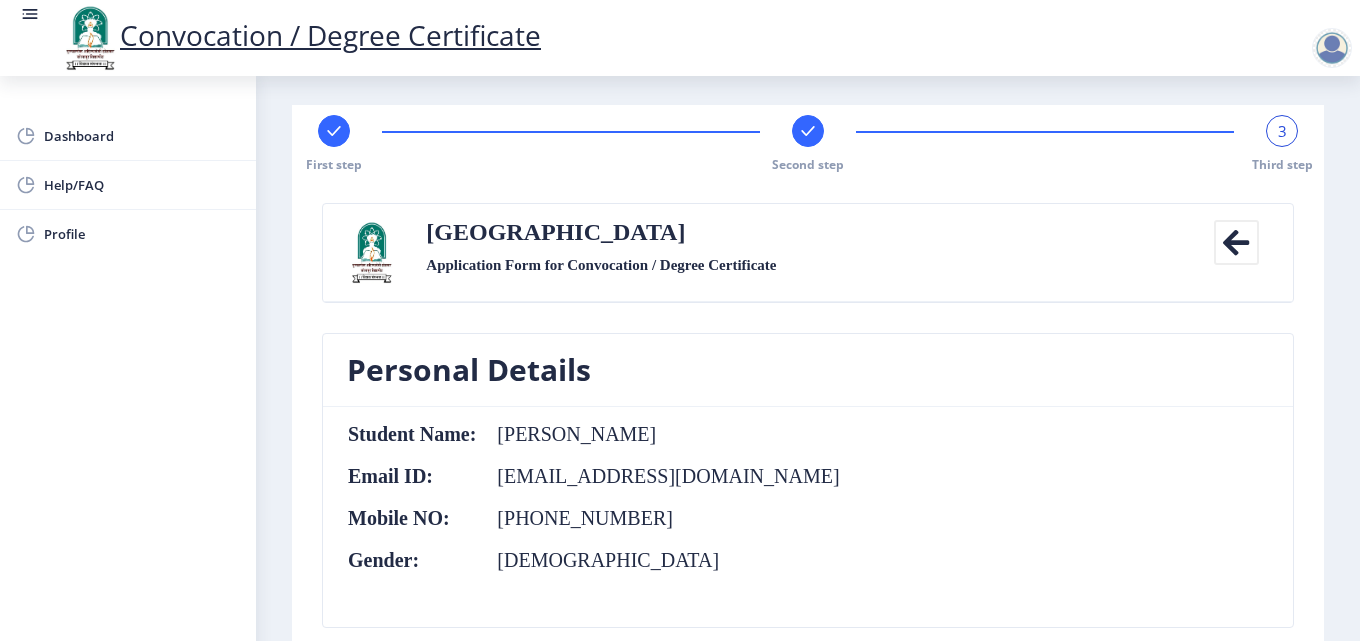 scroll, scrollTop: 0, scrollLeft: 0, axis: both 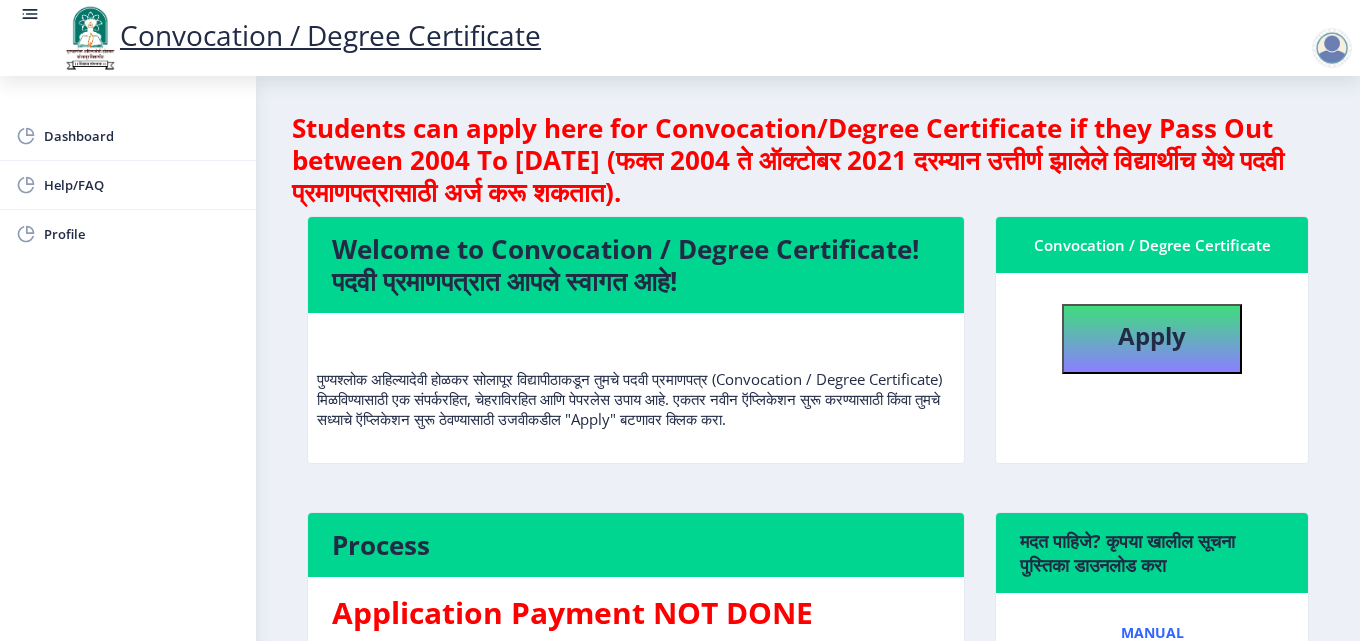select 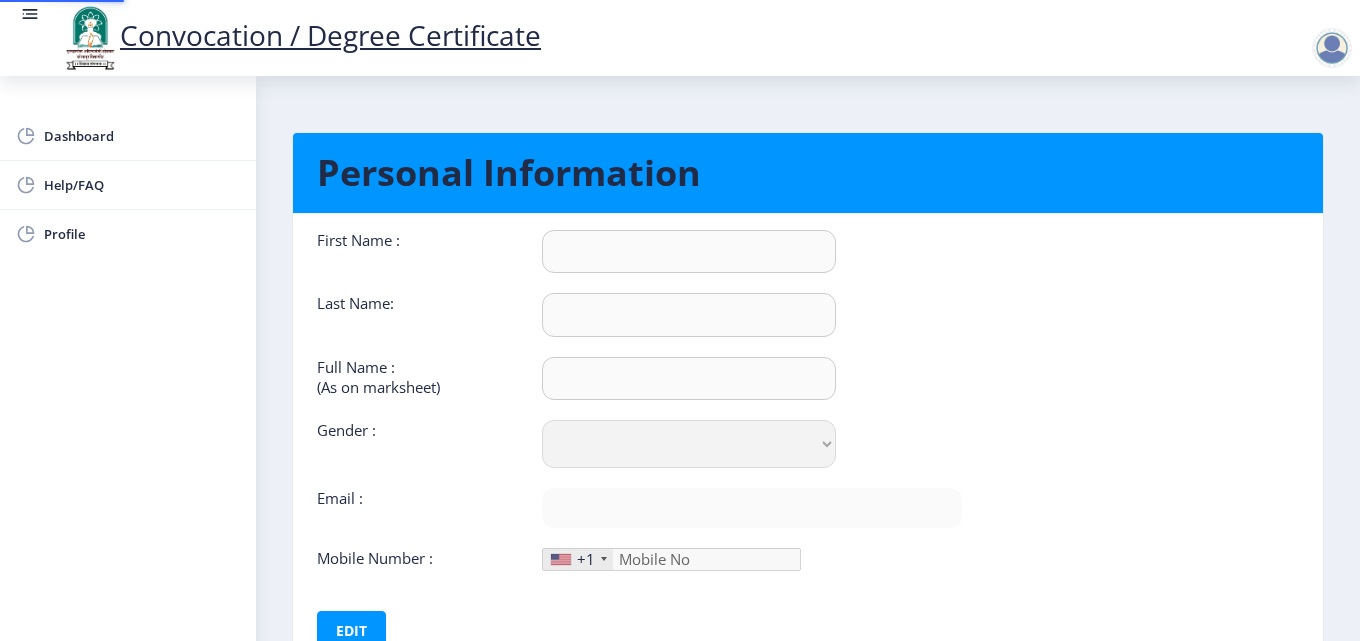 type on "[PERSON_NAME]" 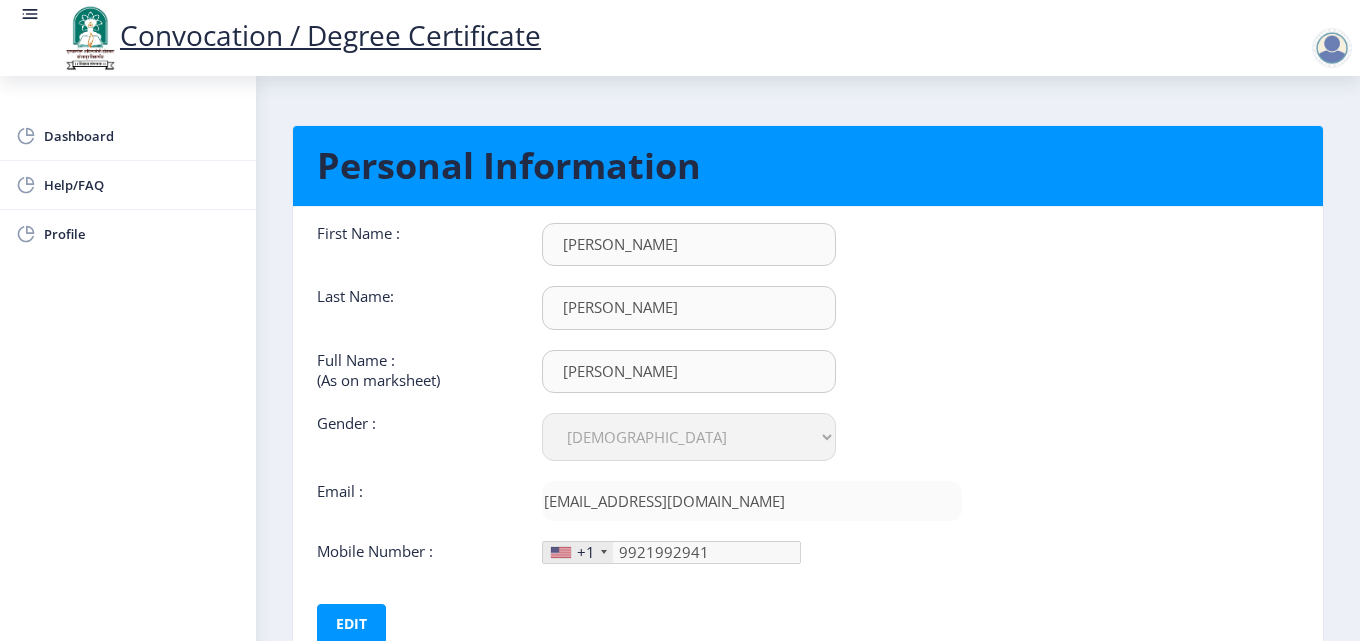 scroll, scrollTop: 0, scrollLeft: 0, axis: both 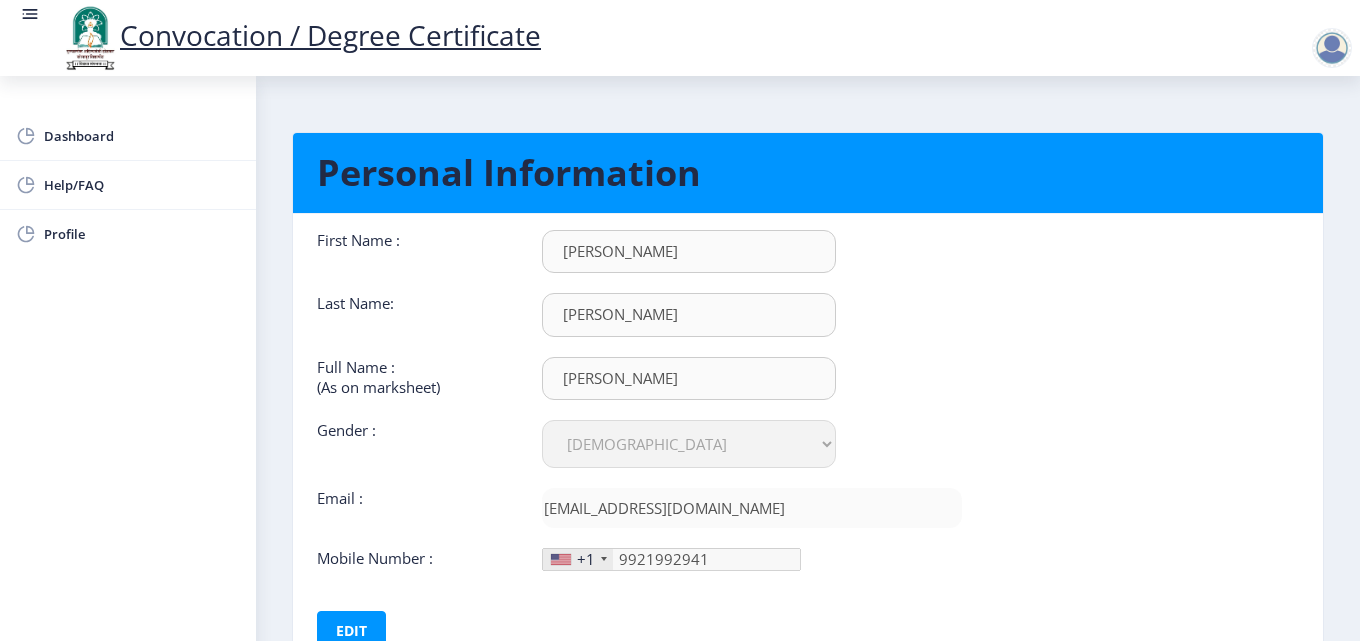 select 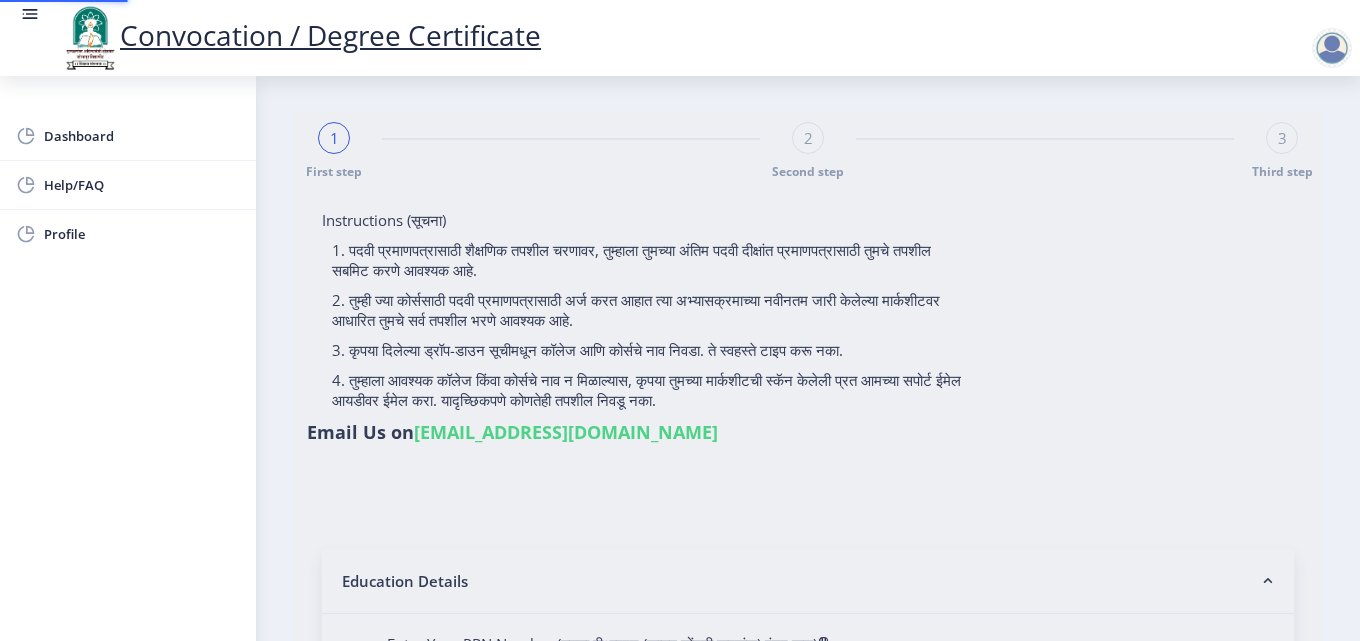 type on "[PERSON_NAME]" 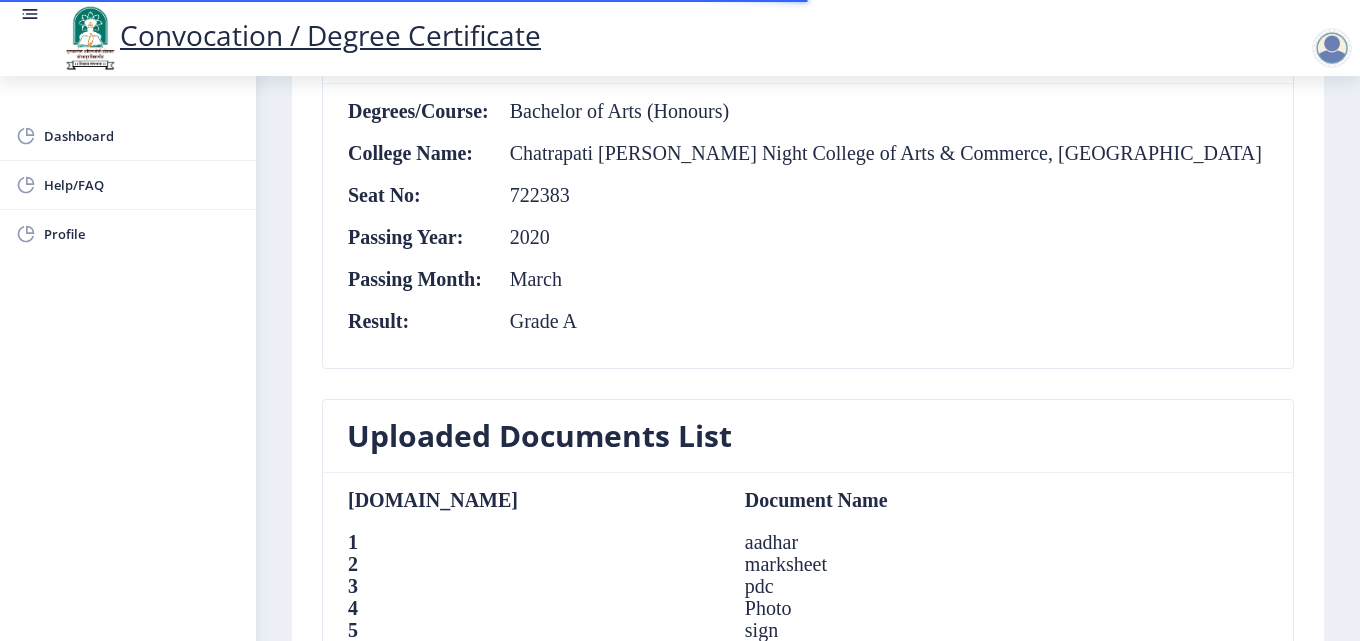 type on "143, 144 Railway Line Forest [PERSON_NAME] [GEOGRAPHIC_DATA] [GEOGRAPHIC_DATA]" 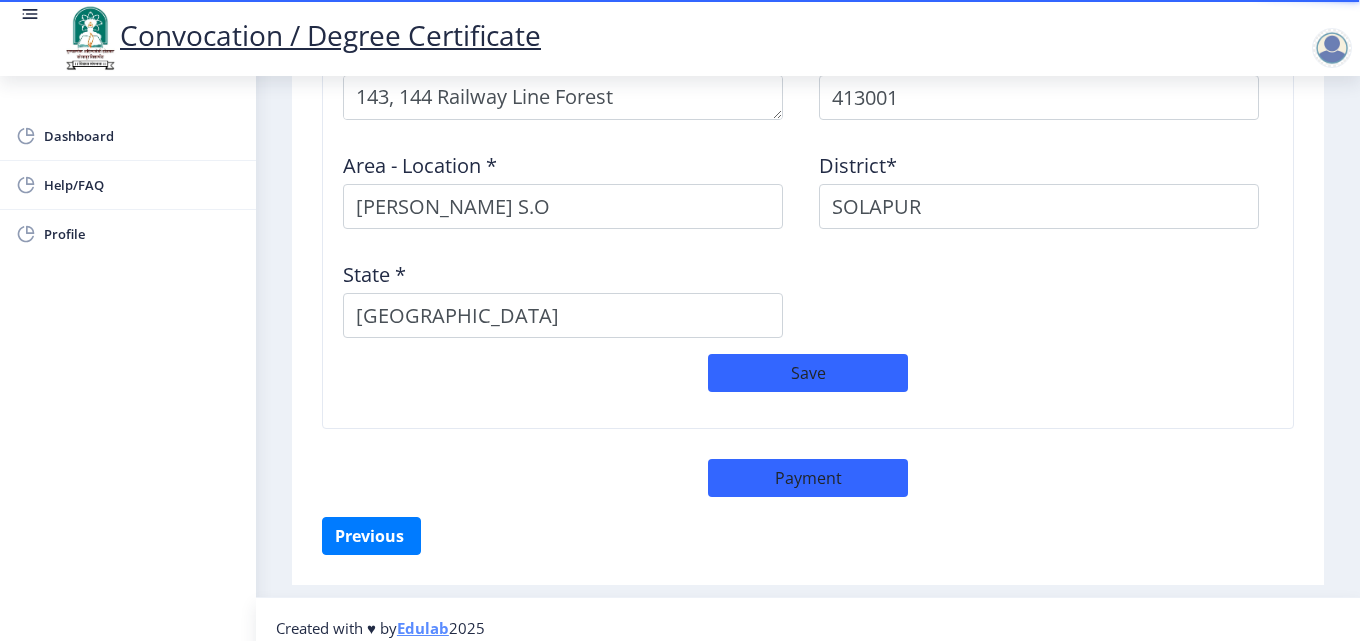 scroll, scrollTop: 1752, scrollLeft: 0, axis: vertical 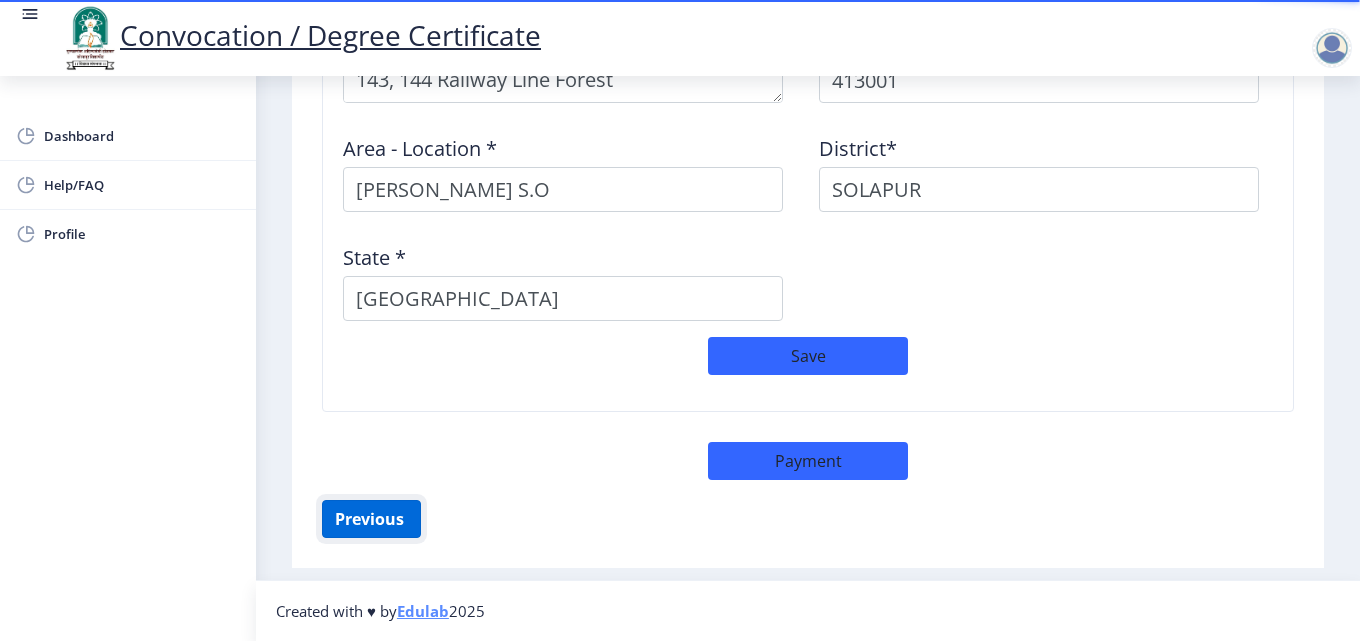 click on "Previous ‍" 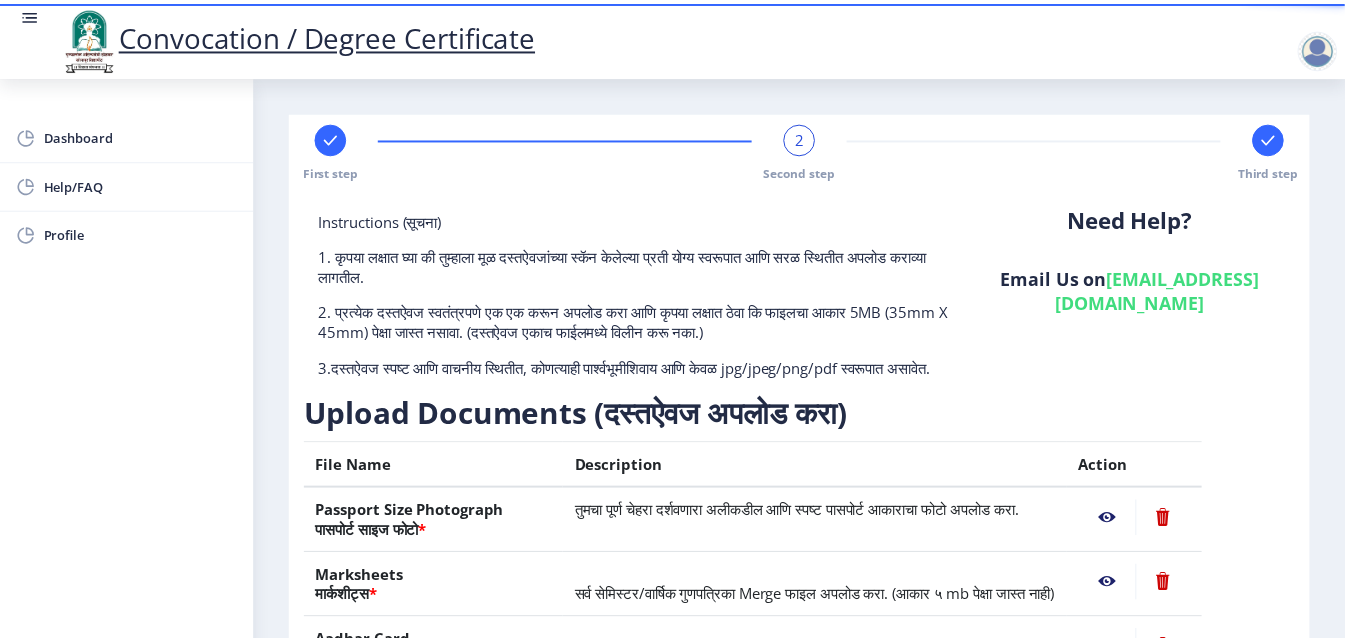 scroll, scrollTop: 389, scrollLeft: 0, axis: vertical 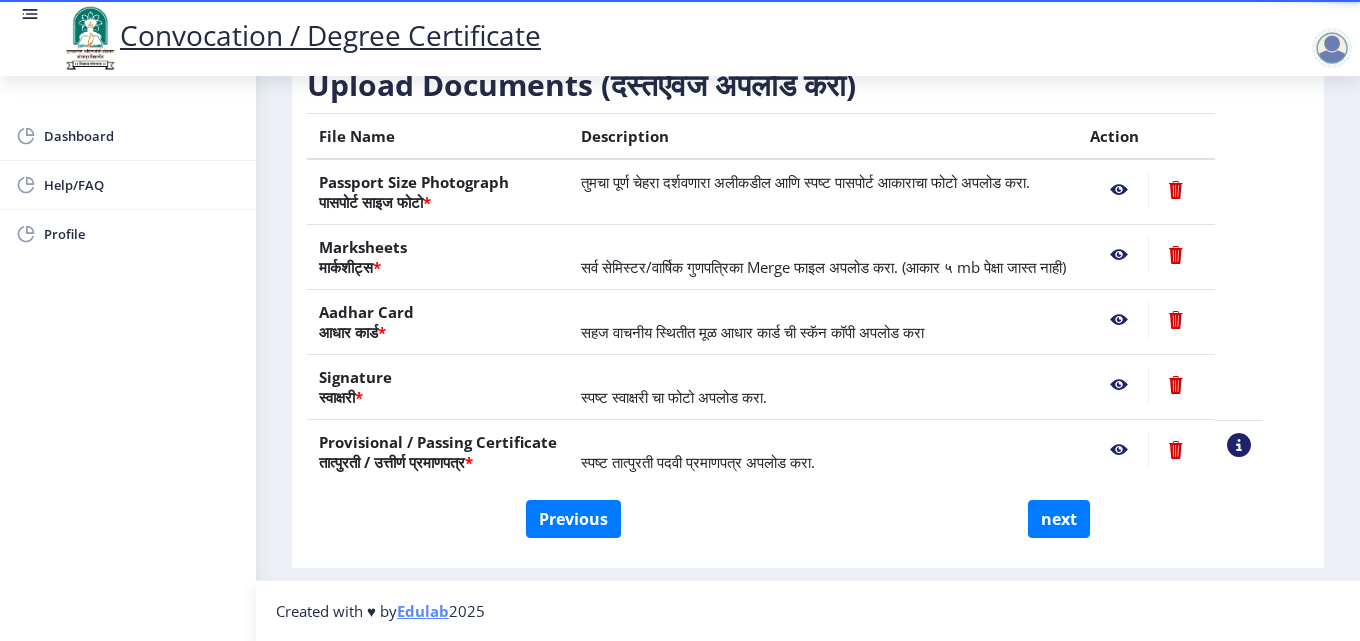 click 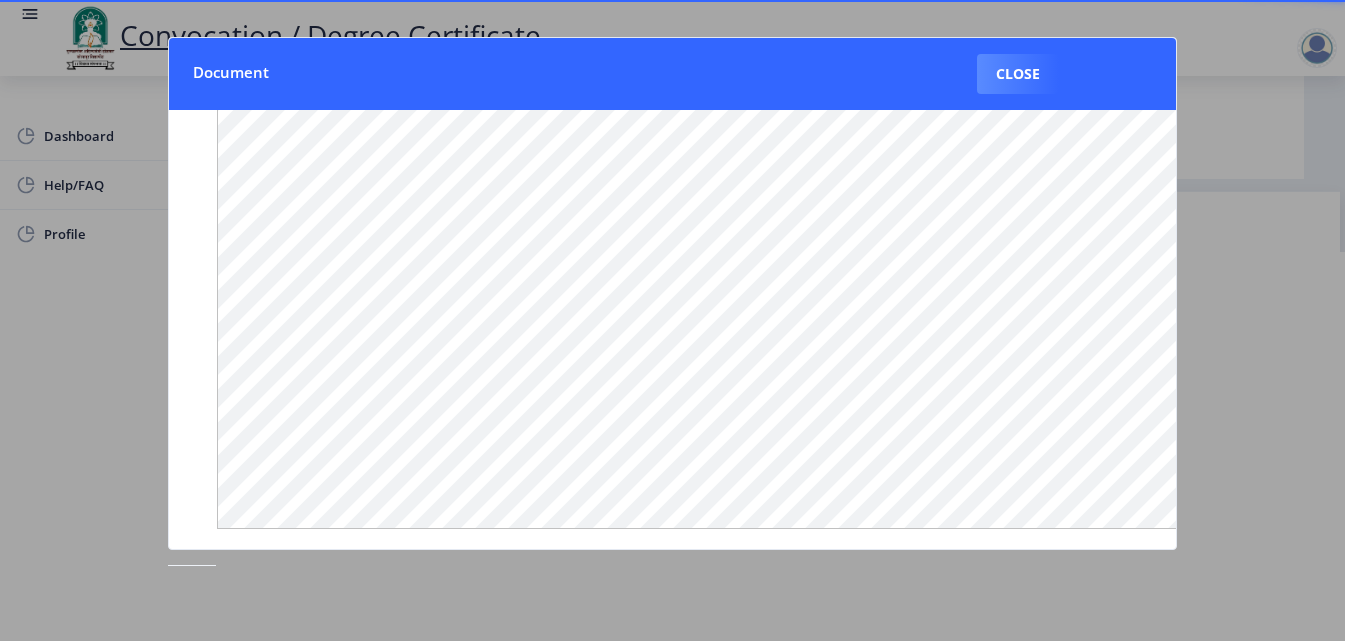 scroll, scrollTop: 0, scrollLeft: 0, axis: both 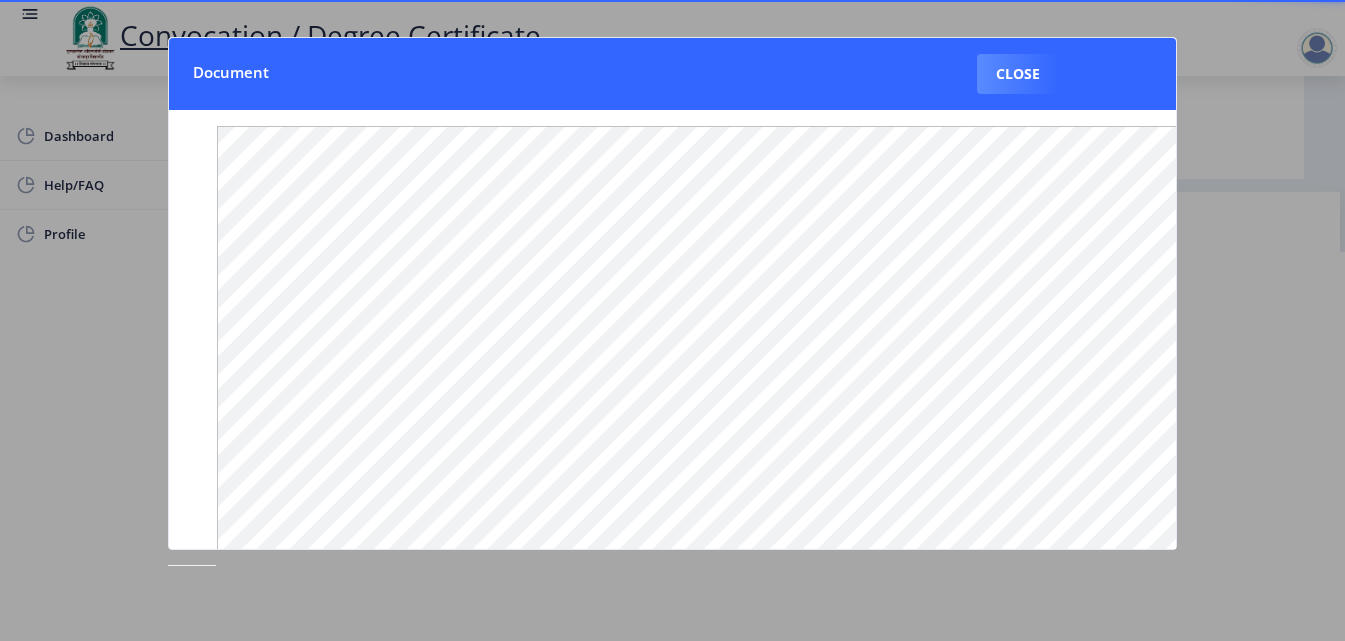click on "Close" at bounding box center (1018, 74) 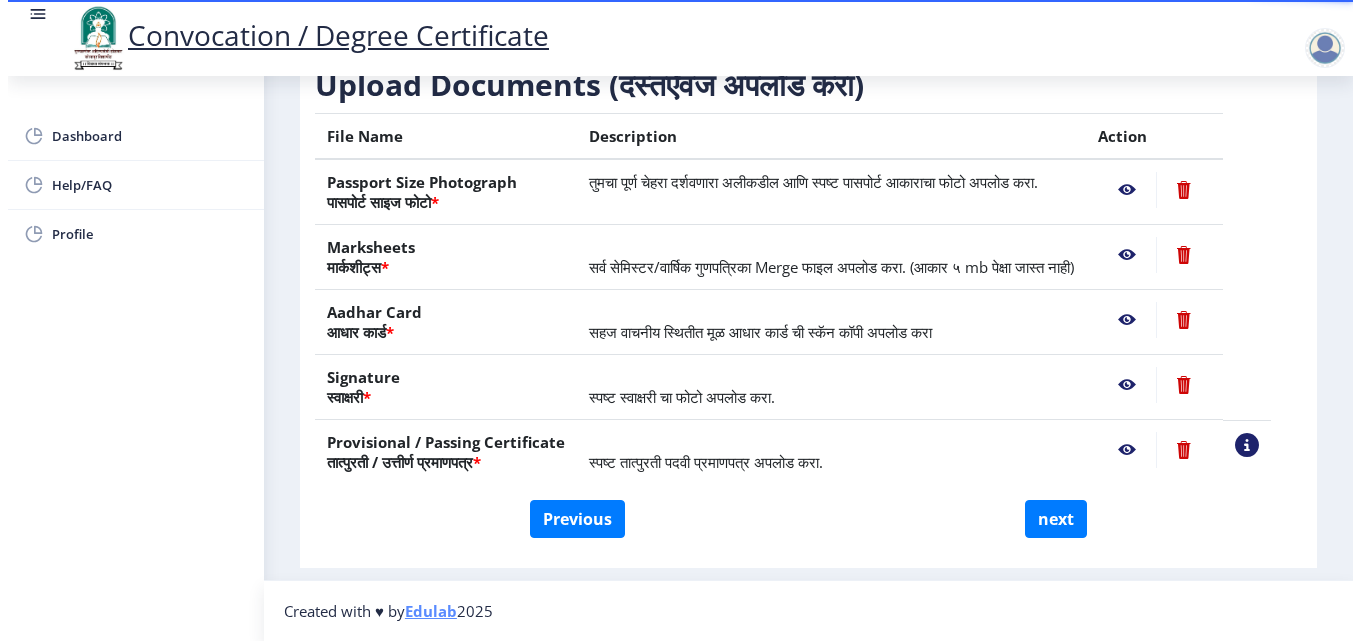 scroll, scrollTop: 173, scrollLeft: 0, axis: vertical 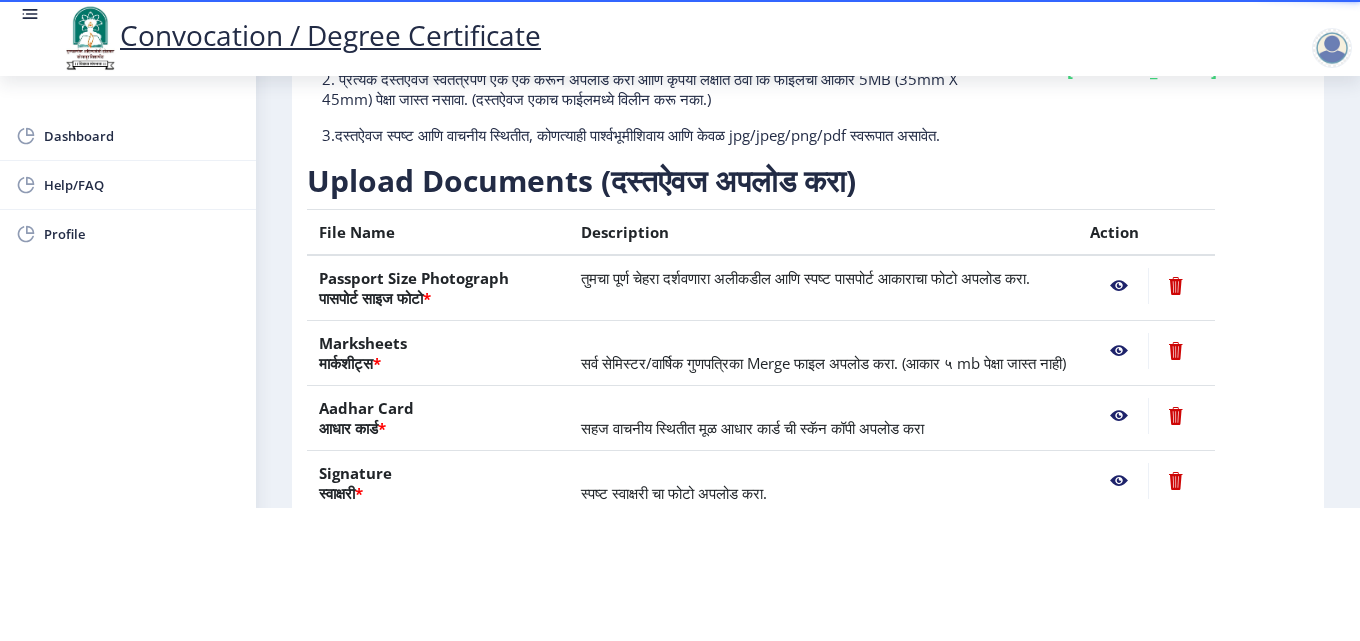 click 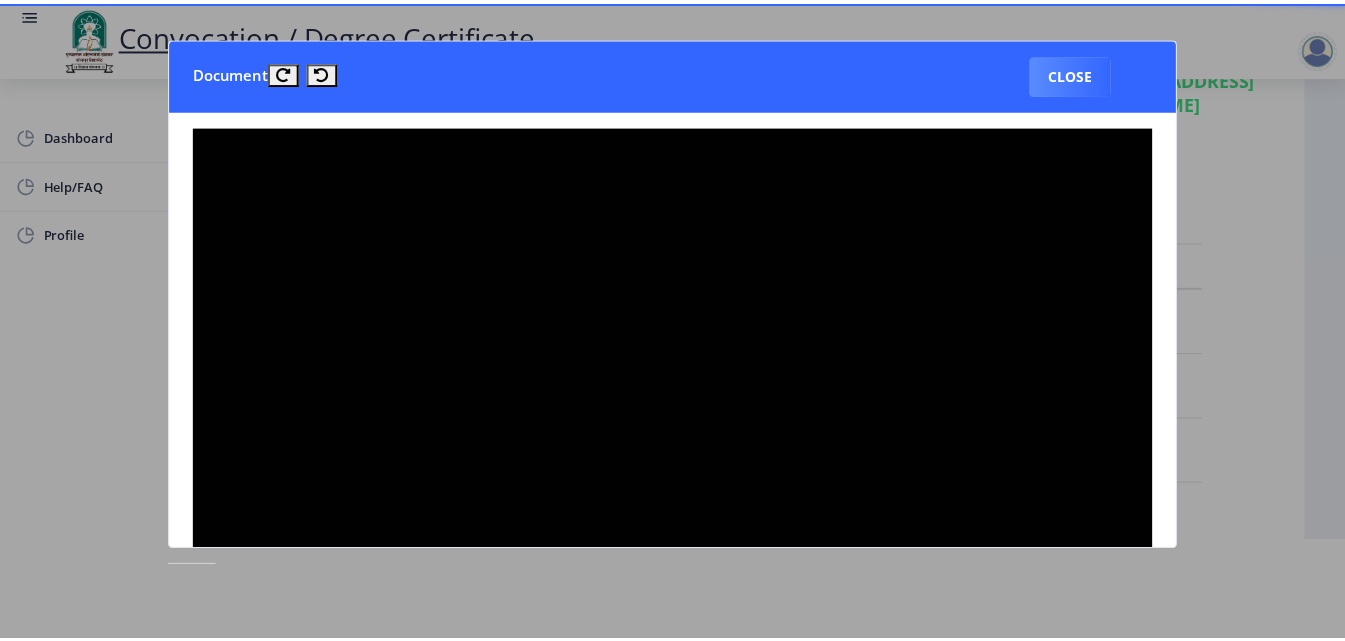 scroll, scrollTop: 0, scrollLeft: 0, axis: both 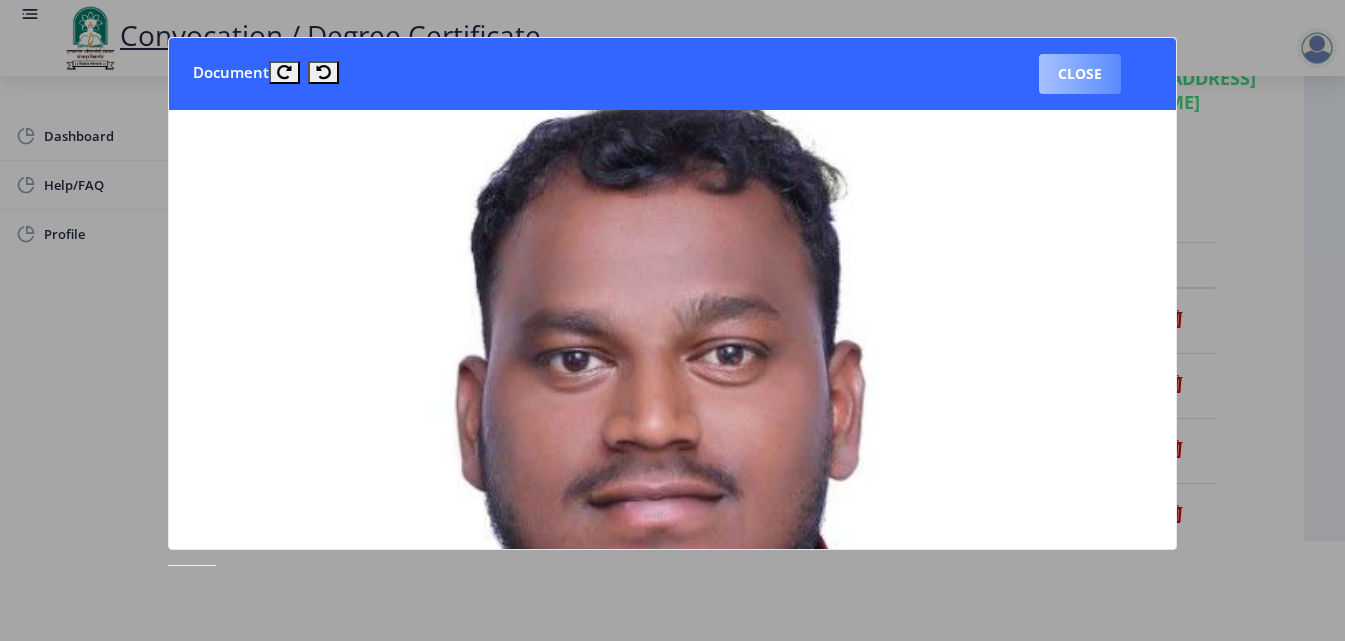 click on "Close" at bounding box center (1080, 74) 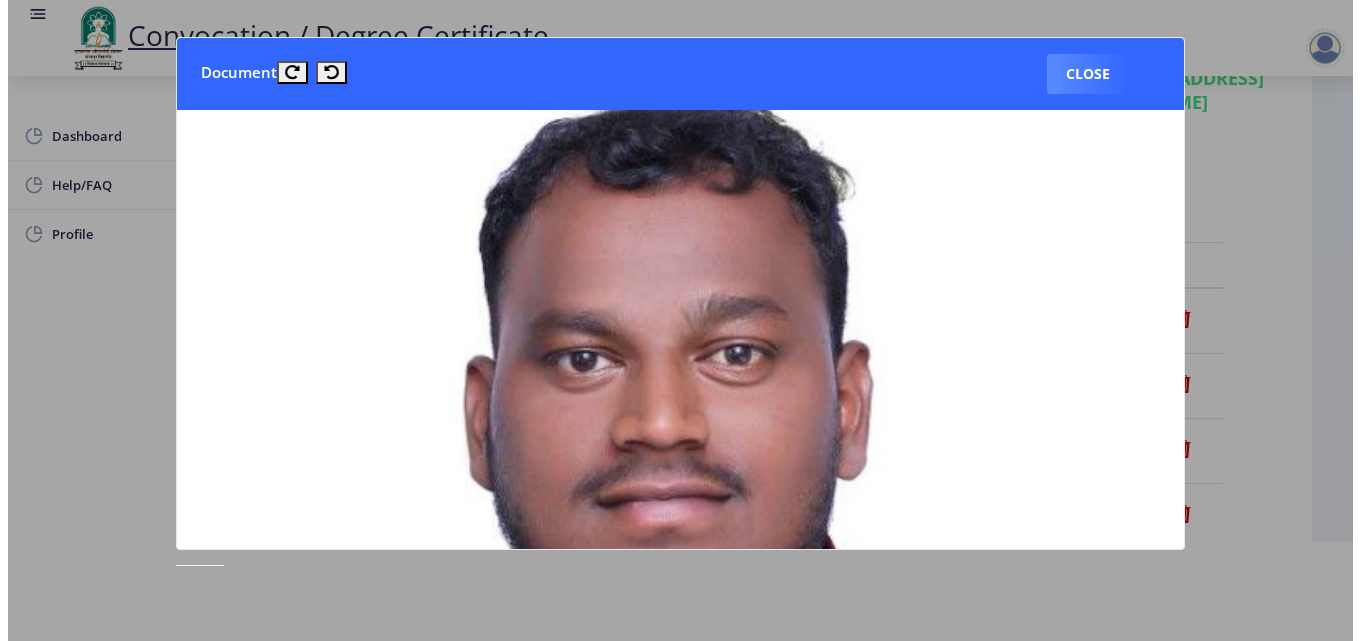 scroll, scrollTop: 100, scrollLeft: 0, axis: vertical 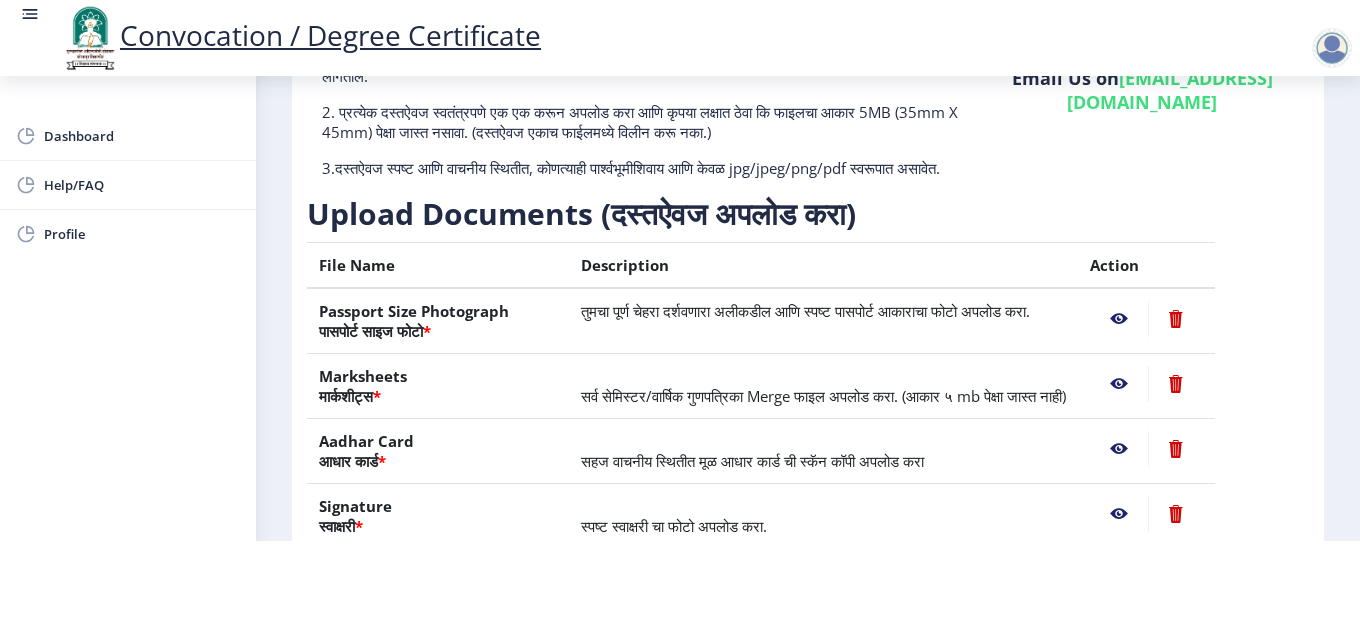 click 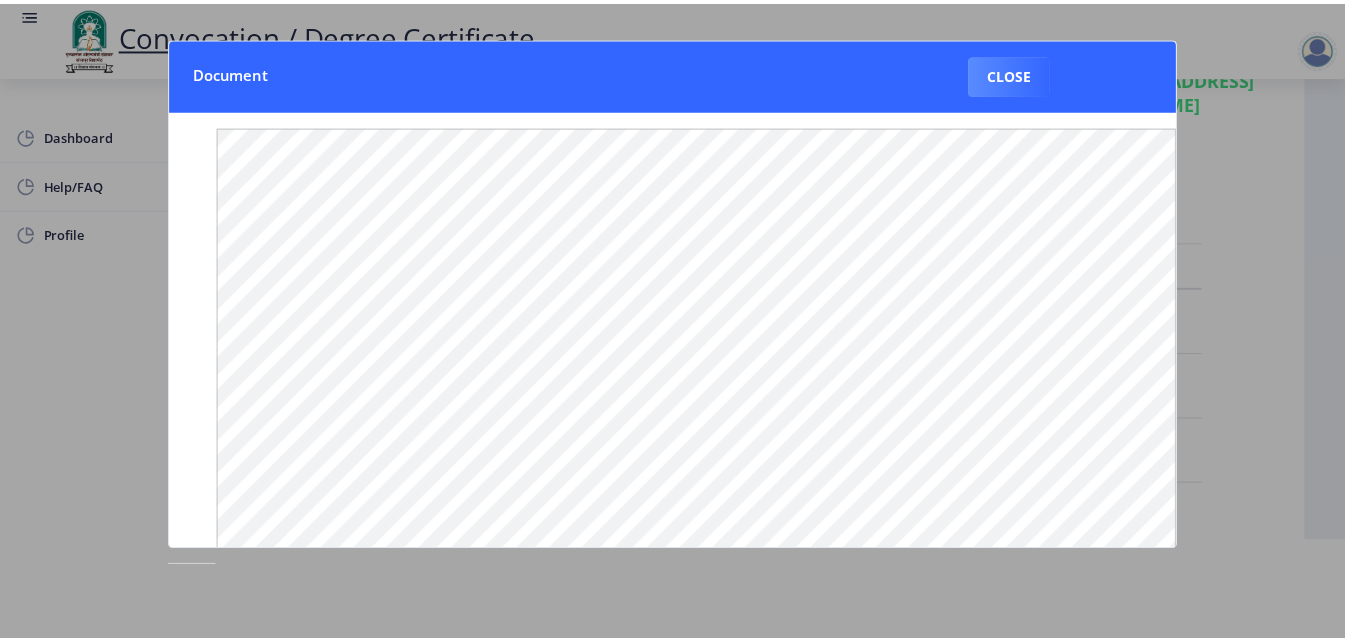 scroll, scrollTop: 0, scrollLeft: 0, axis: both 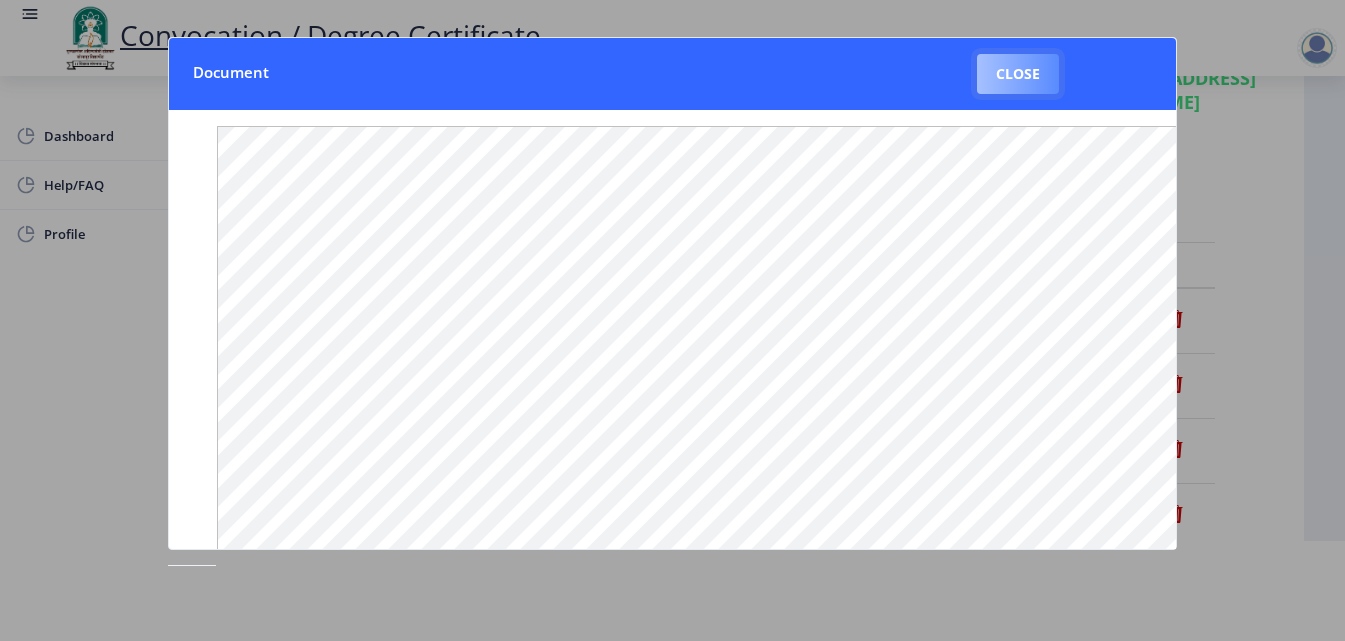click on "Close" at bounding box center [1018, 74] 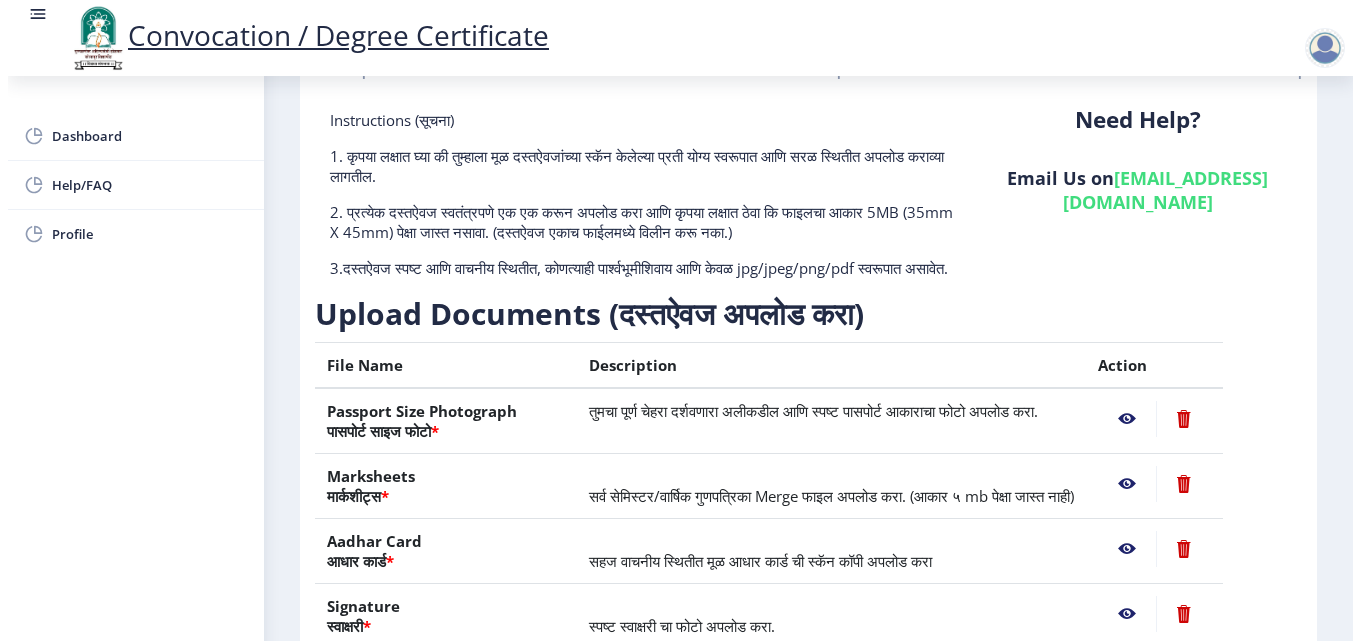 scroll, scrollTop: 100, scrollLeft: 0, axis: vertical 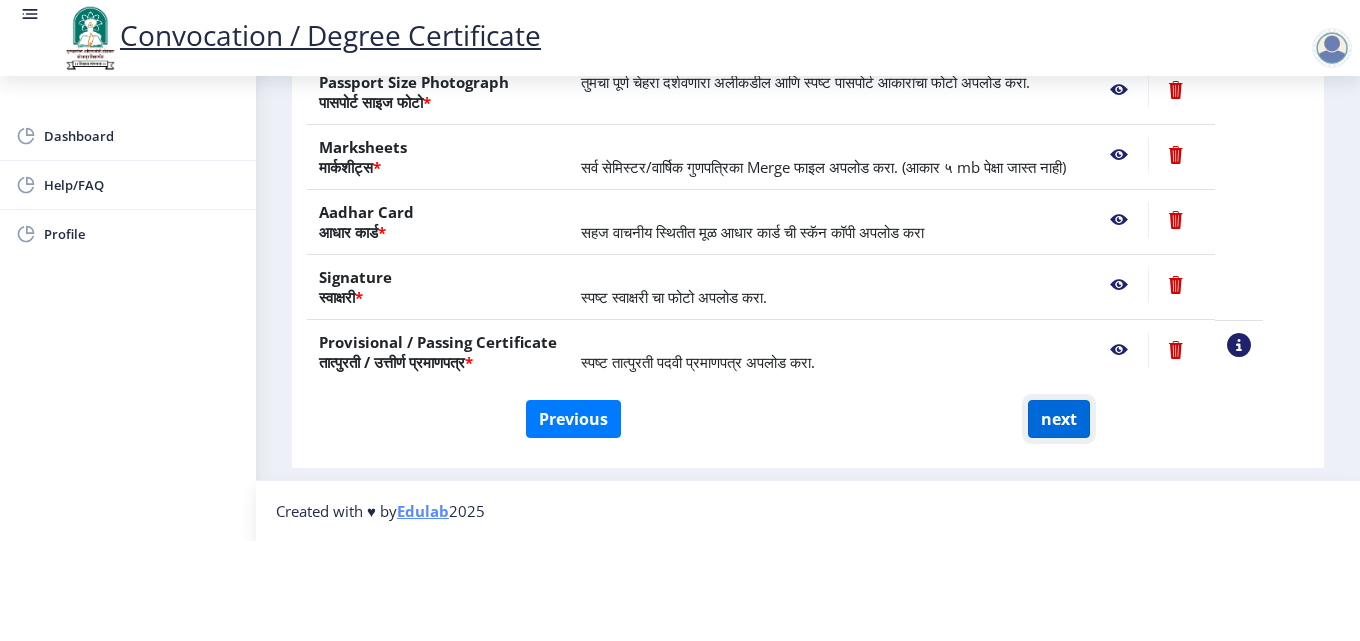 click on "next" 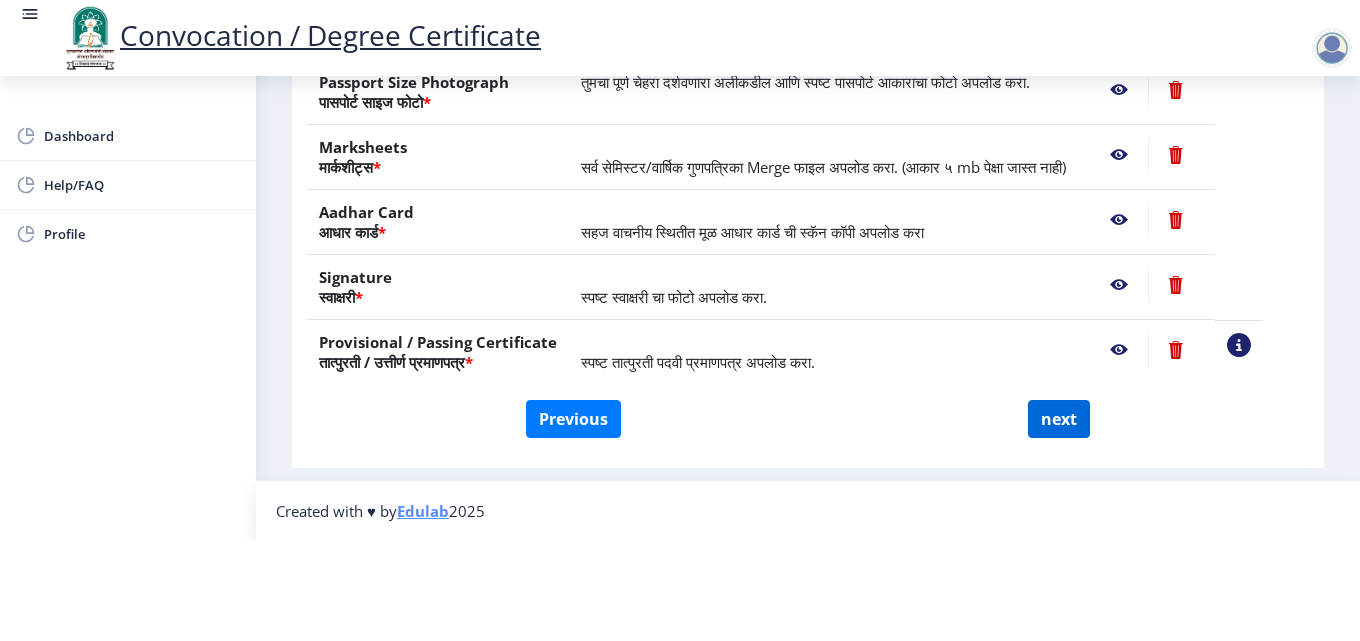 scroll, scrollTop: 0, scrollLeft: 0, axis: both 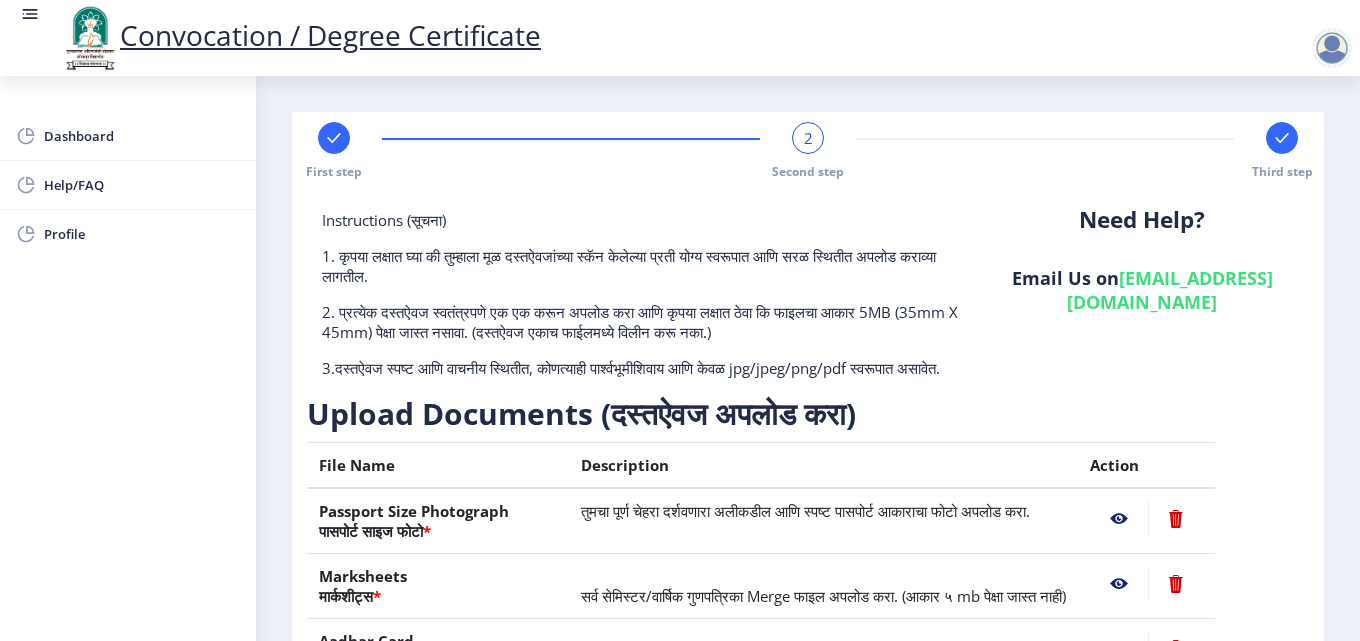 select 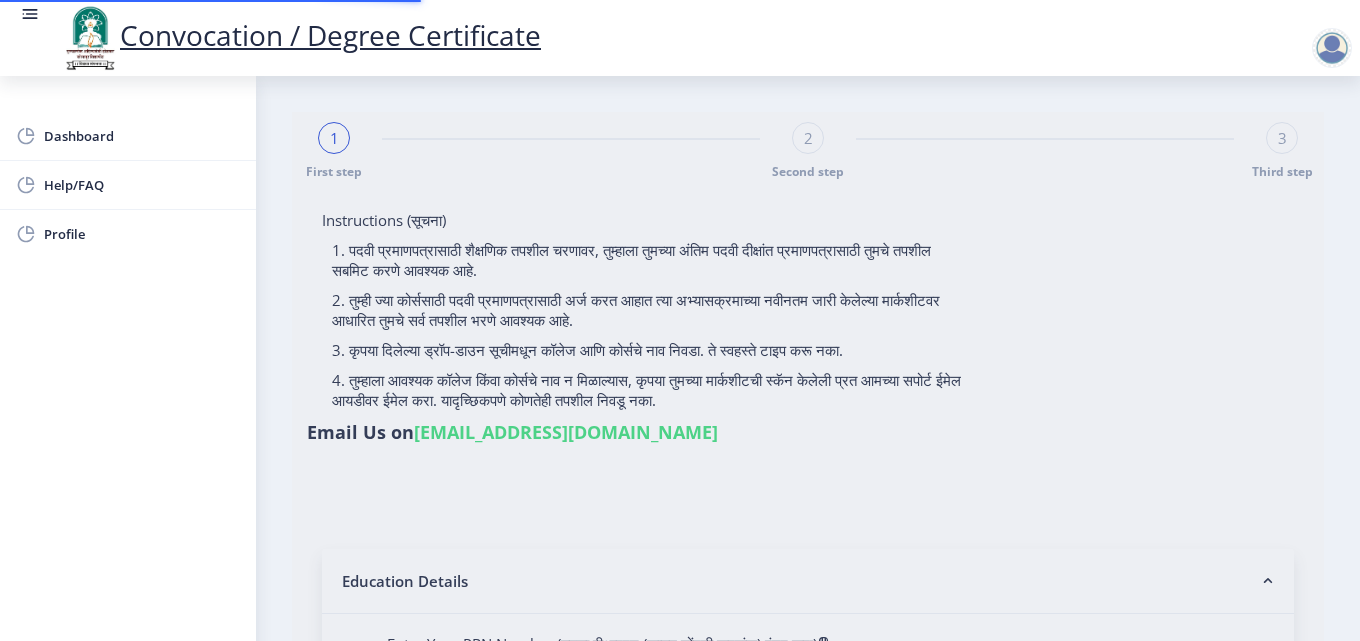 select 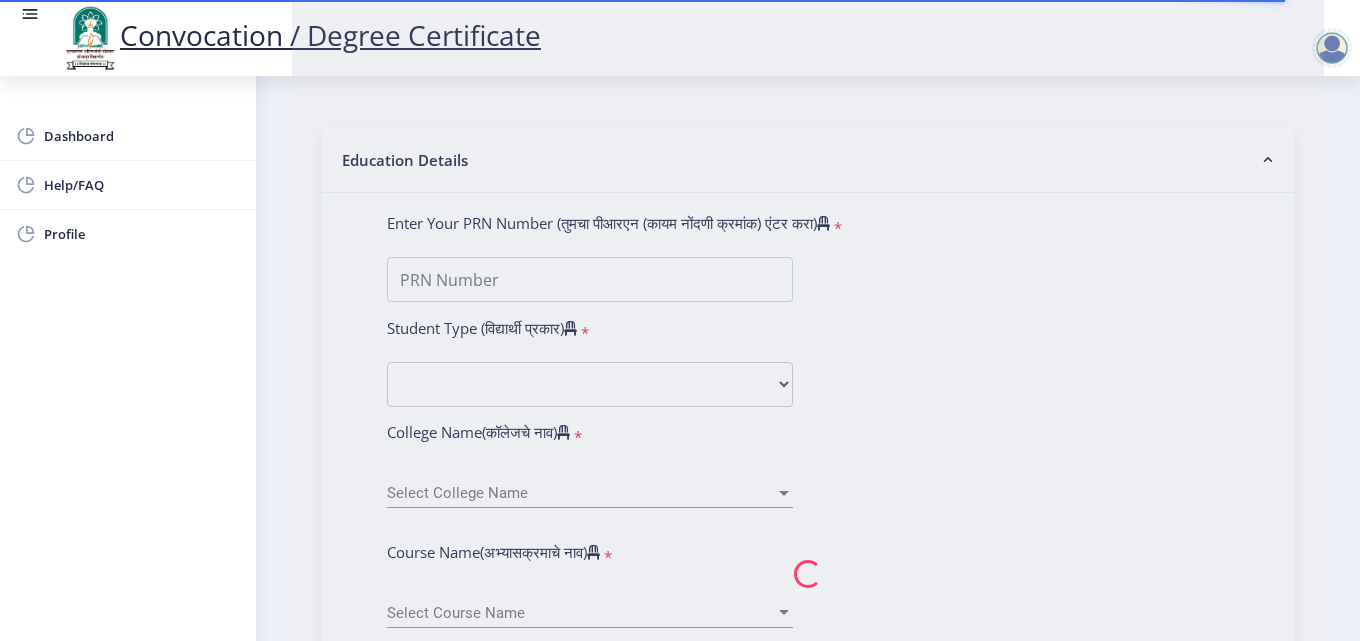 select 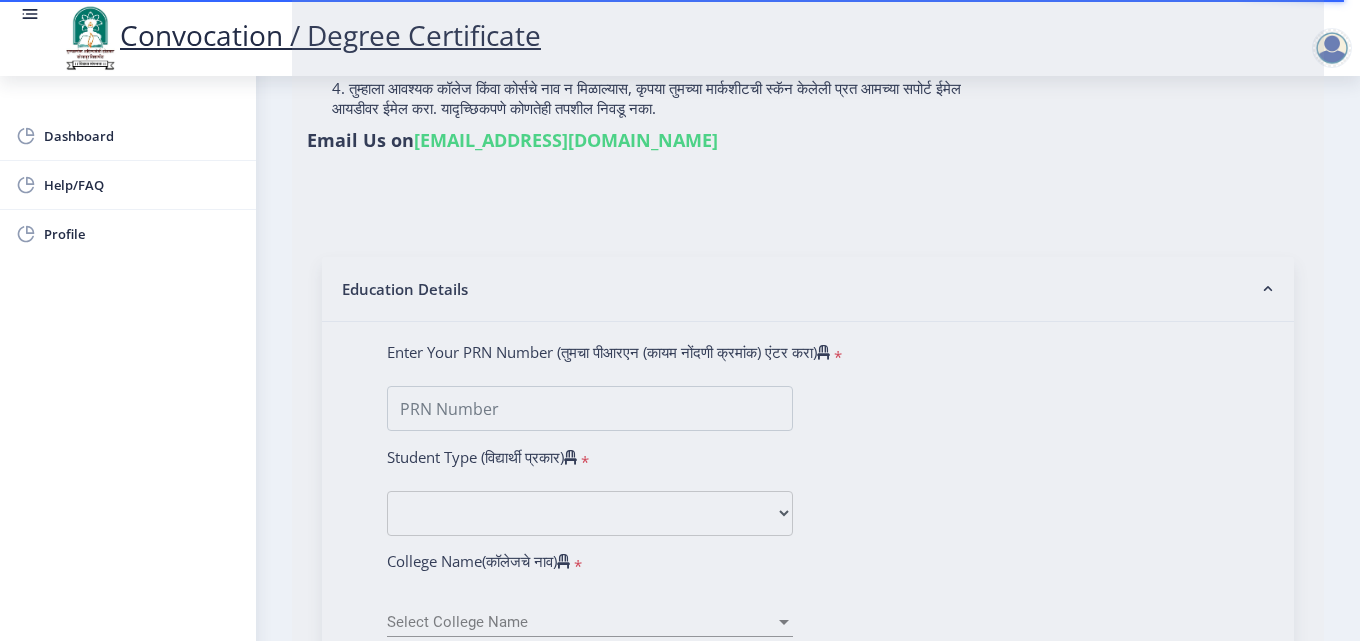 scroll, scrollTop: 0, scrollLeft: 0, axis: both 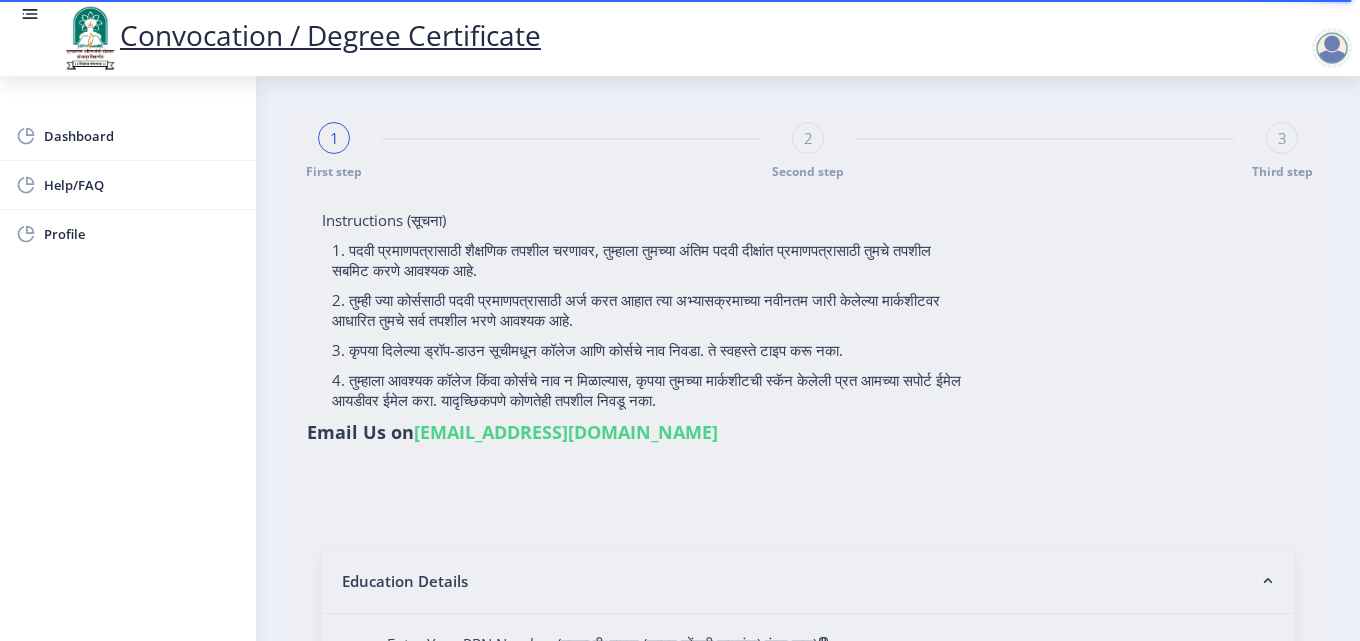 type on "[PERSON_NAME]" 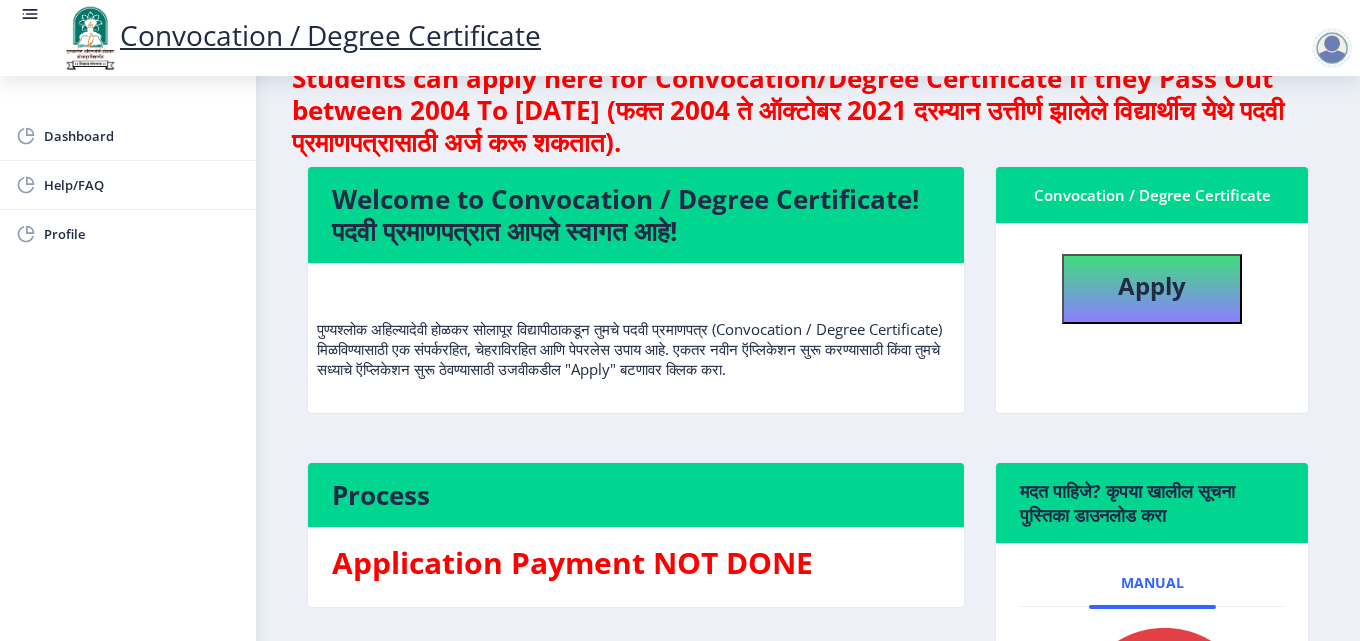 scroll, scrollTop: 48, scrollLeft: 0, axis: vertical 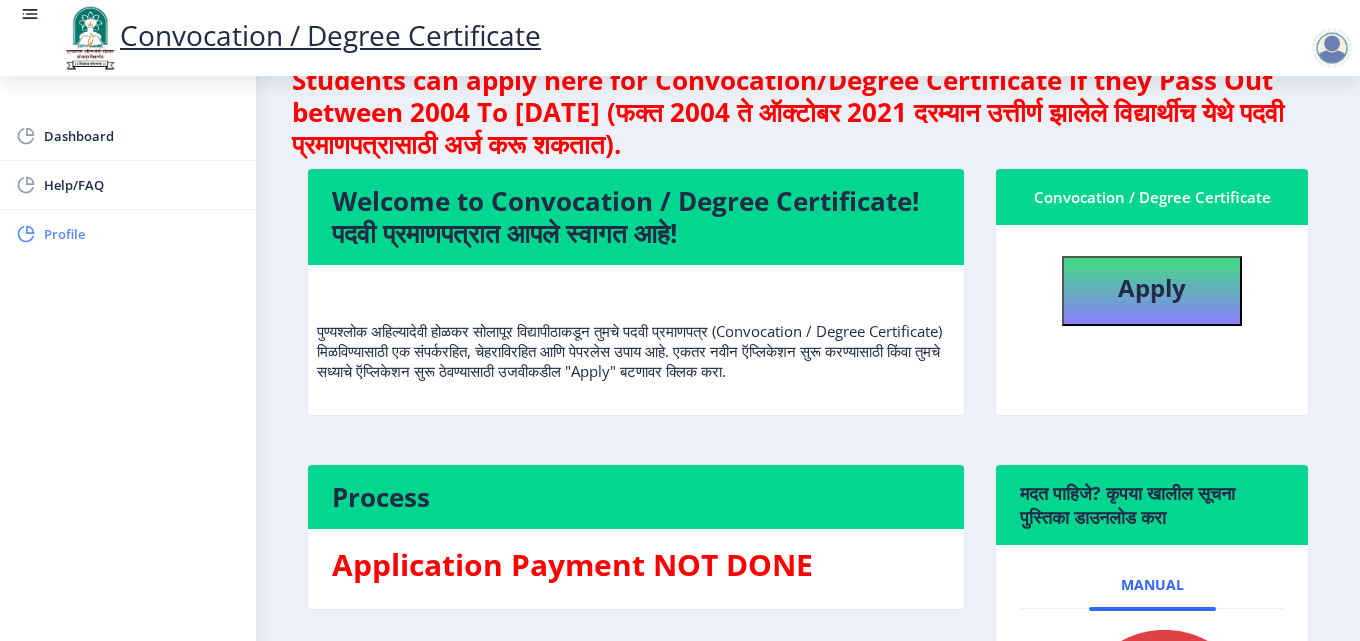 click on "Profile" 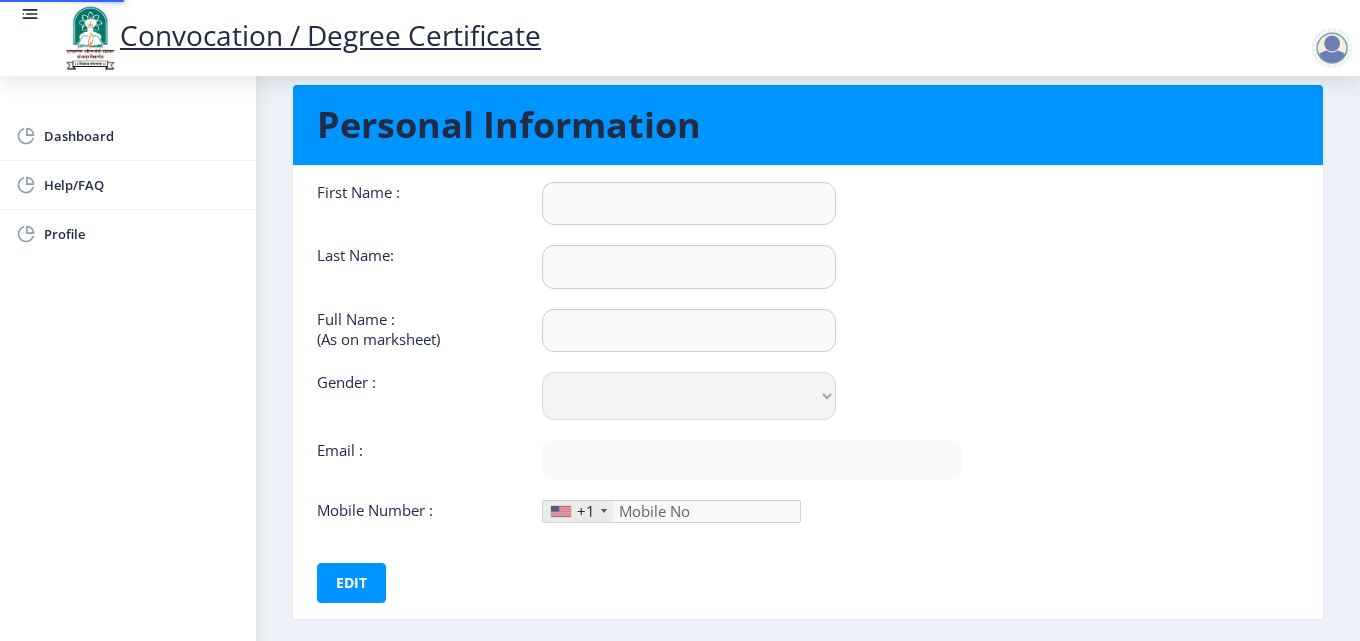scroll, scrollTop: 0, scrollLeft: 0, axis: both 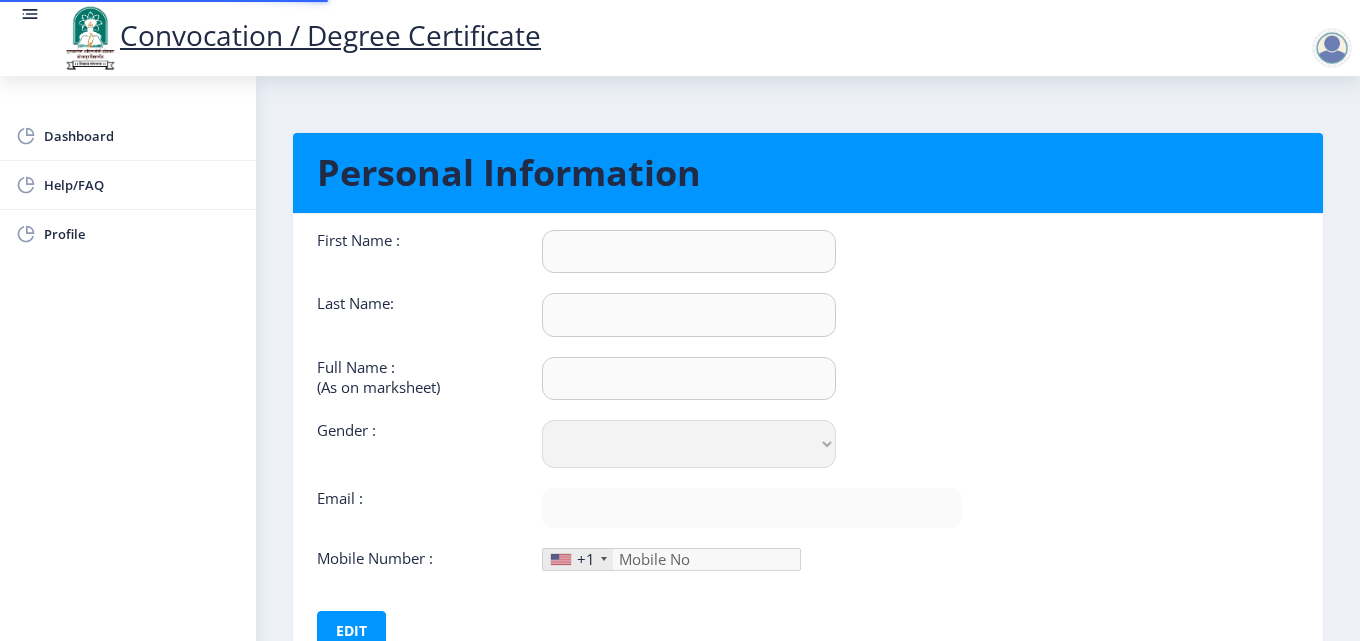 type on "[PERSON_NAME]" 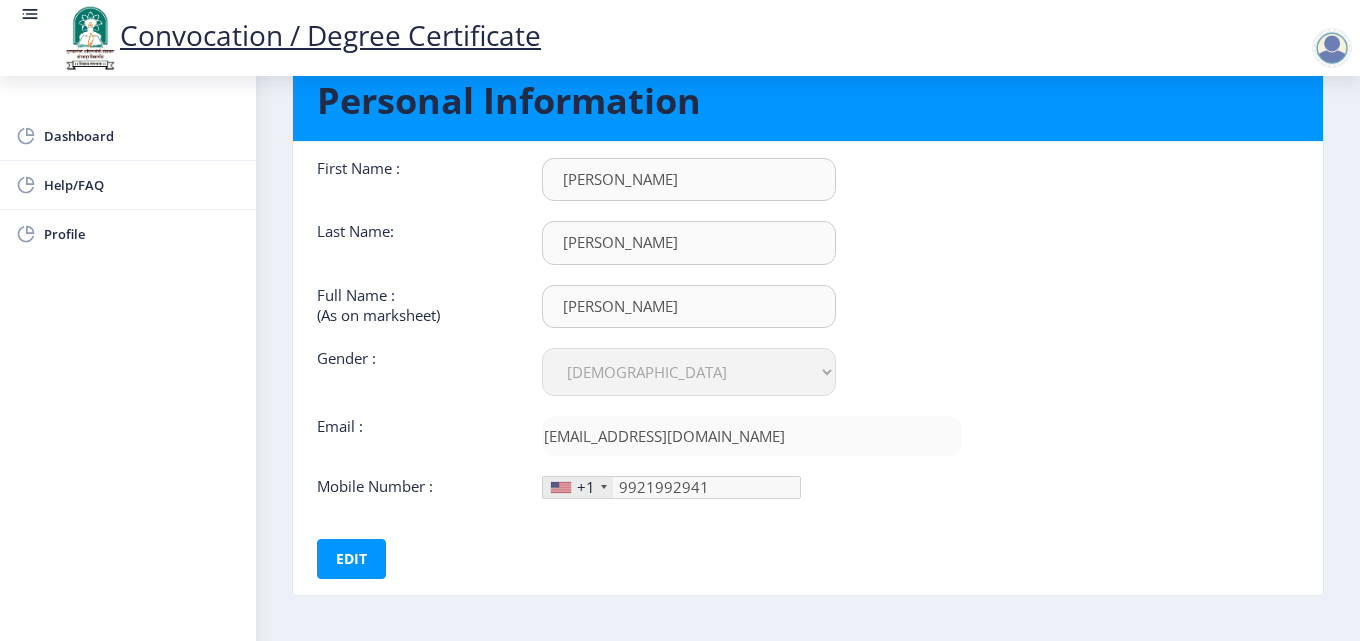 scroll, scrollTop: 0, scrollLeft: 0, axis: both 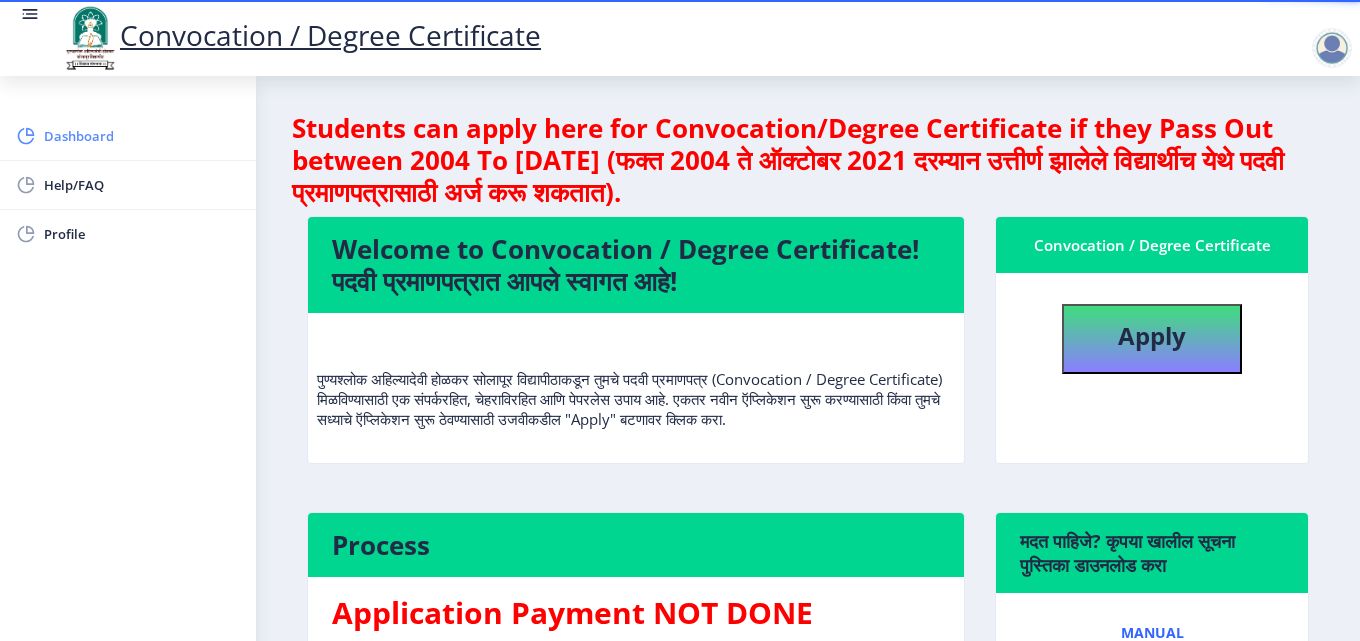 click on "Dashboard" 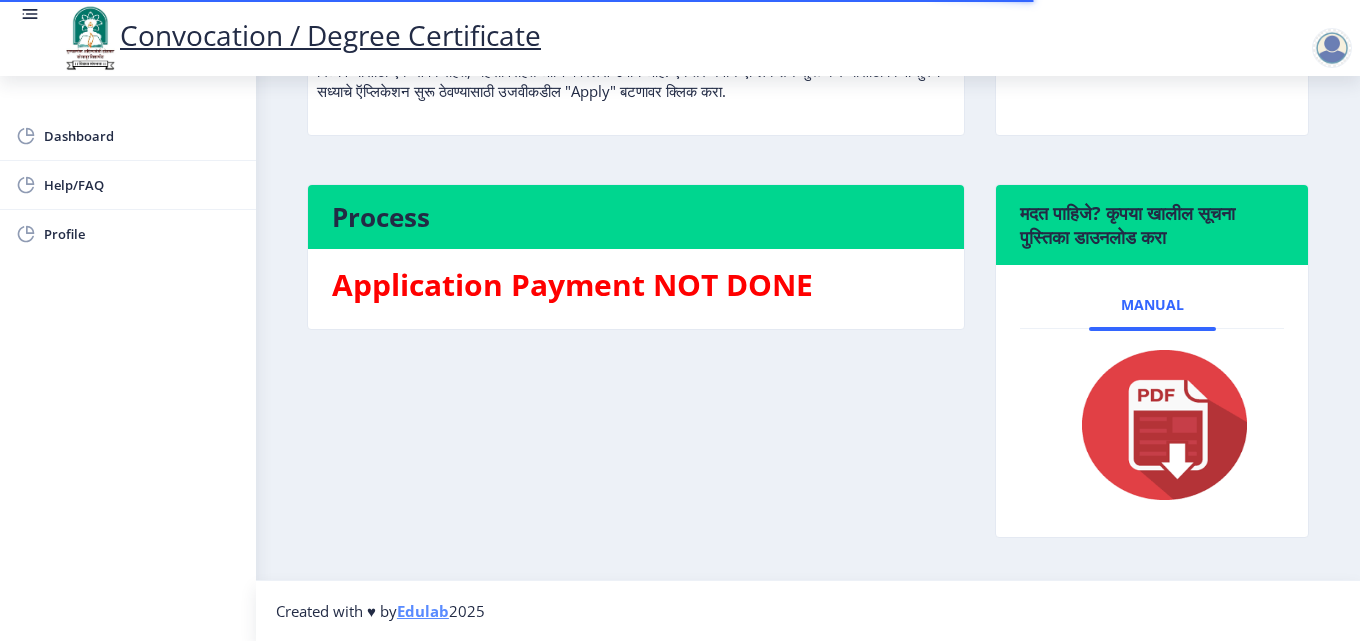 scroll, scrollTop: 0, scrollLeft: 0, axis: both 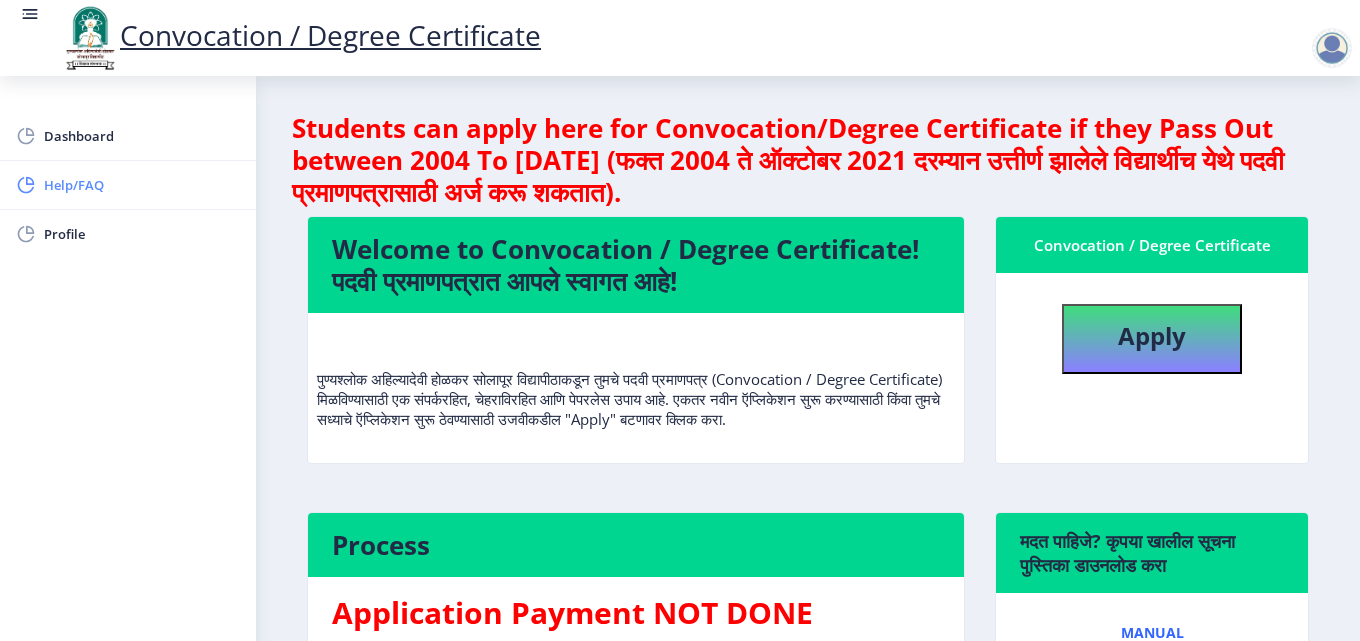 click on "Help/FAQ" 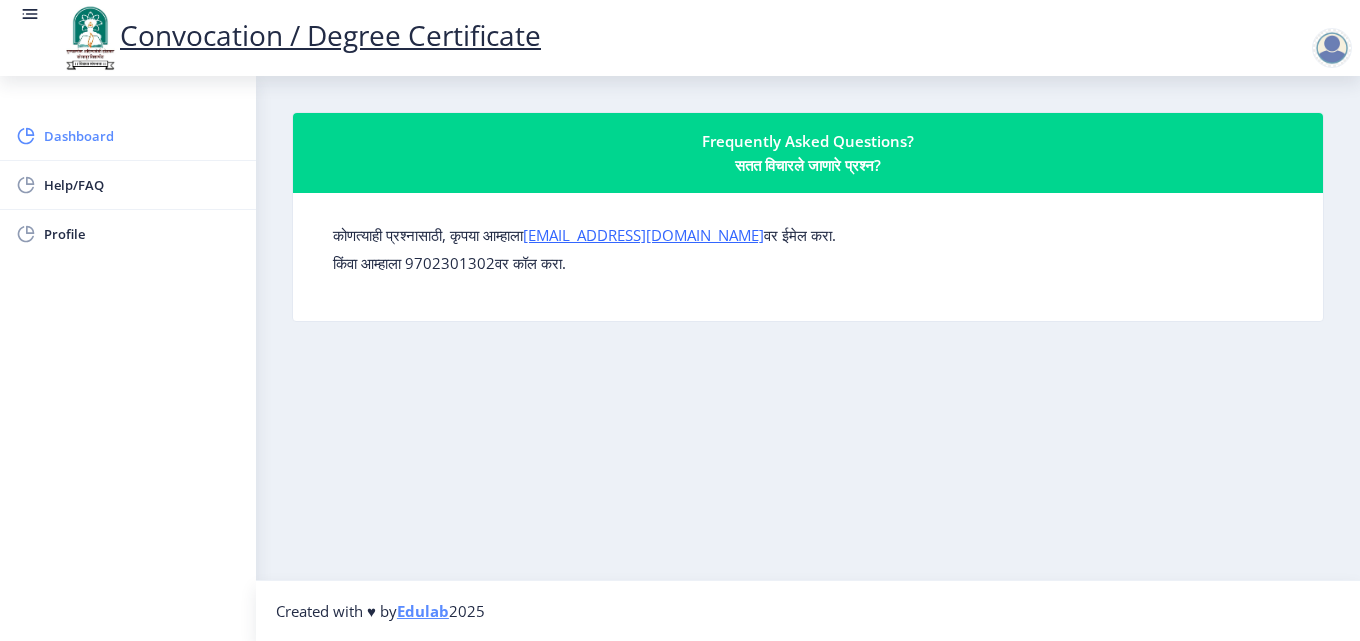 click on "Dashboard" 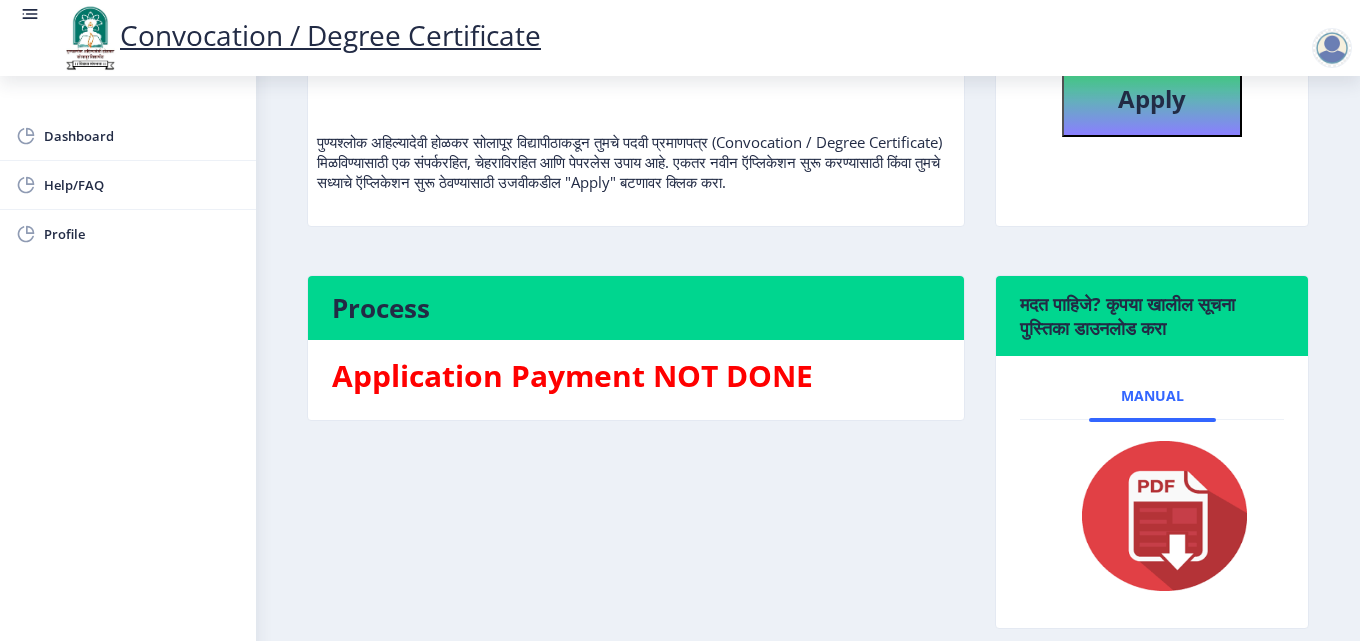 scroll, scrollTop: 0, scrollLeft: 0, axis: both 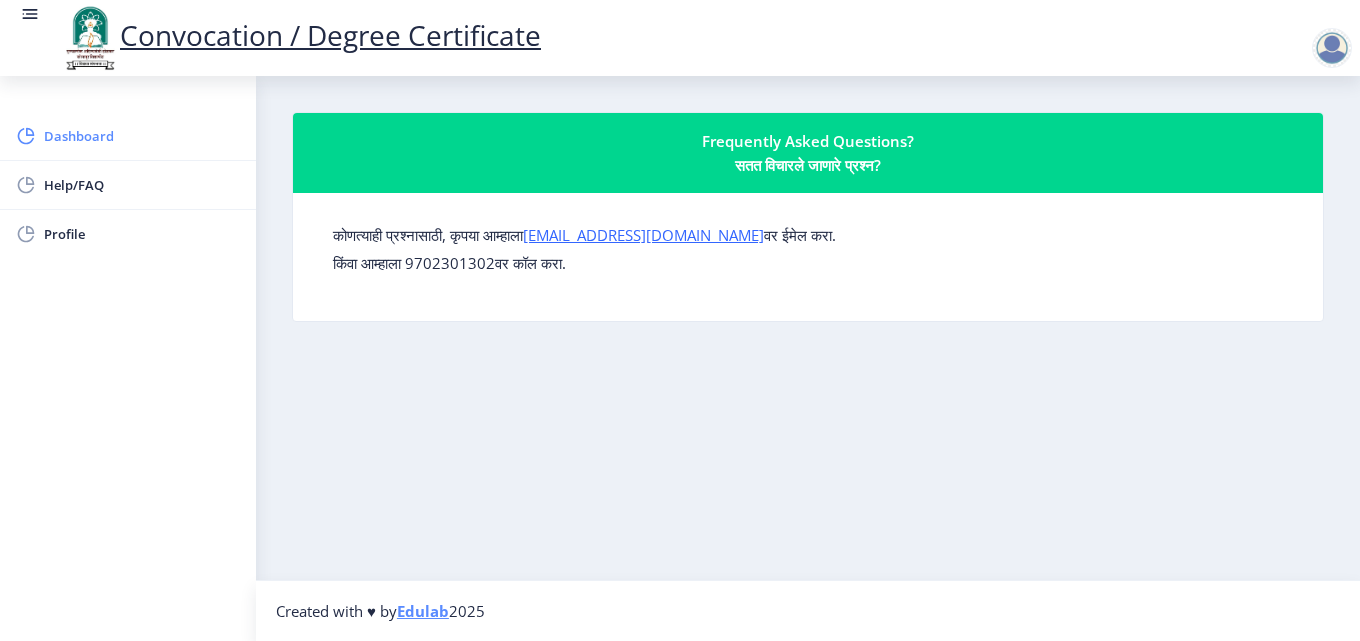 click on "Dashboard" 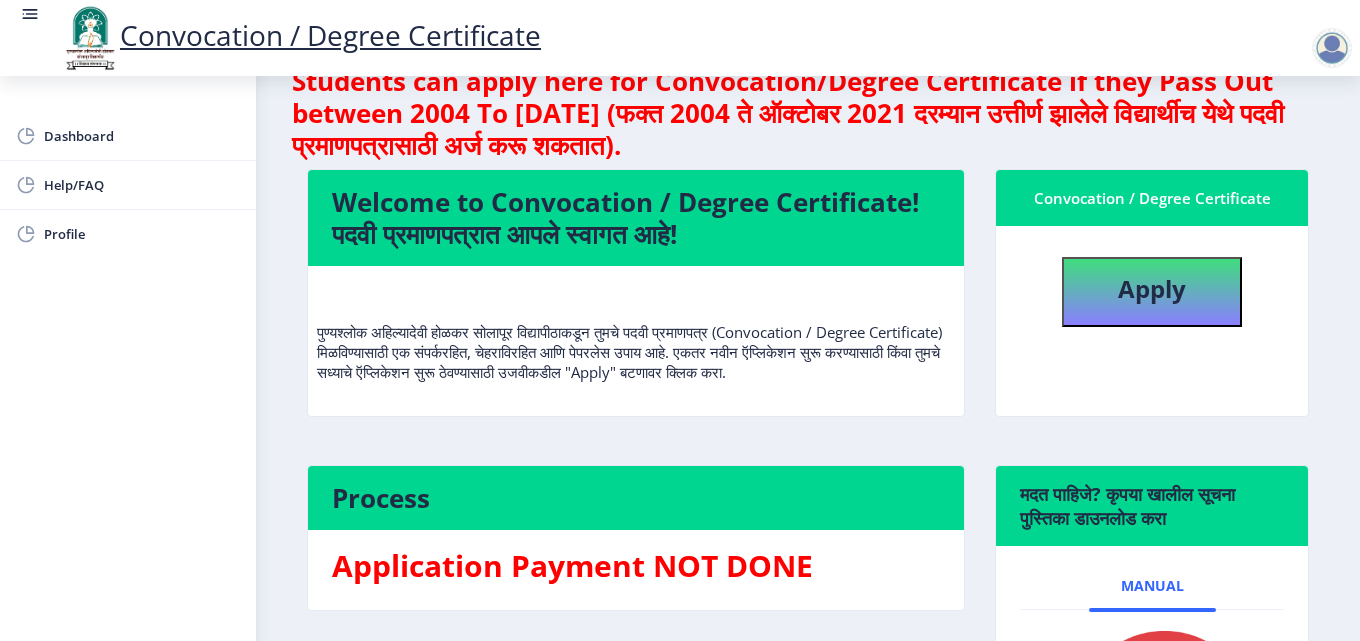 scroll, scrollTop: 0, scrollLeft: 0, axis: both 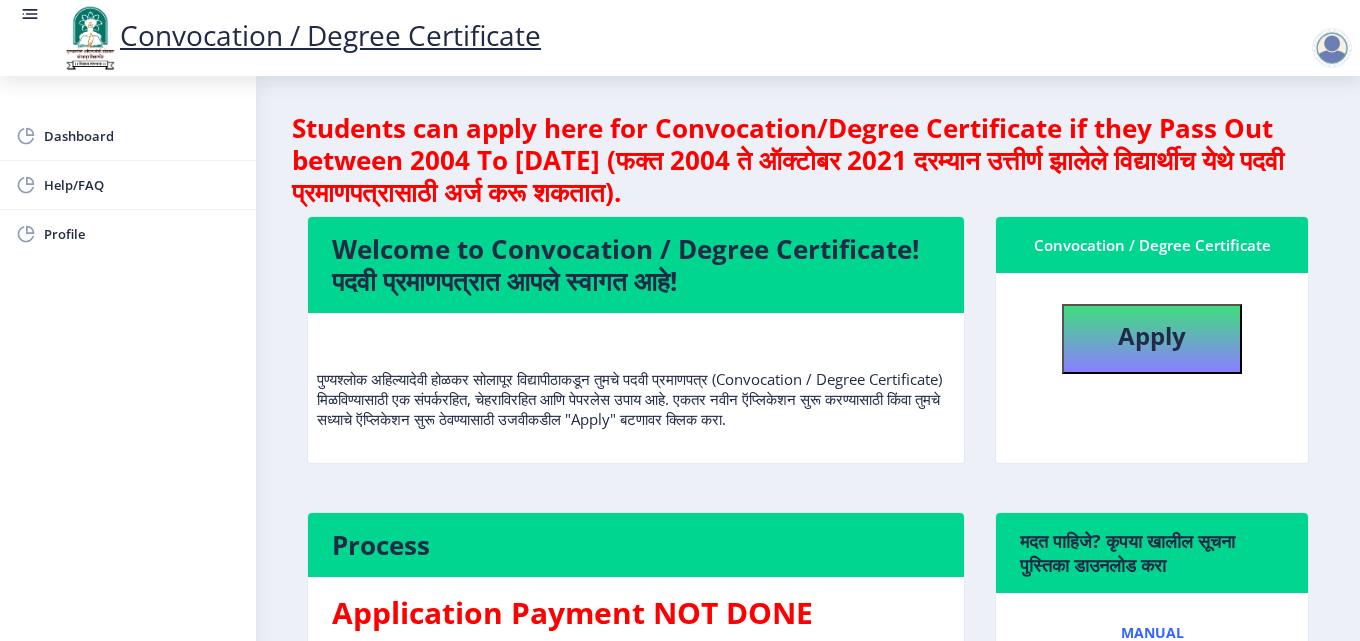 click on "Convocation / Degree Certificate" 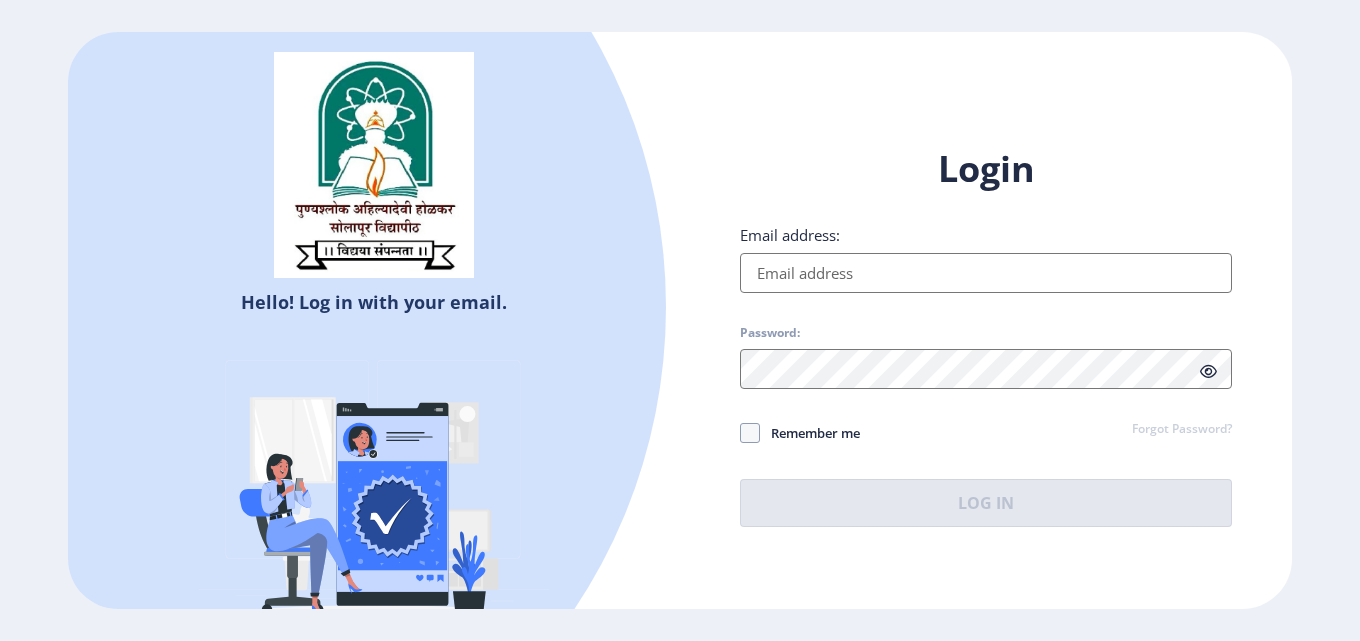 click on "Email address:" at bounding box center (986, 273) 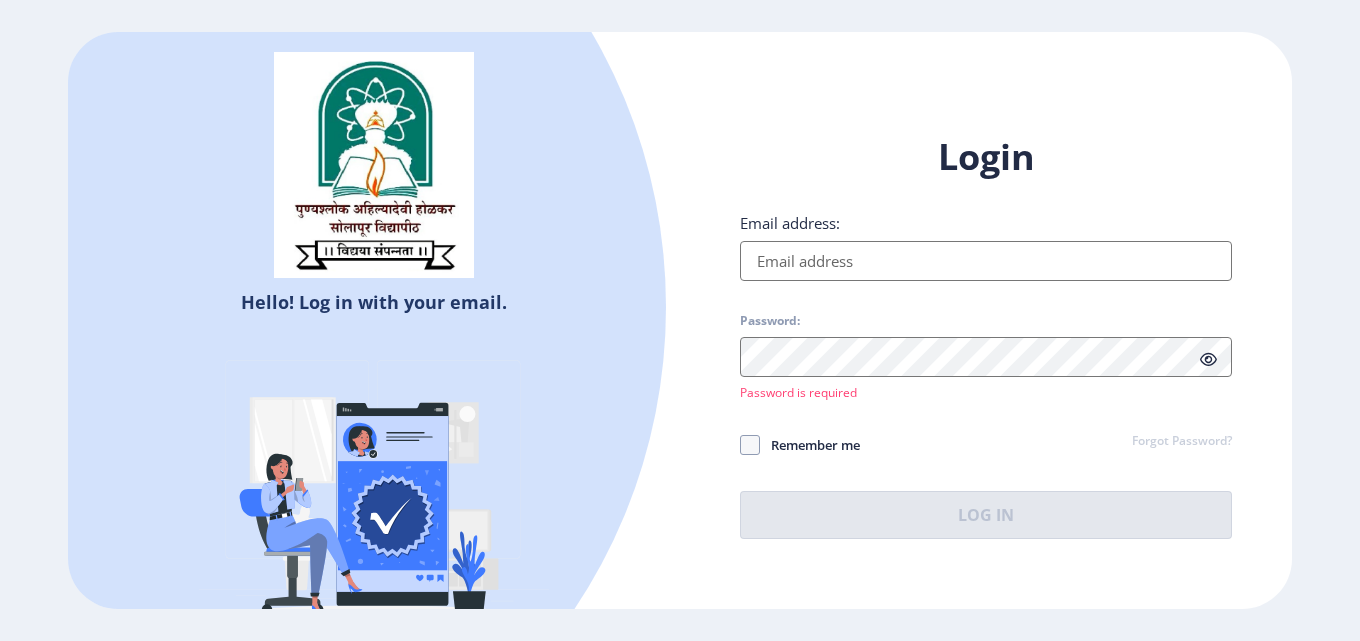 click on "Login Email address: Password:  Password is required Remember me Forgot Password?  Log In" 